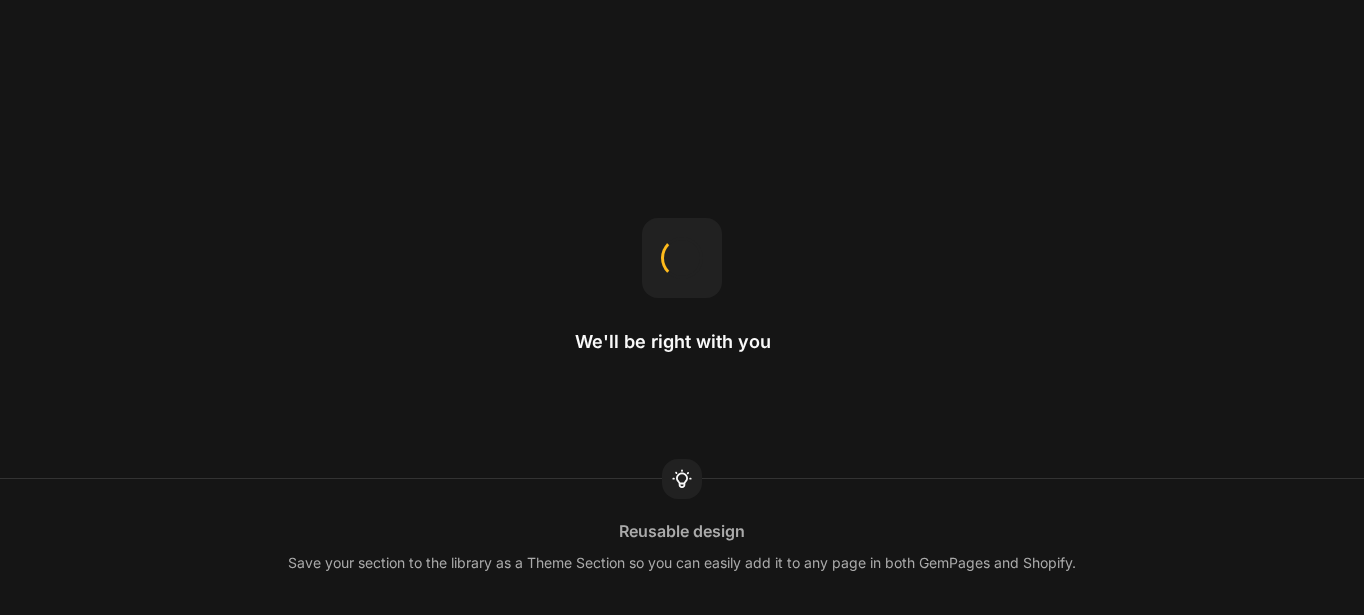 scroll, scrollTop: 0, scrollLeft: 0, axis: both 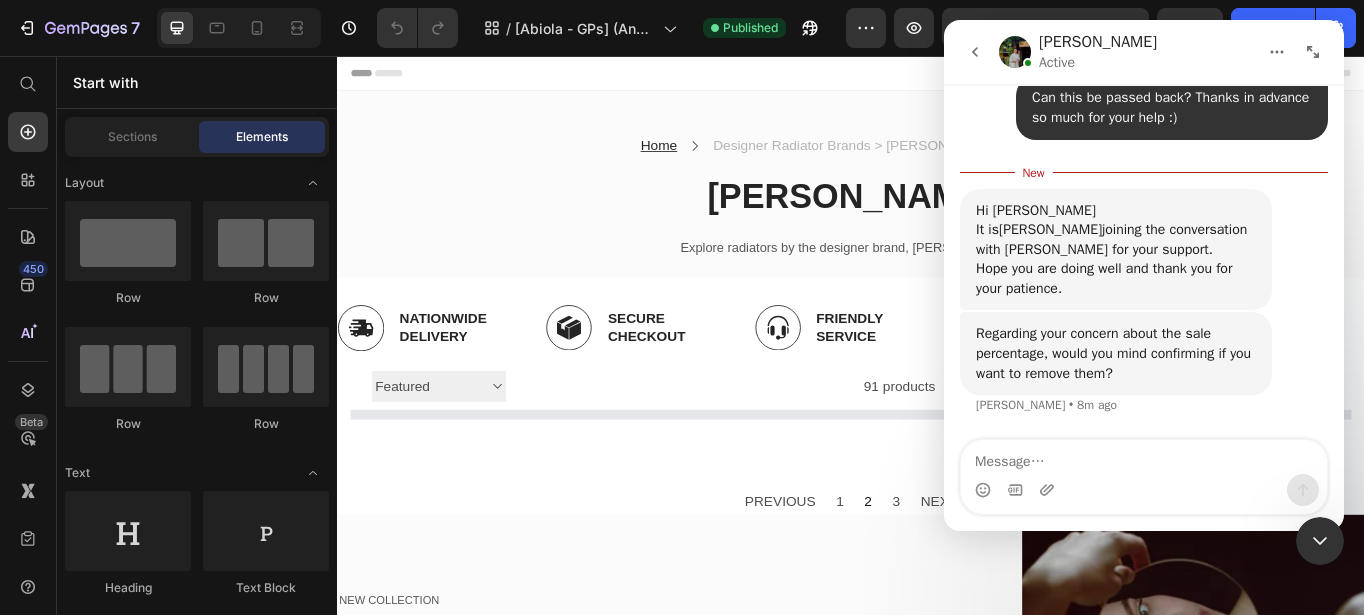 click at bounding box center [1144, 457] 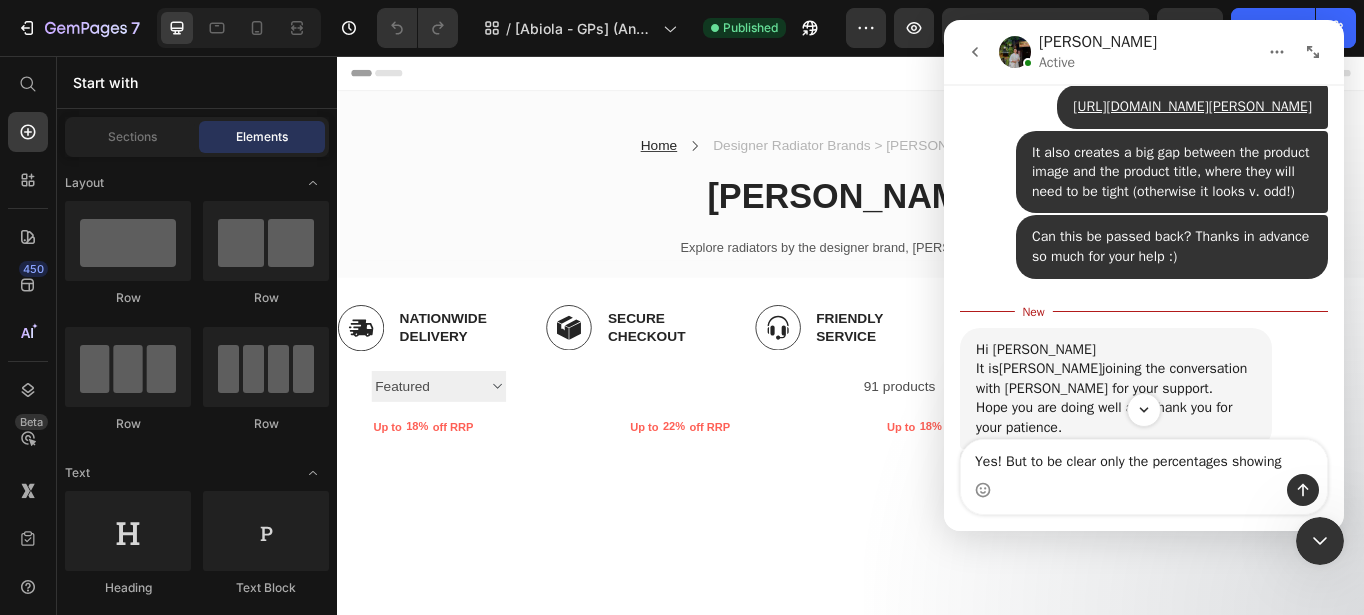 scroll, scrollTop: 3962, scrollLeft: 0, axis: vertical 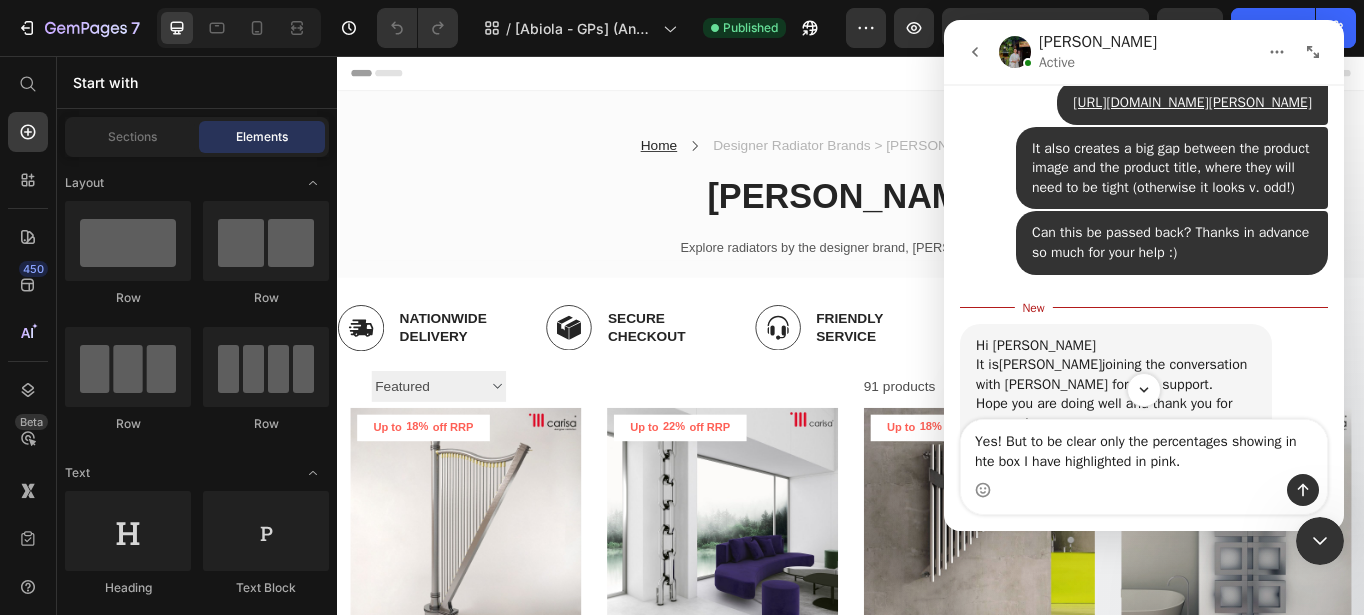click on "Yes! But to be clear only the percentages showing in hte box I have highlighted in pink." at bounding box center [1144, 447] 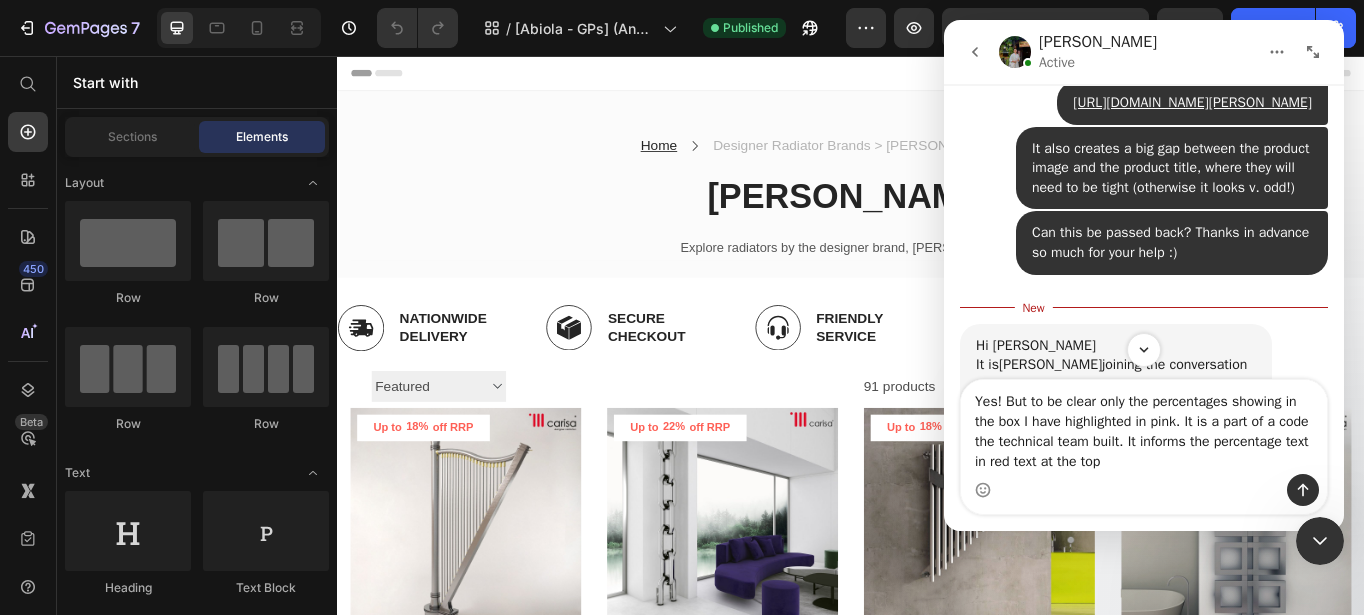 click on "Yes! But to be clear only the percentages showing in the box I have highlighted in pink. It is a part of a code the technical team built. It informs the percentage text in red text at the top" at bounding box center [1144, 427] 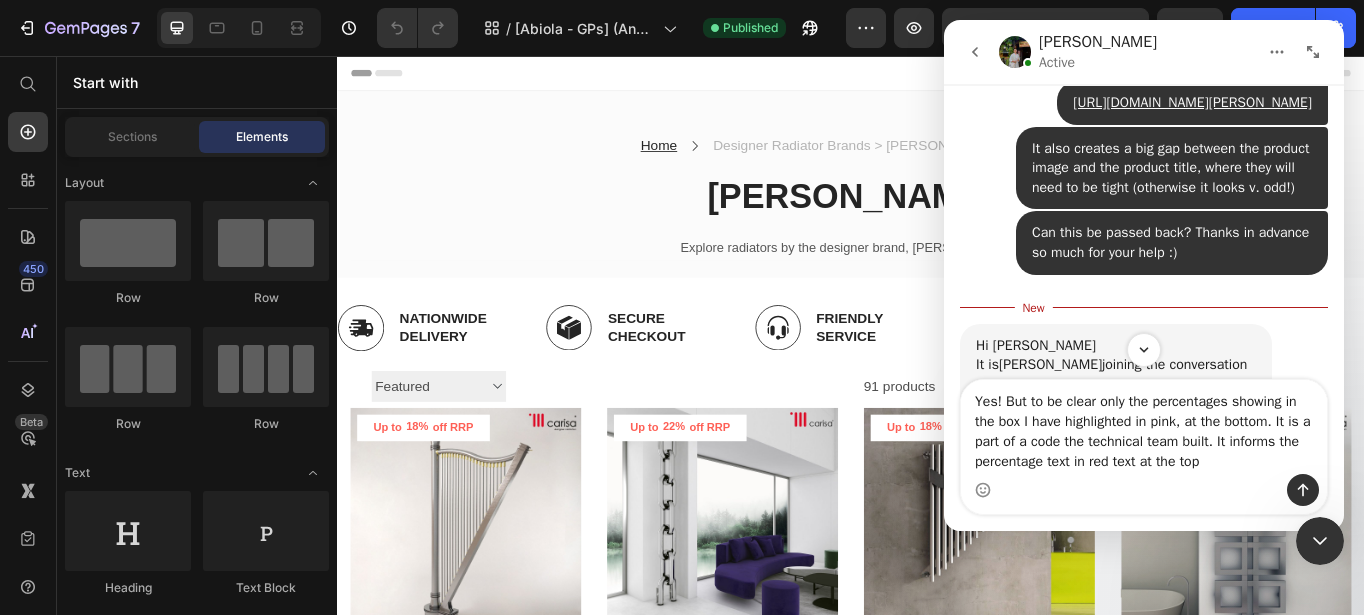 drag, startPoint x: 1247, startPoint y: 467, endPoint x: 1240, endPoint y: 445, distance: 23.086792 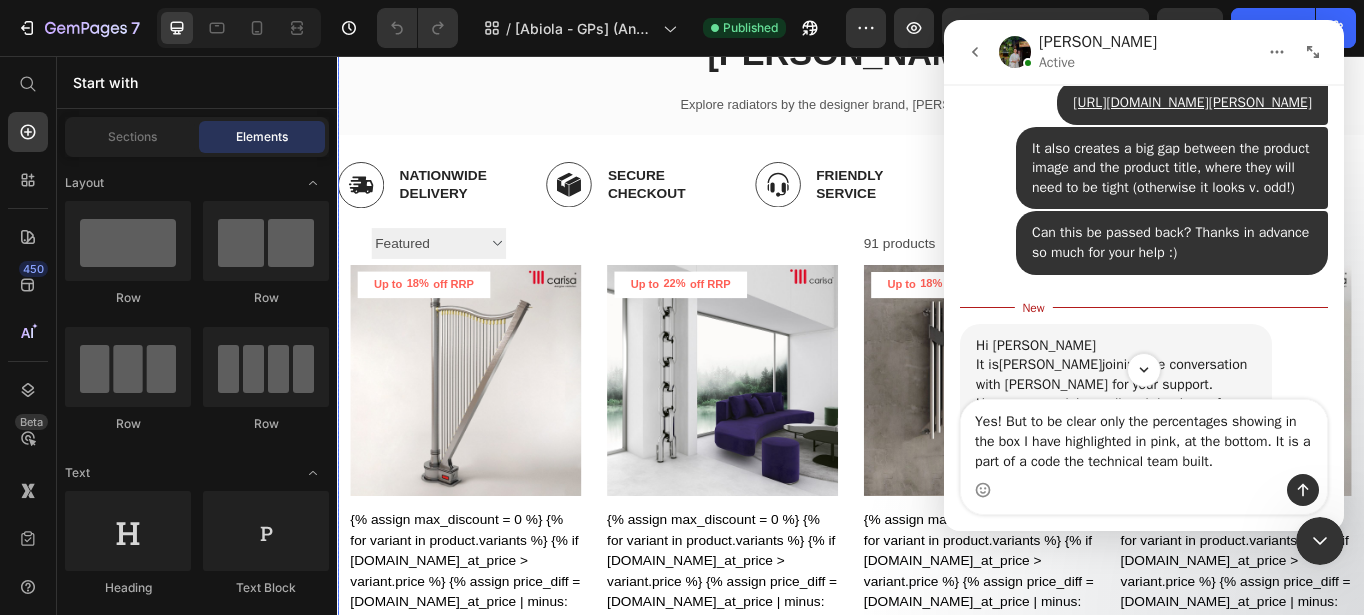 scroll, scrollTop: 168, scrollLeft: 0, axis: vertical 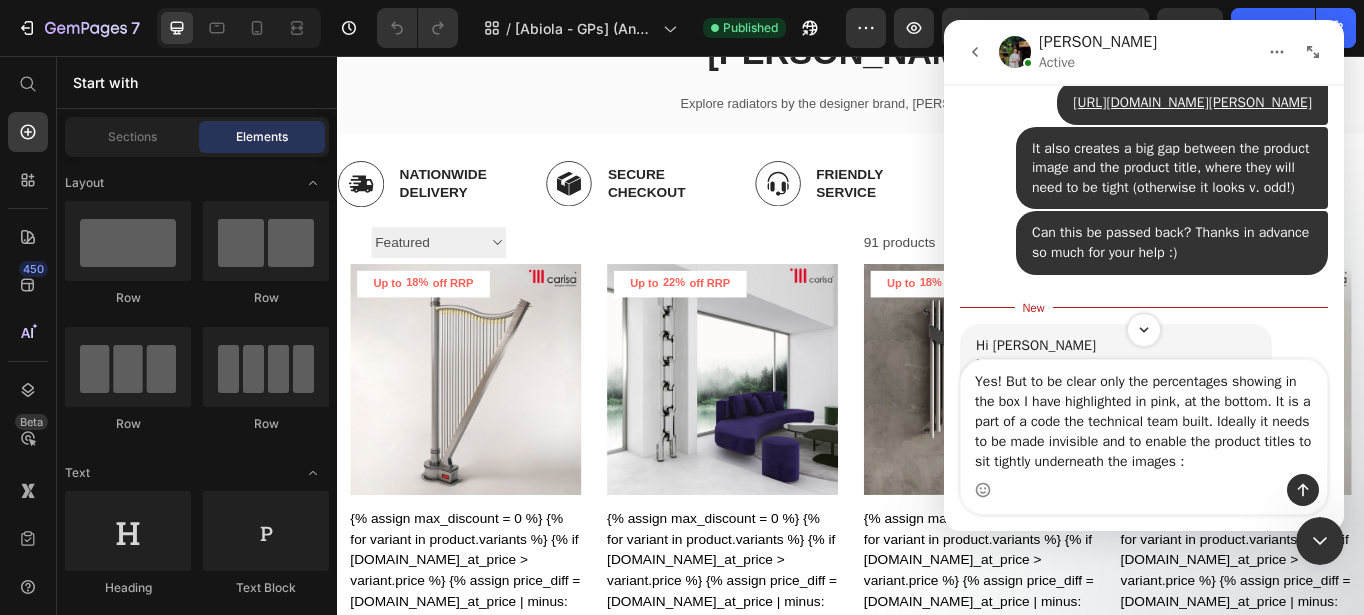 type on "Yes! But to be clear only the percentages showing in the box I have highlighted in pink, at the bottom. It is a part of a code the technical team built. Ideally it needs to be made invisible and to enable the product titles to sit tightly underneath the images :)" 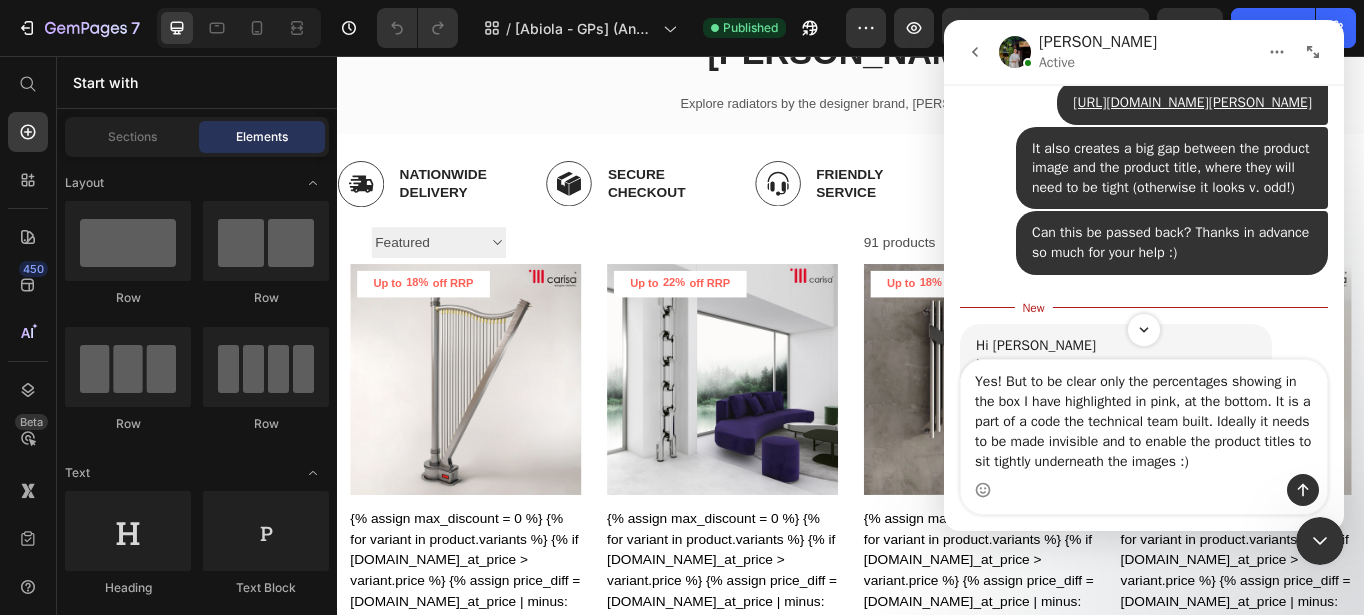 type 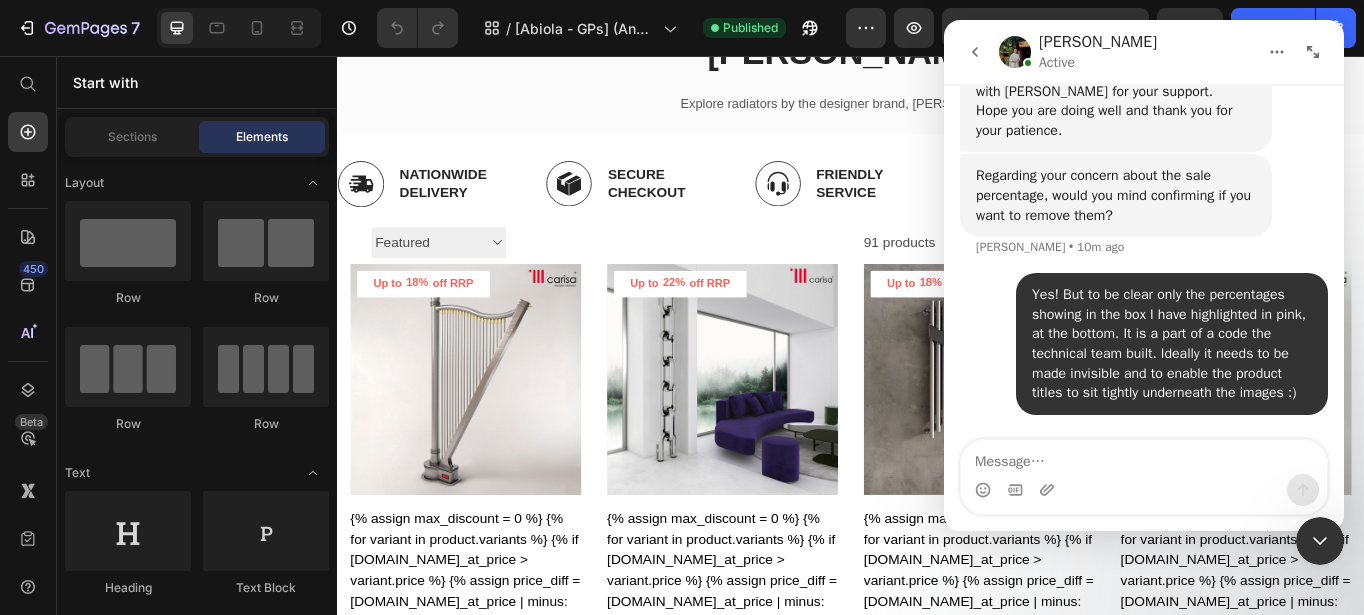scroll, scrollTop: 4534, scrollLeft: 0, axis: vertical 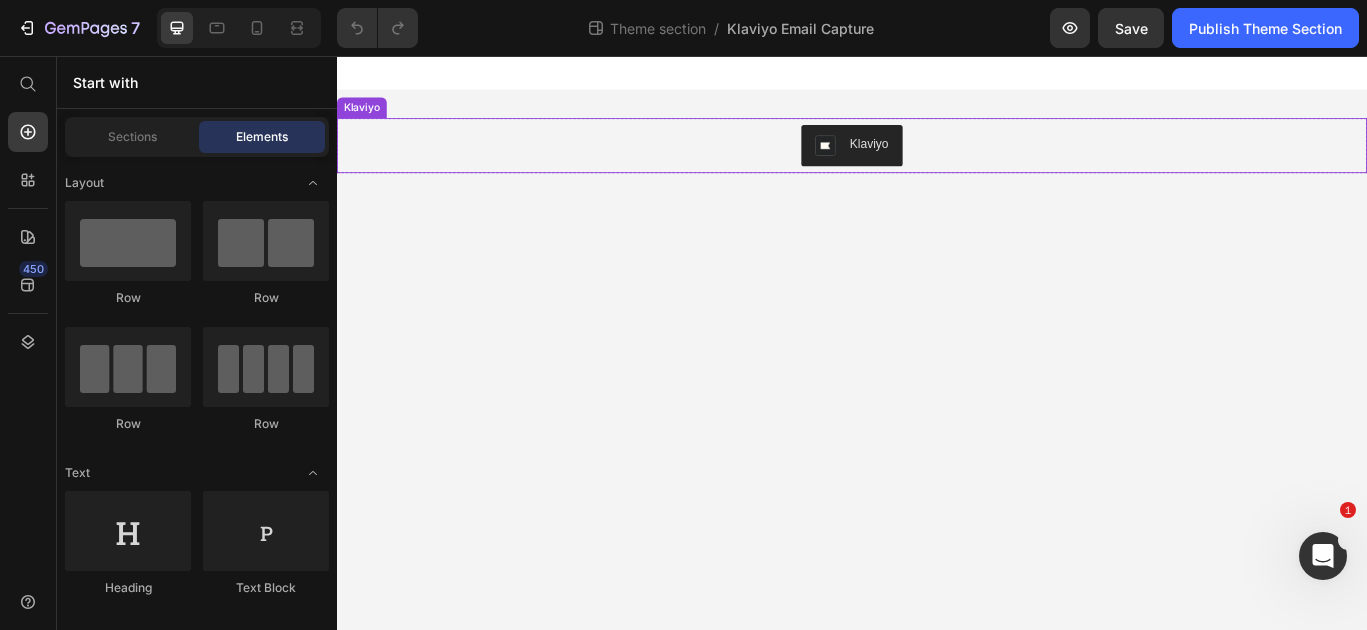 click on "Klaviyo" at bounding box center [956, 158] 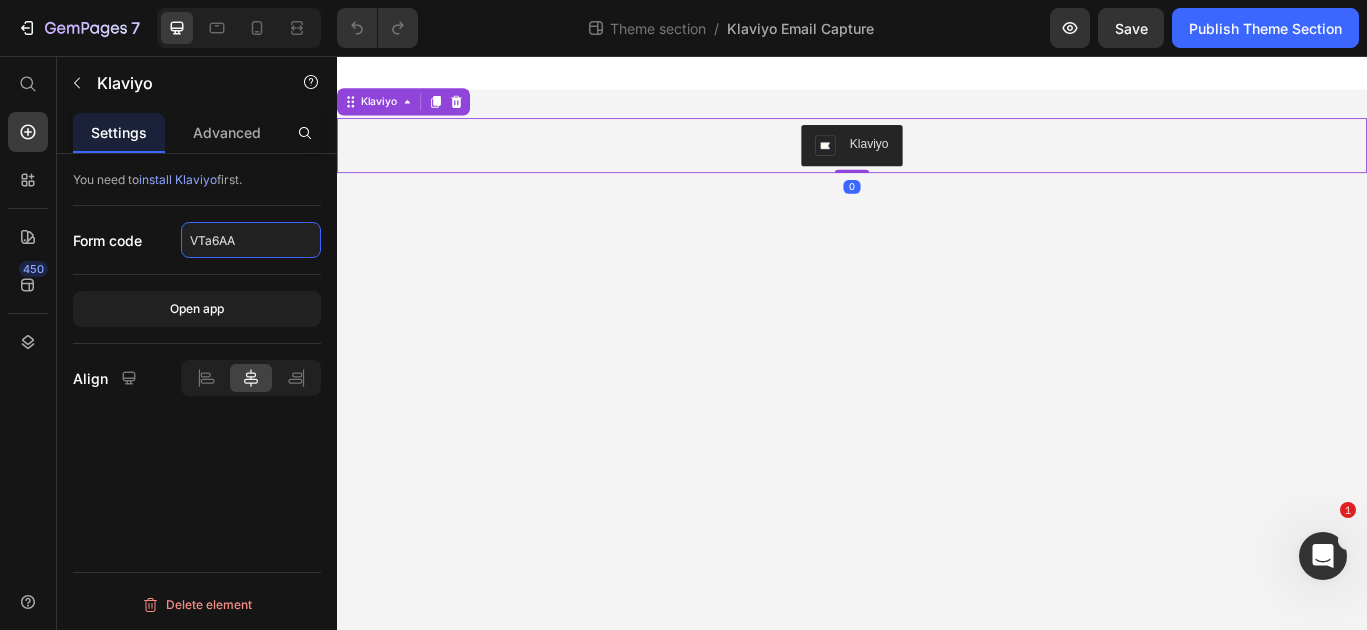 click on "VTa6AA" 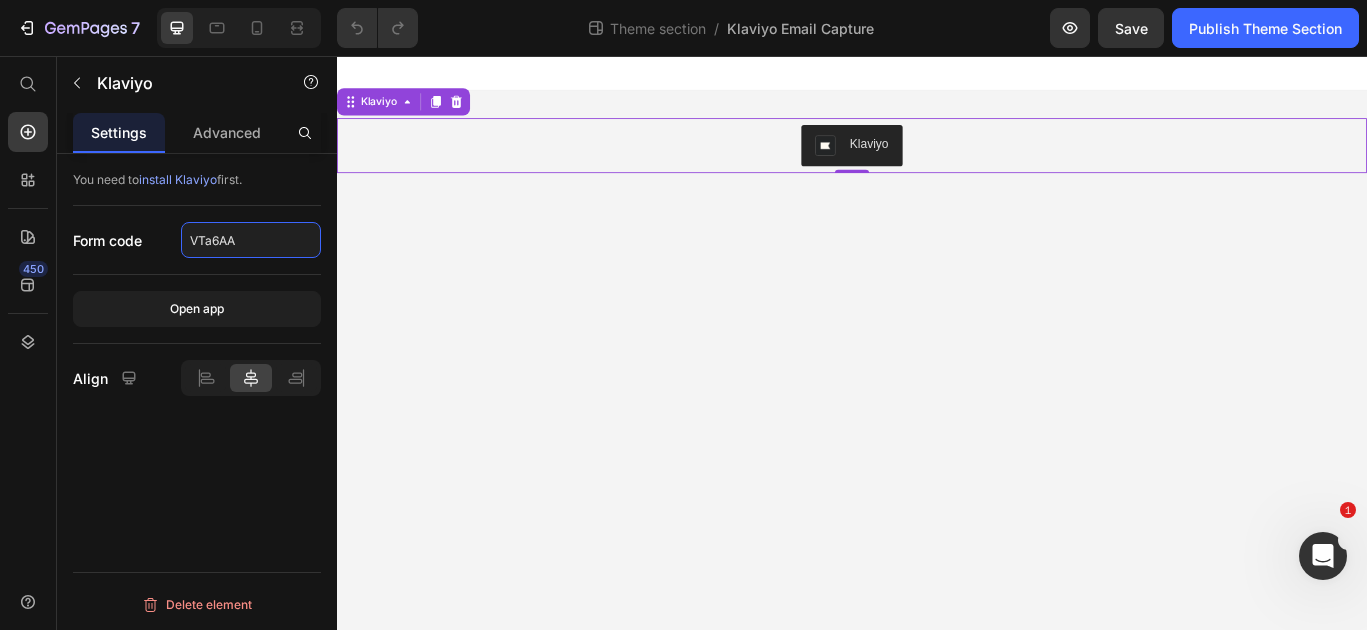 click on "VTa6AA" 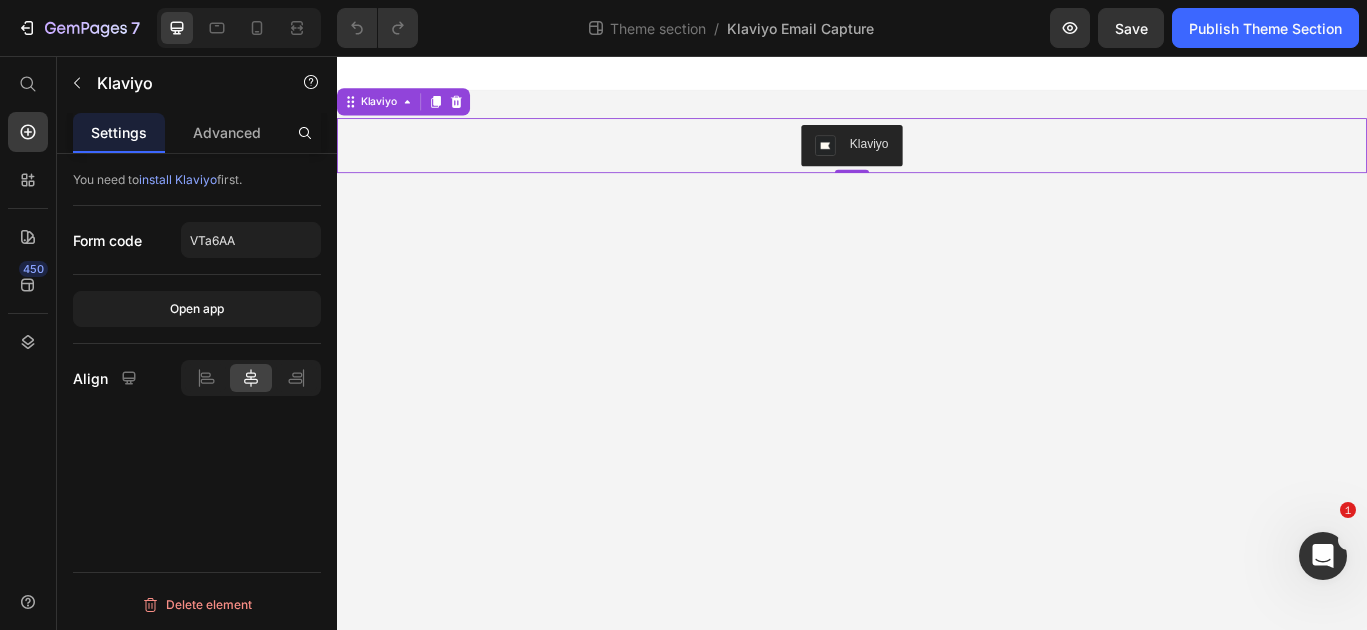 click on "install Klaviyo" at bounding box center [178, 179] 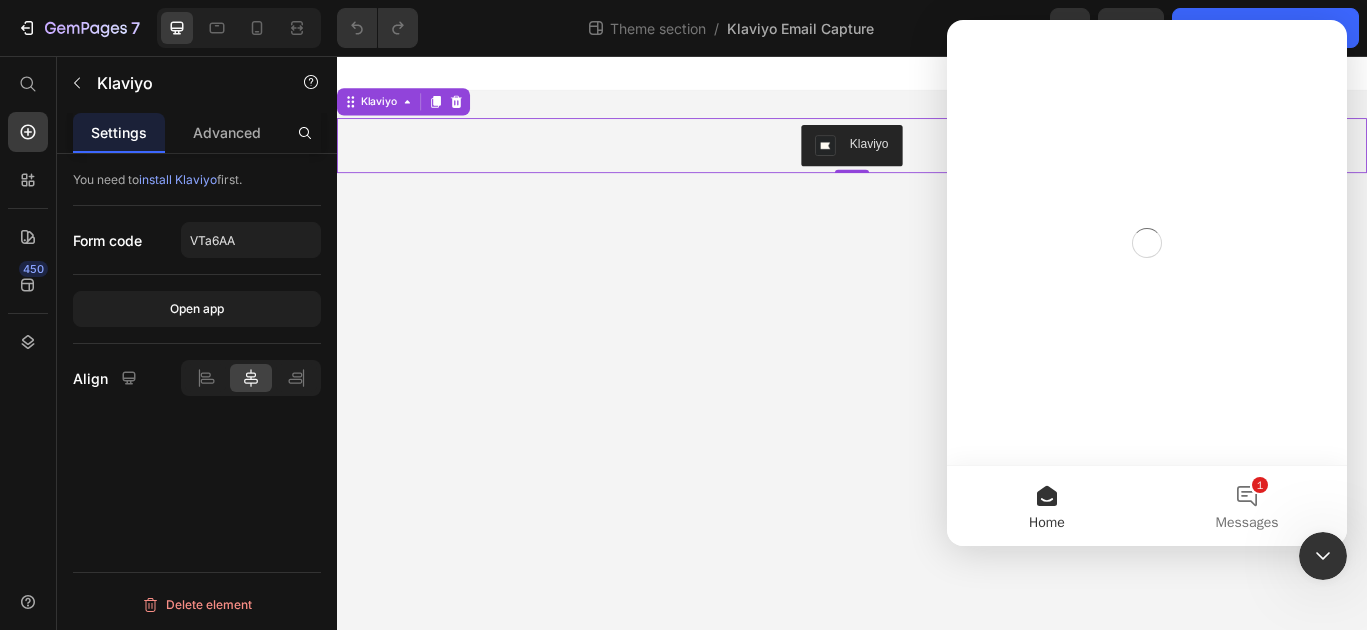 scroll, scrollTop: 0, scrollLeft: 0, axis: both 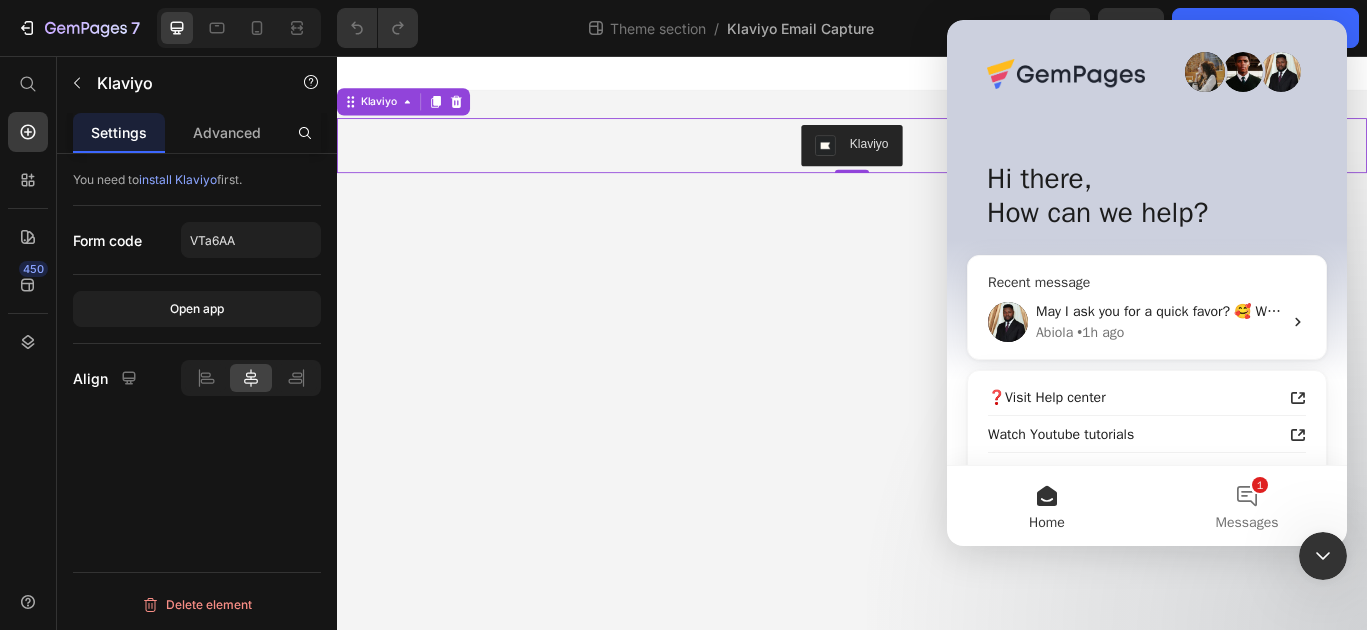 click on "Abiola •  1h ago" at bounding box center (1159, 332) 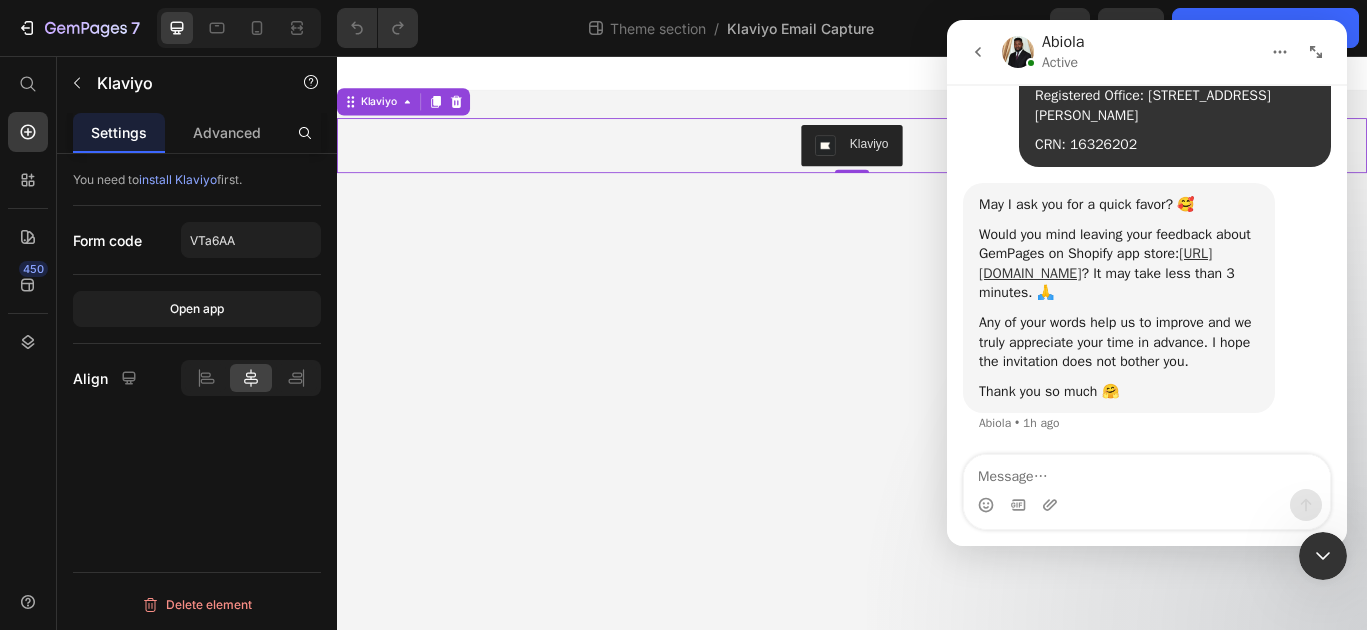 scroll, scrollTop: 7230, scrollLeft: 0, axis: vertical 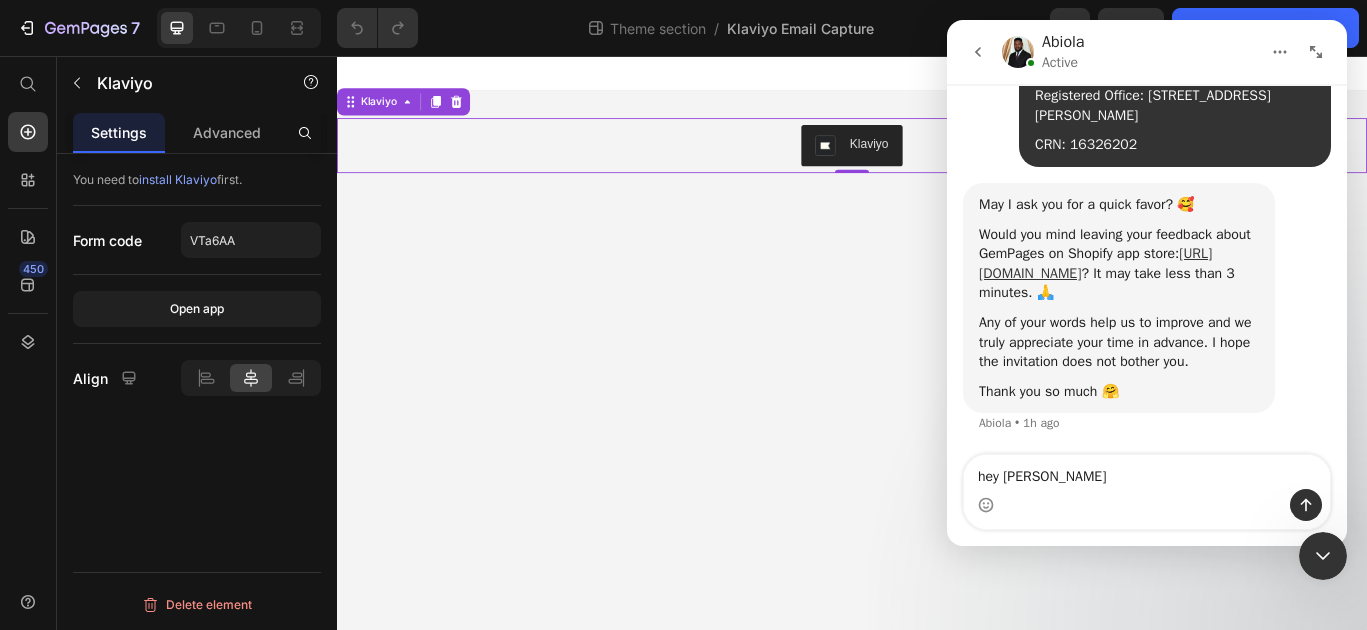 type on "hey Abiola" 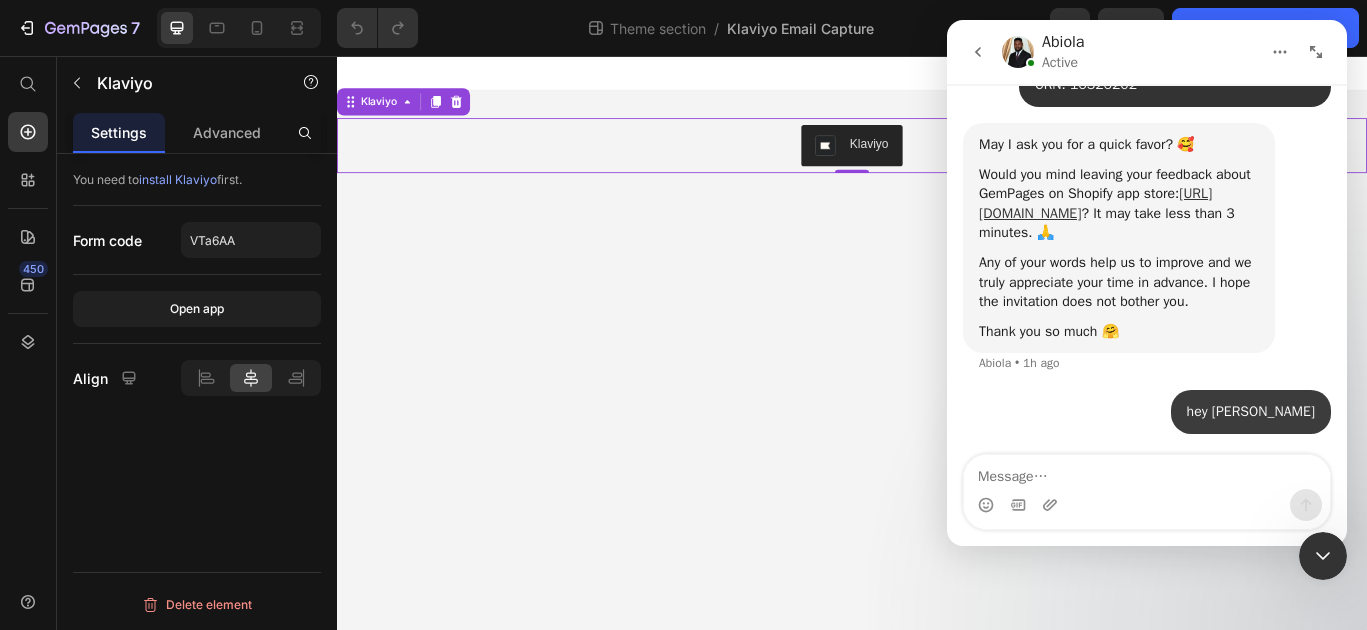 scroll, scrollTop: 7289, scrollLeft: 0, axis: vertical 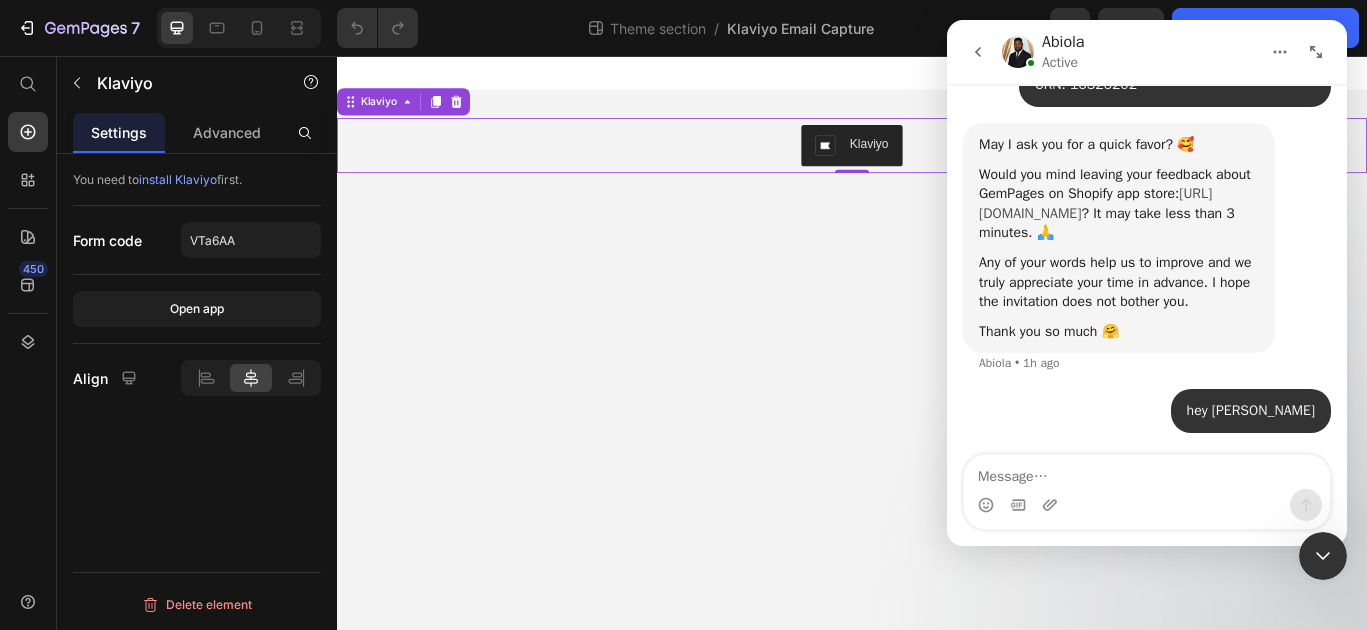 click on "https://apps.shopify.com/gempages/reviews" at bounding box center (1095, 203) 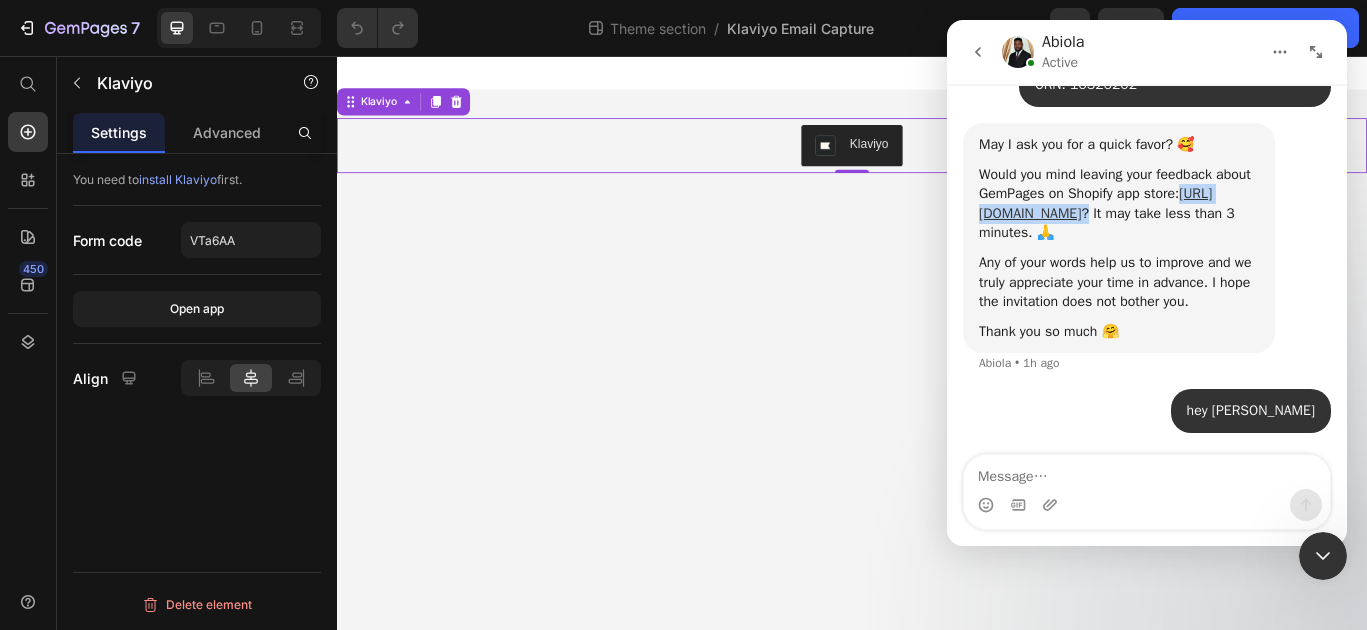 drag, startPoint x: 990, startPoint y: 240, endPoint x: 975, endPoint y: 213, distance: 30.88689 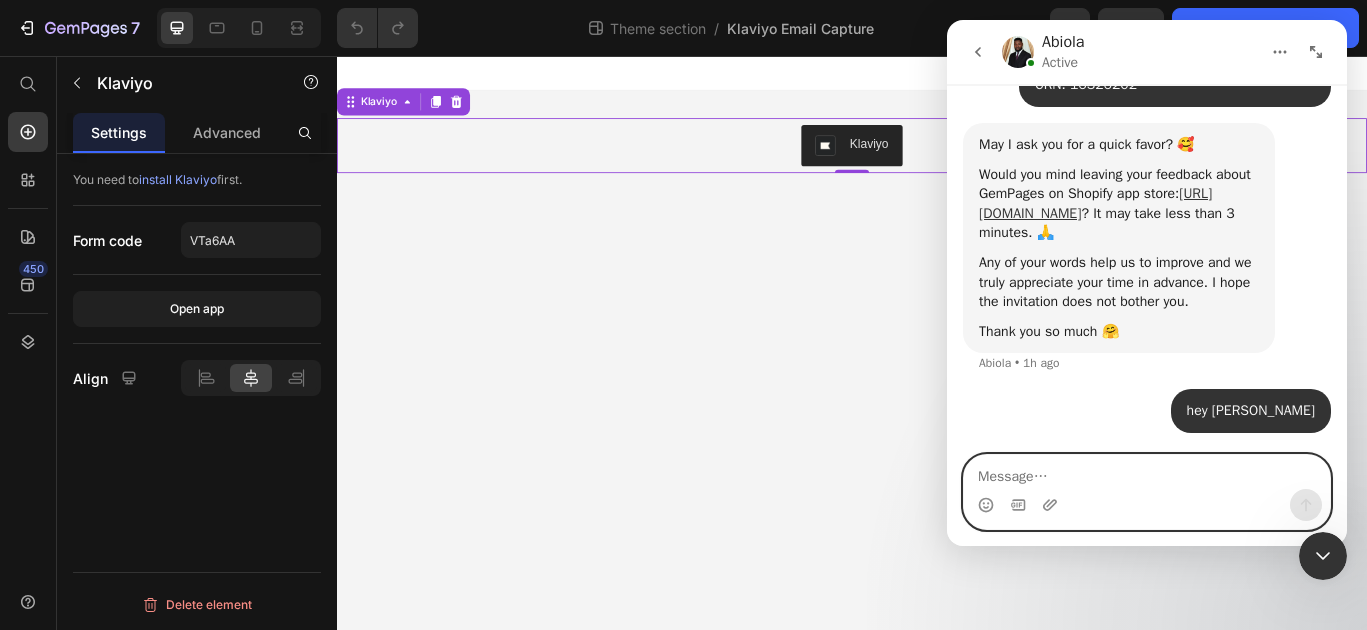 click at bounding box center [1147, 472] 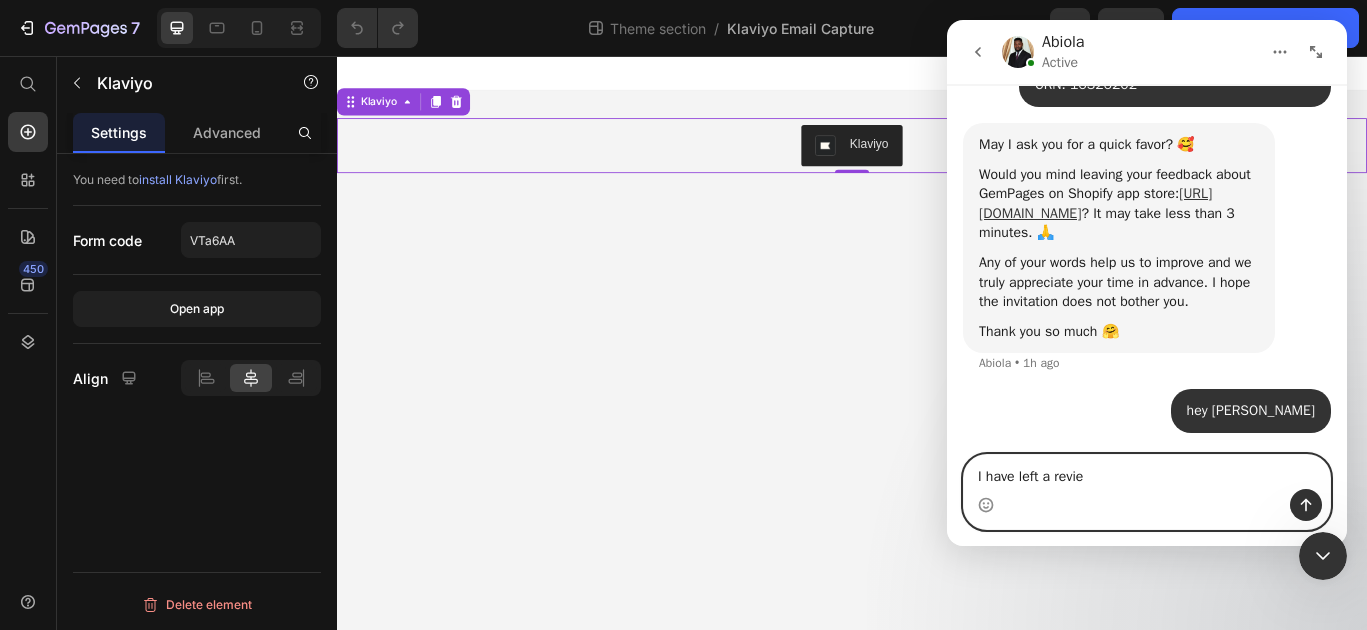 type on "I have left a review" 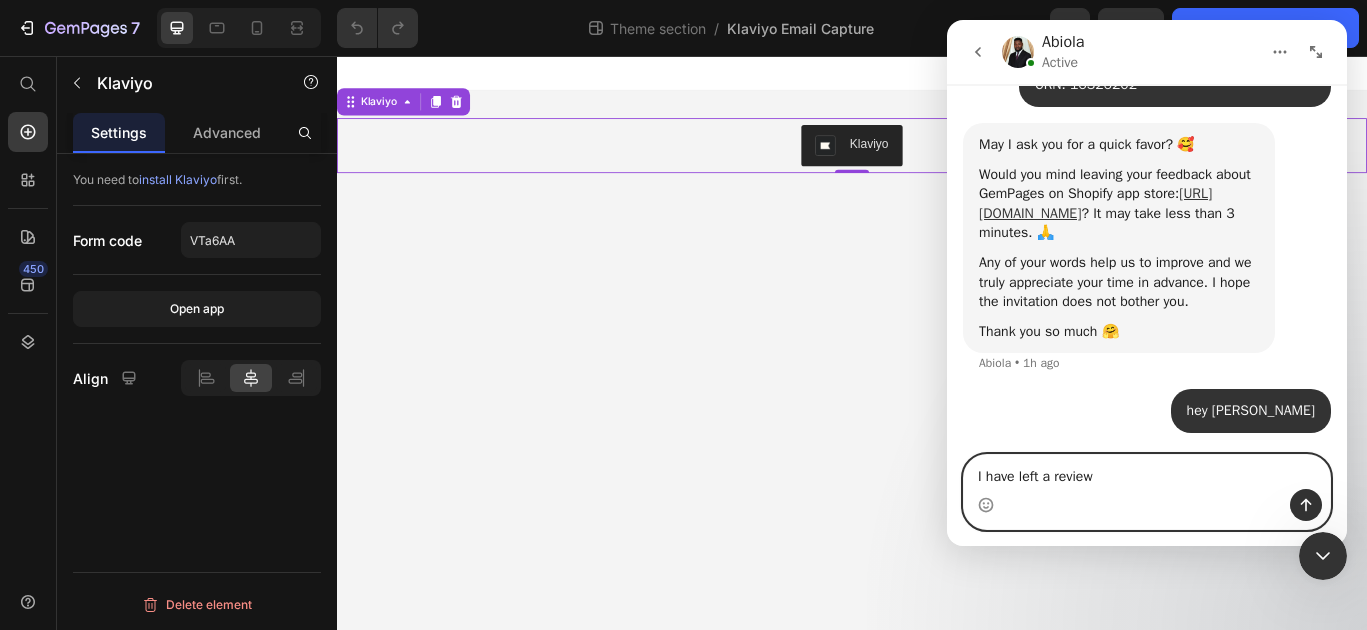 type 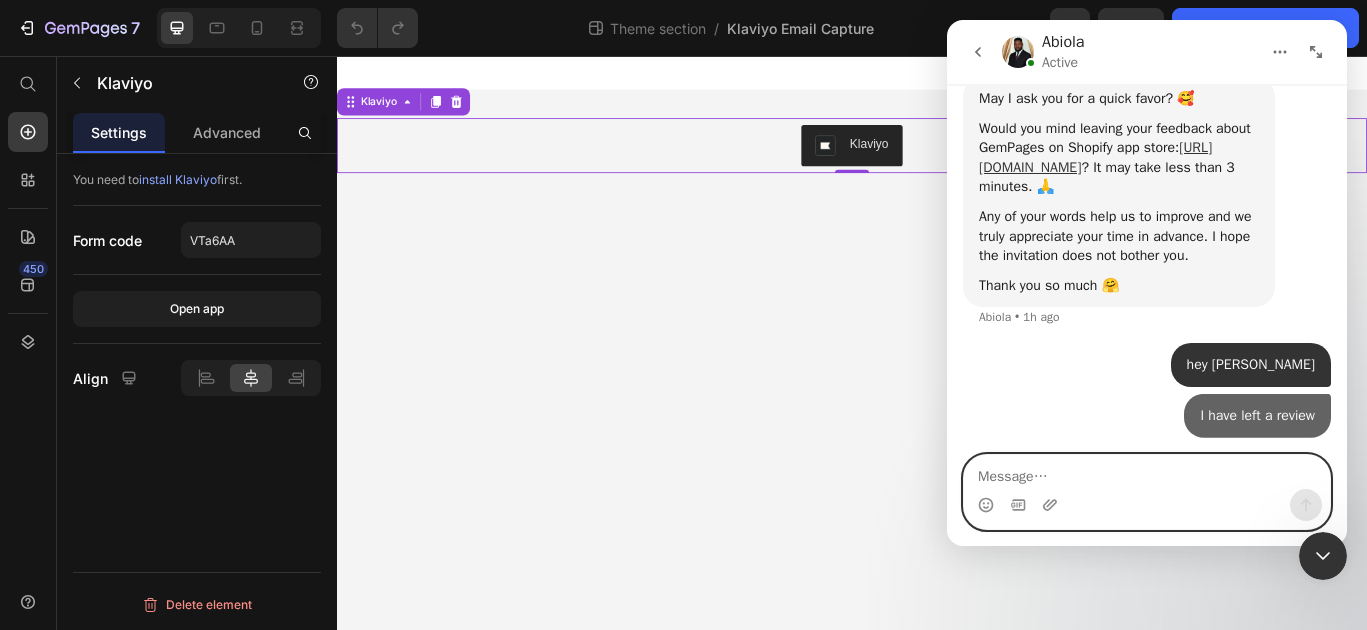 scroll, scrollTop: 7335, scrollLeft: 0, axis: vertical 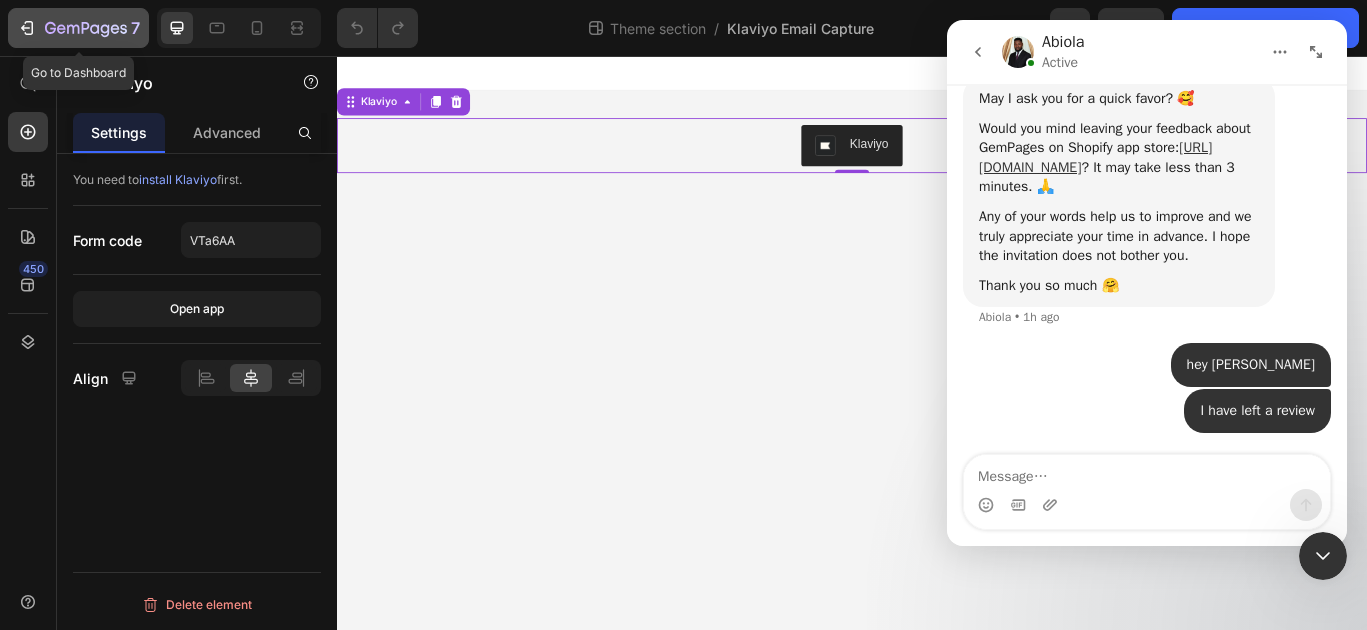 click 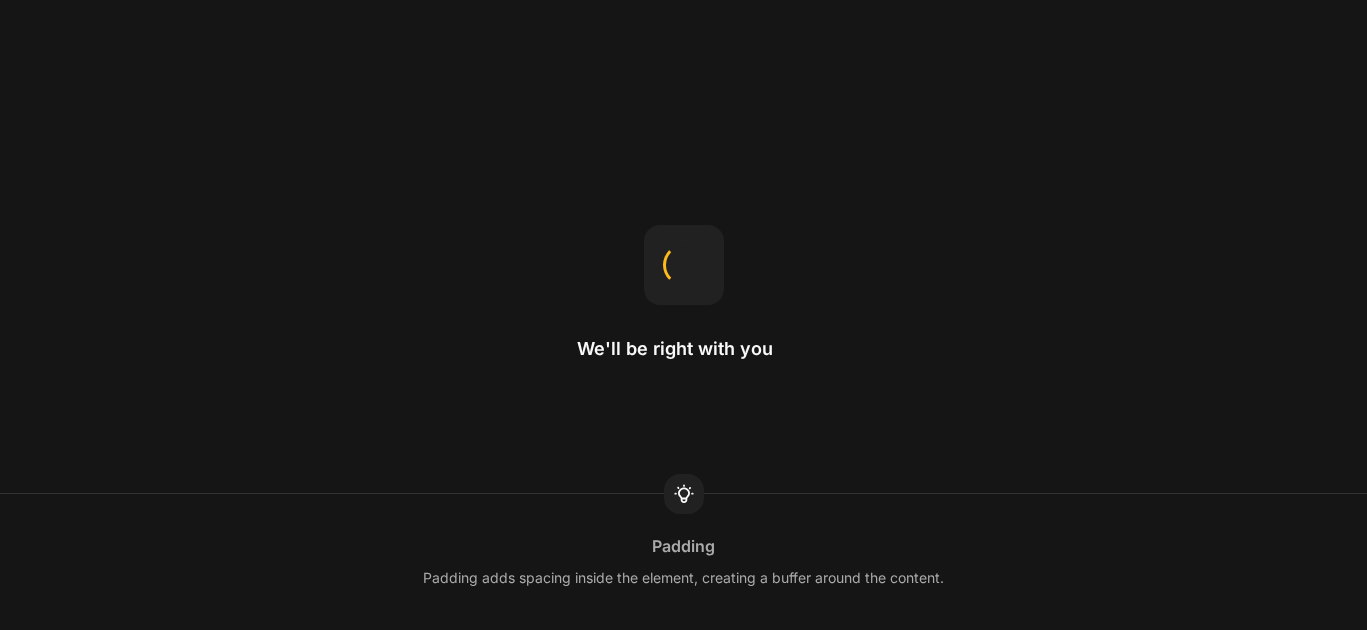 scroll, scrollTop: 0, scrollLeft: 0, axis: both 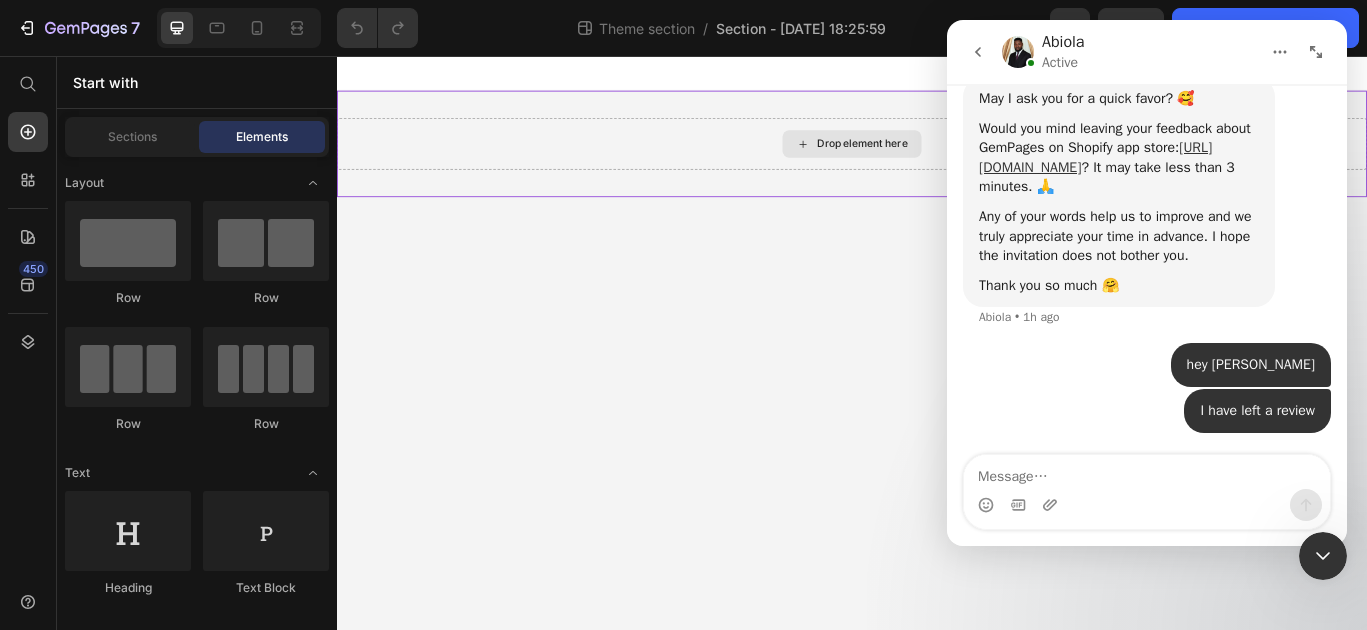 click on "Drop element here" at bounding box center (937, 158) 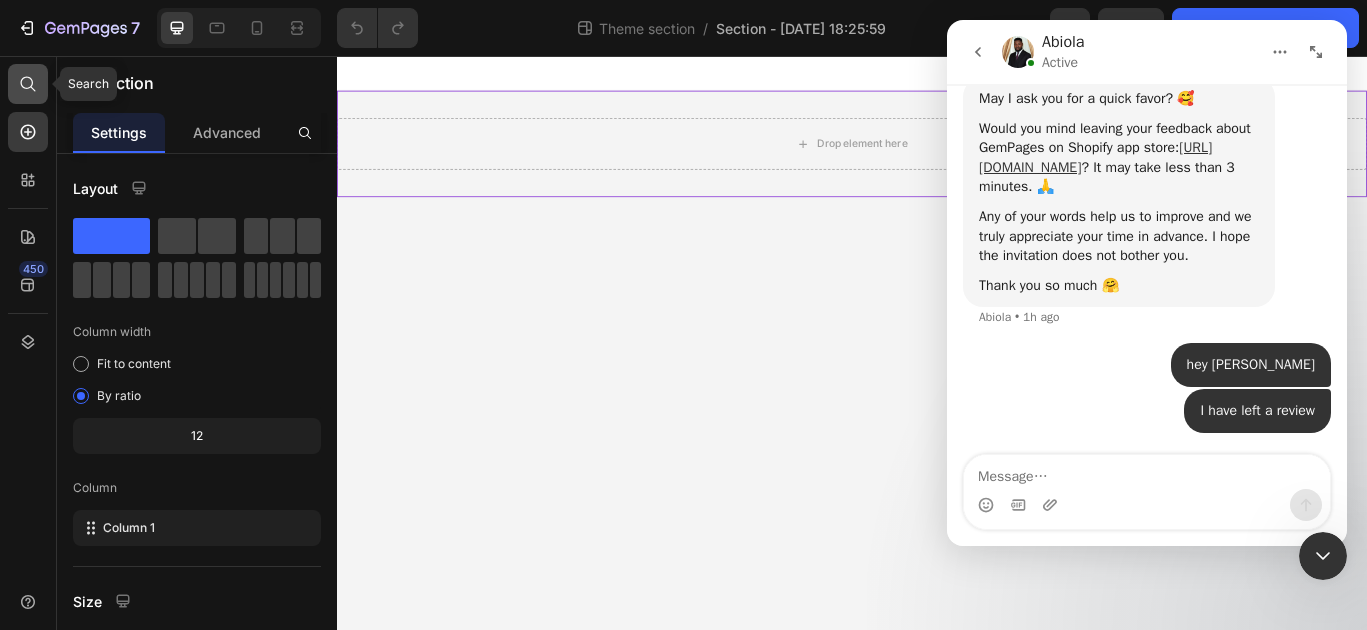 click 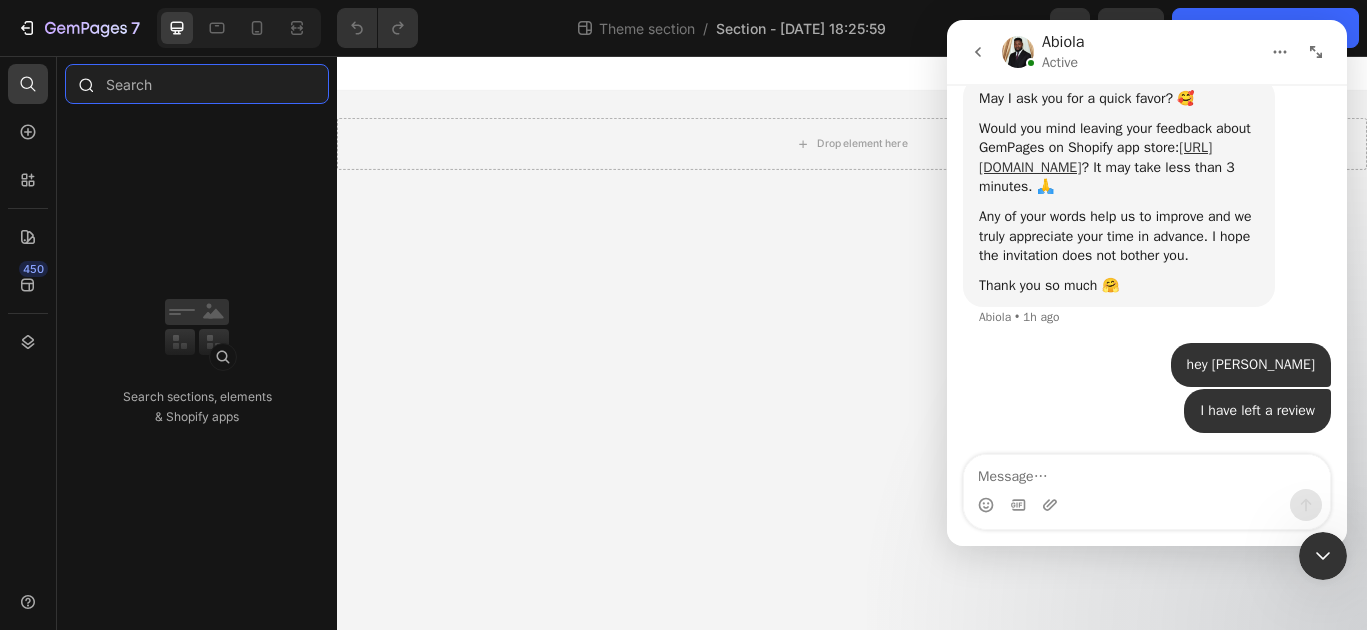 click at bounding box center [197, 84] 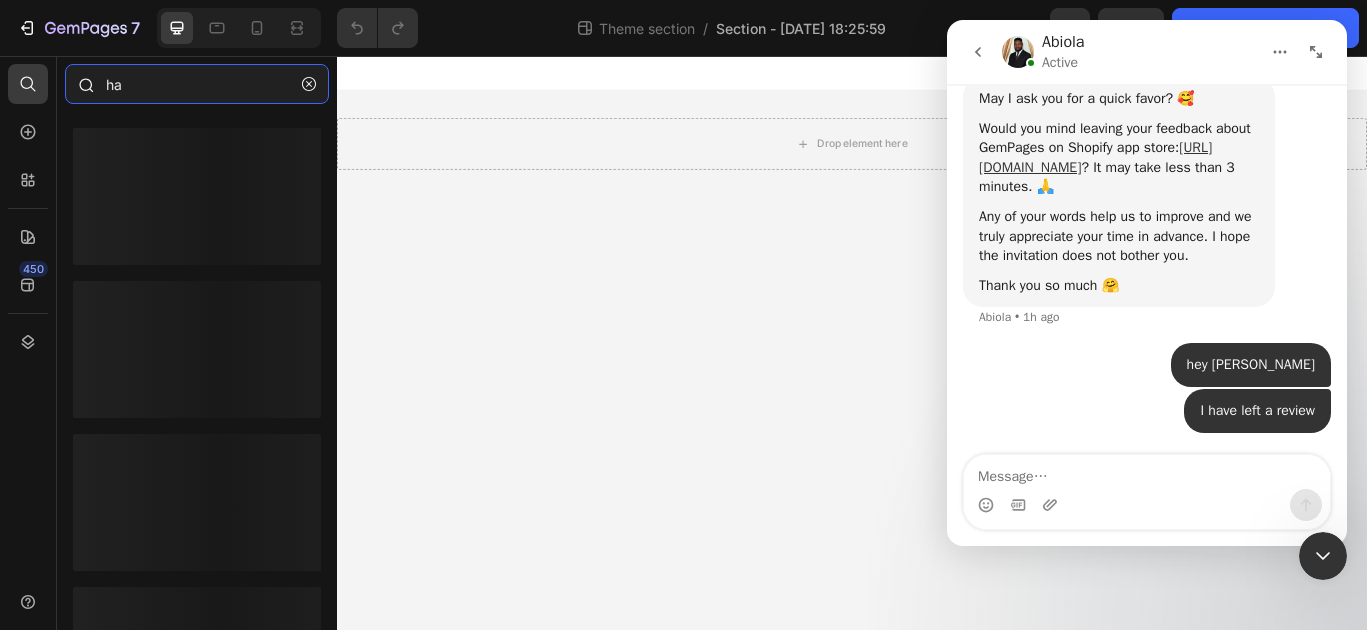 type on "h" 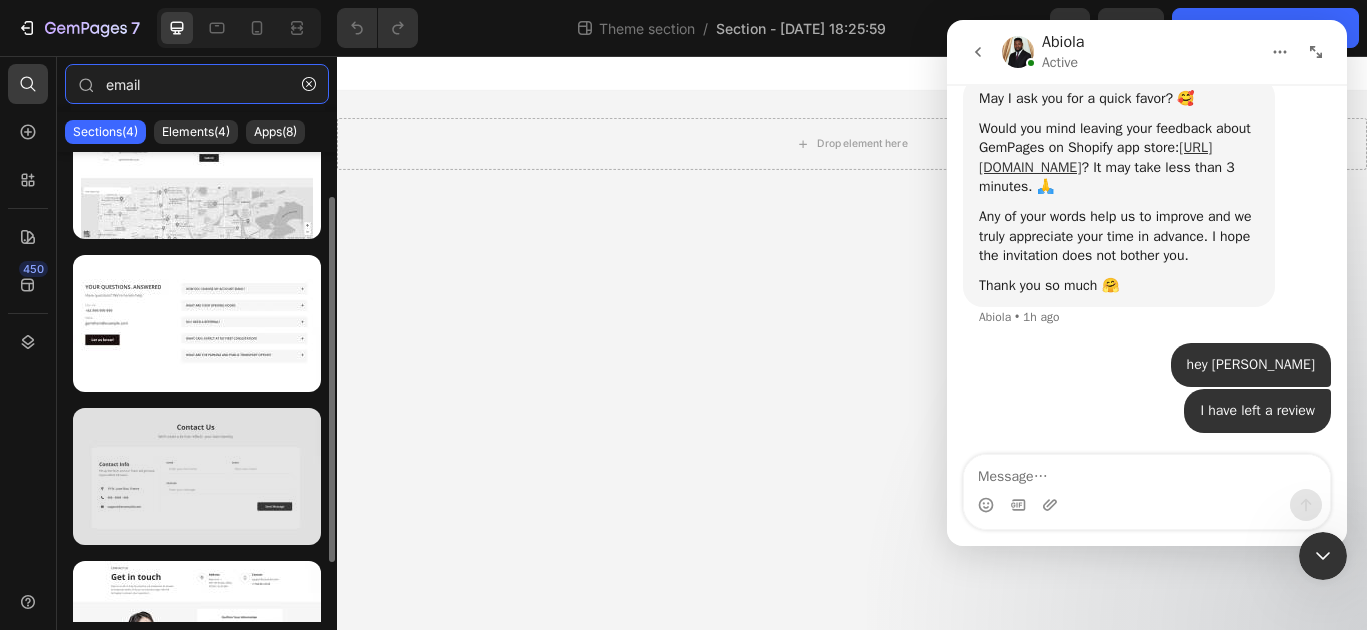 scroll, scrollTop: 134, scrollLeft: 0, axis: vertical 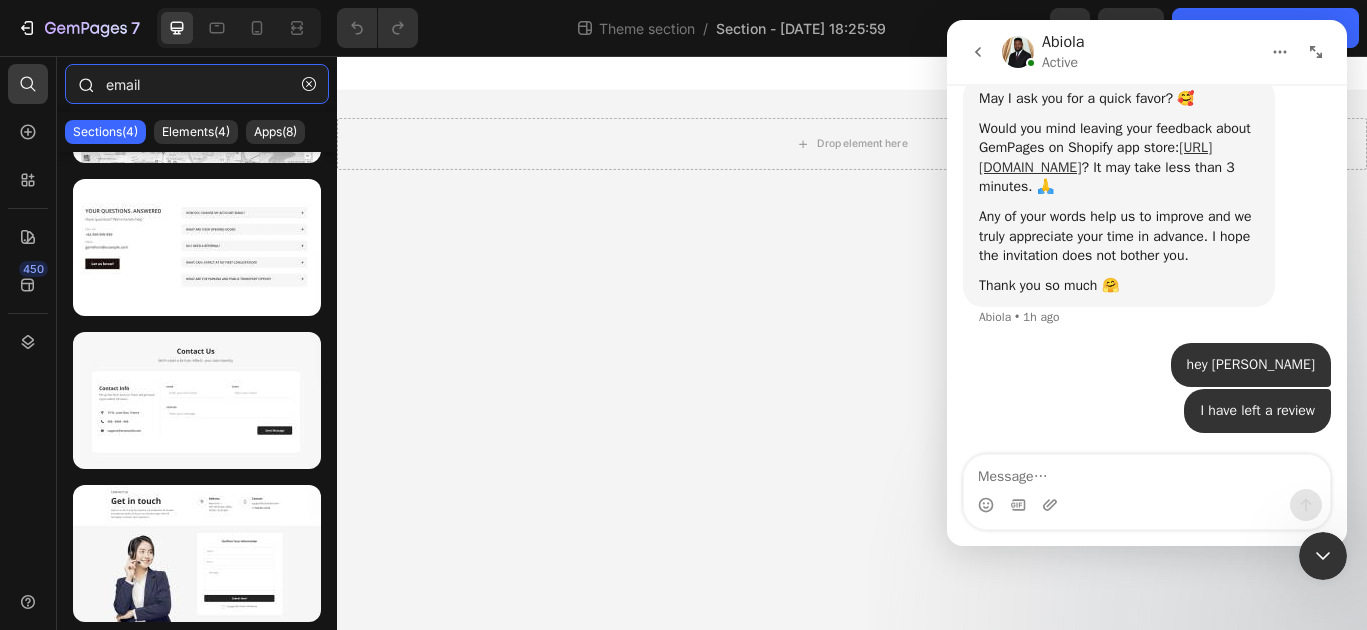 click on "email" at bounding box center (197, 84) 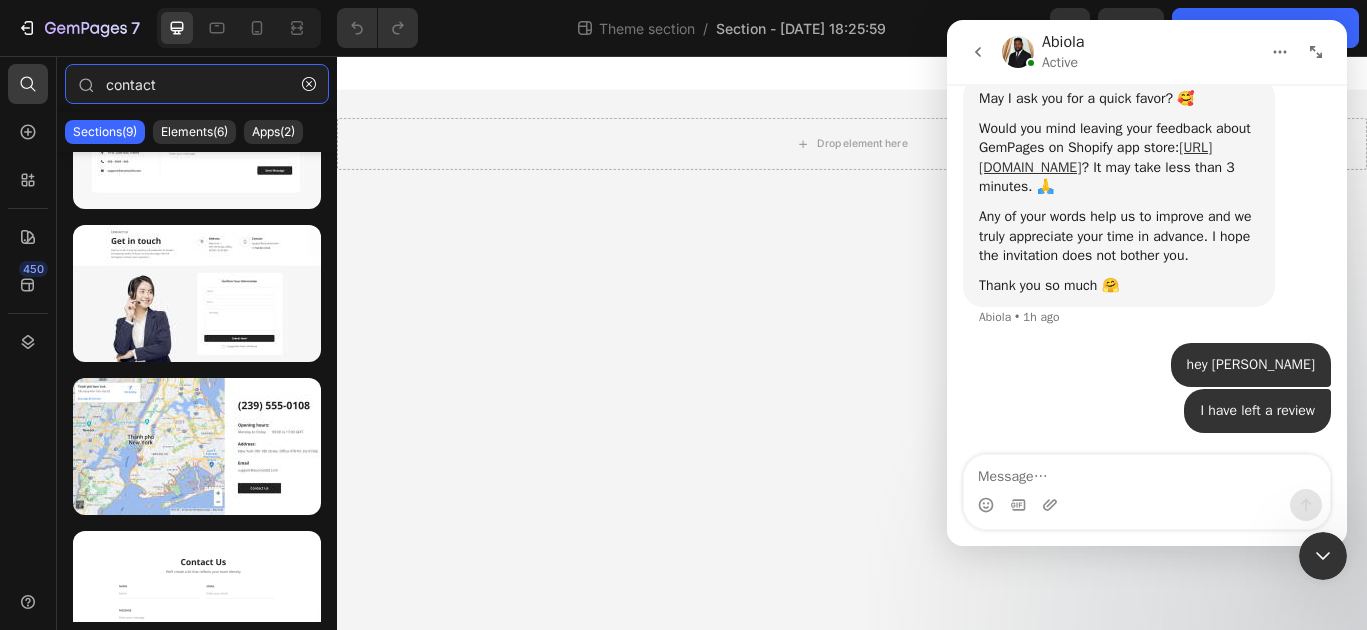 scroll, scrollTop: 820, scrollLeft: 0, axis: vertical 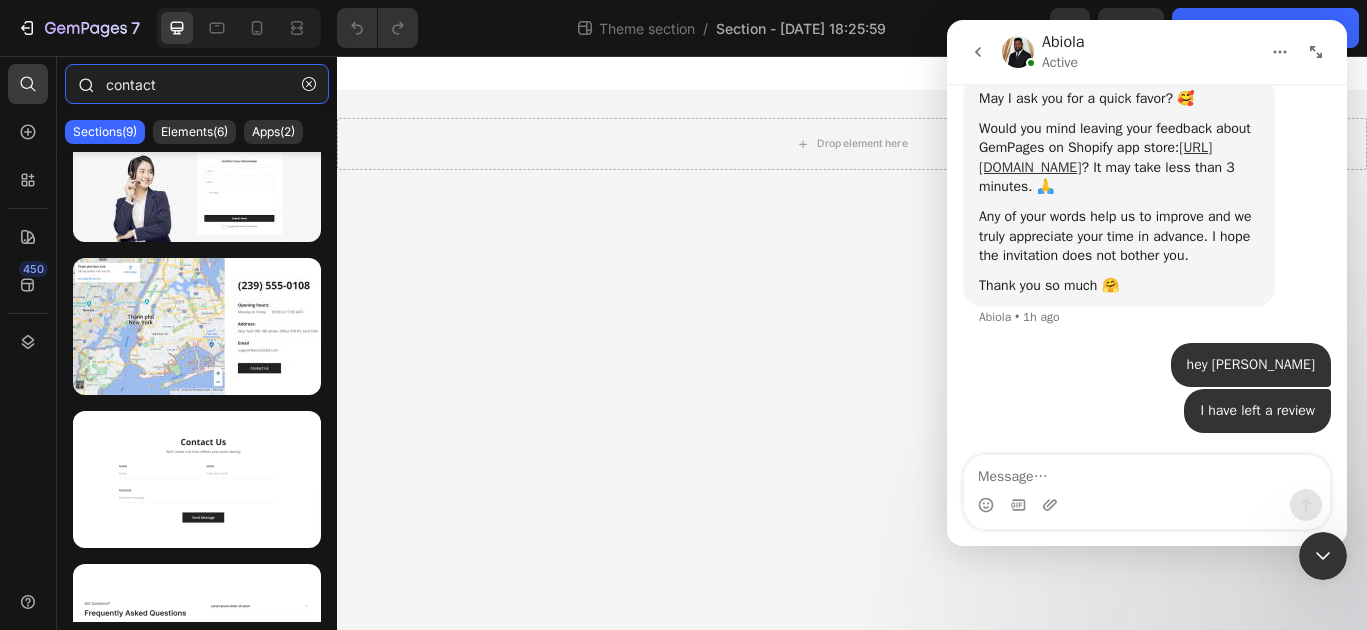 click on "contact" at bounding box center (197, 84) 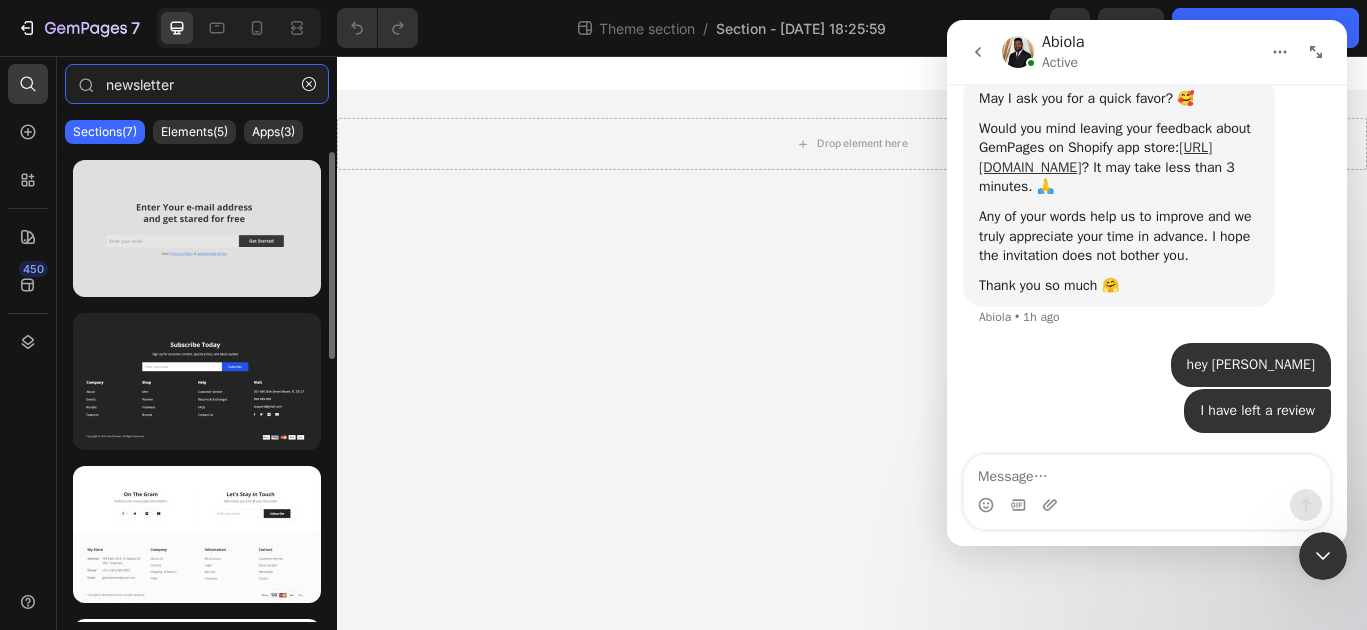 type on "newsletter" 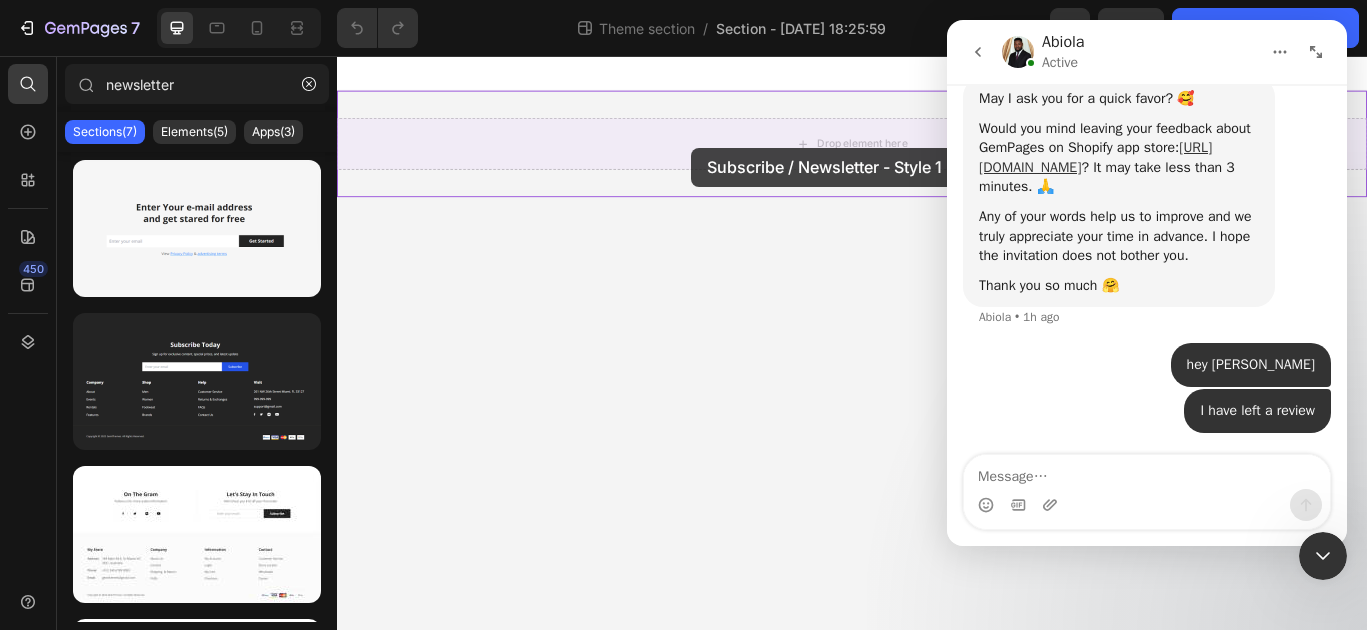 drag, startPoint x: 465, startPoint y: 268, endPoint x: 750, endPoint y: 160, distance: 304.77698 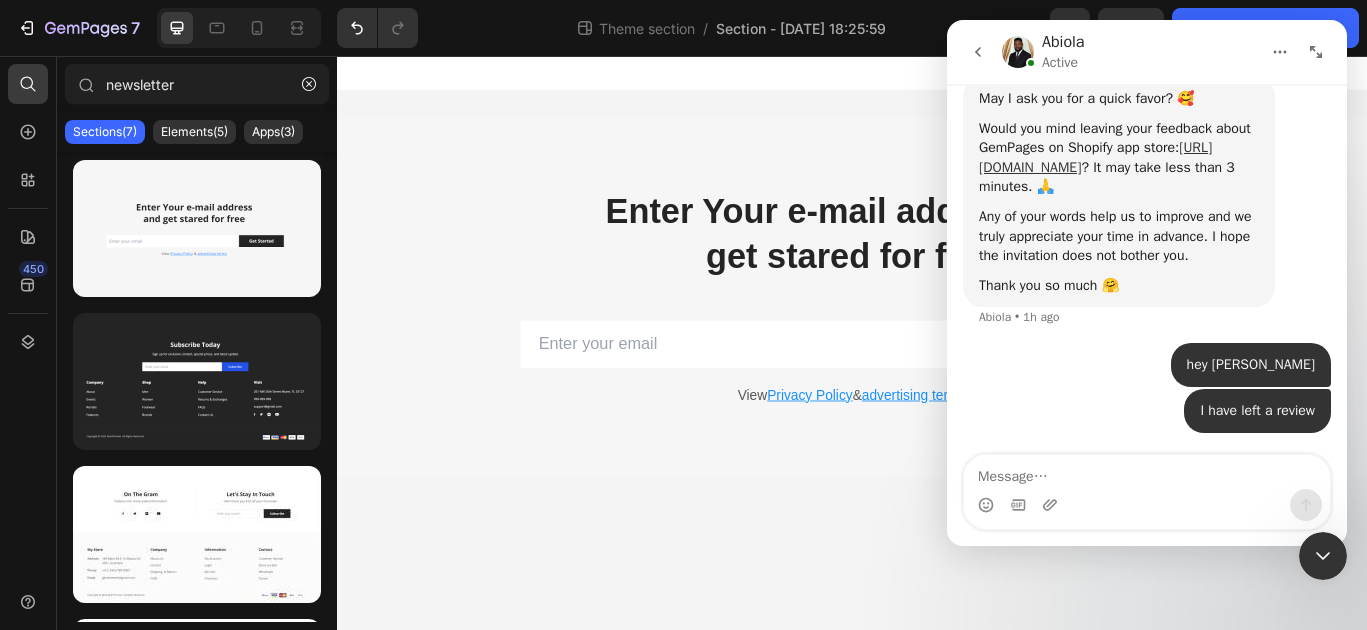 click at bounding box center [980, 52] 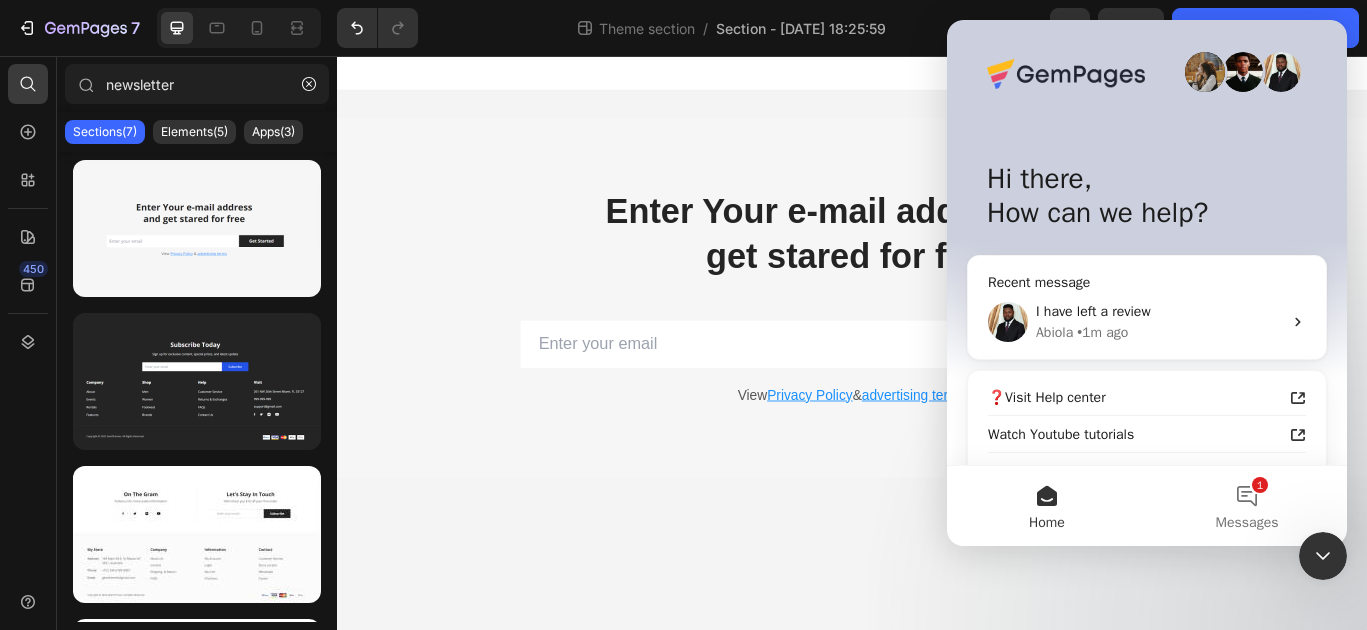 click at bounding box center (1323, 556) 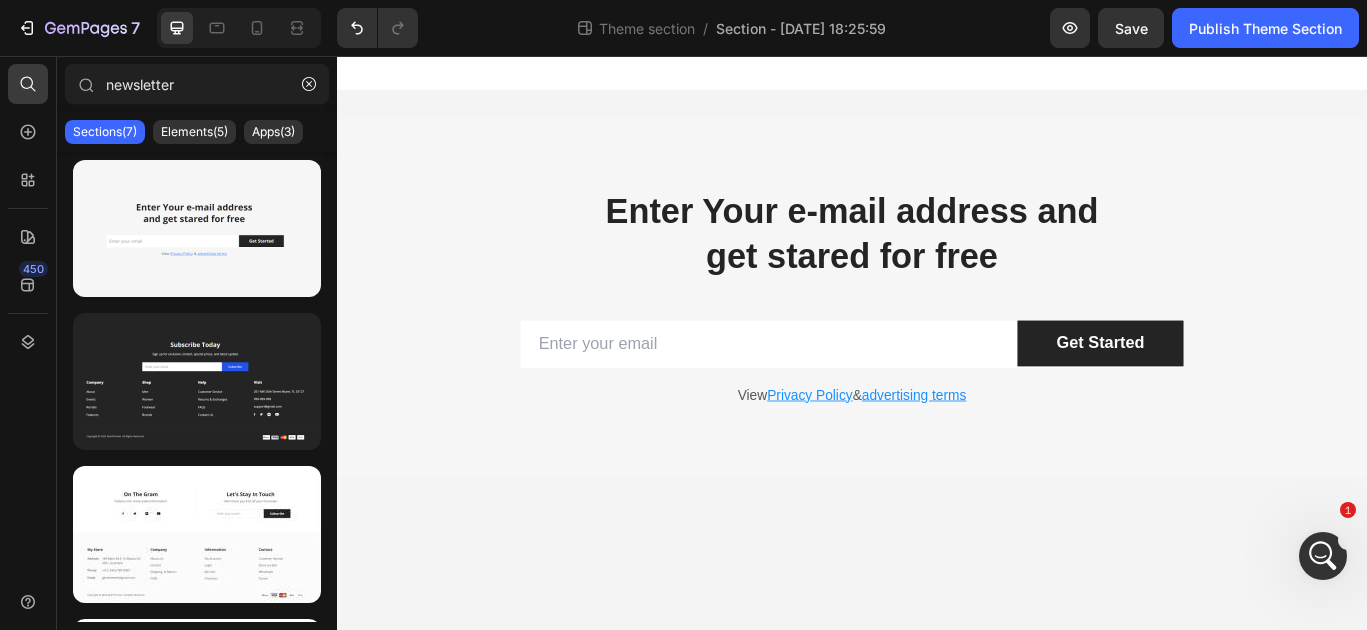 scroll, scrollTop: 0, scrollLeft: 0, axis: both 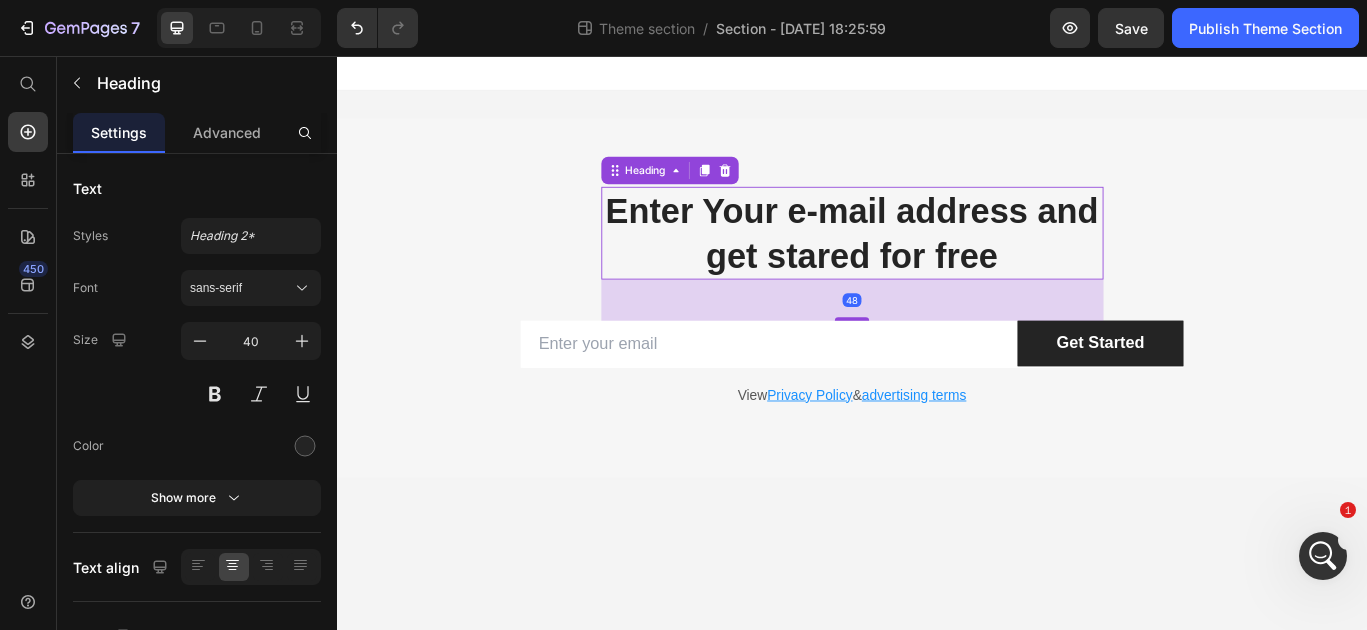 click on "Enter Your e-mail address and get stared for free" at bounding box center (937, 262) 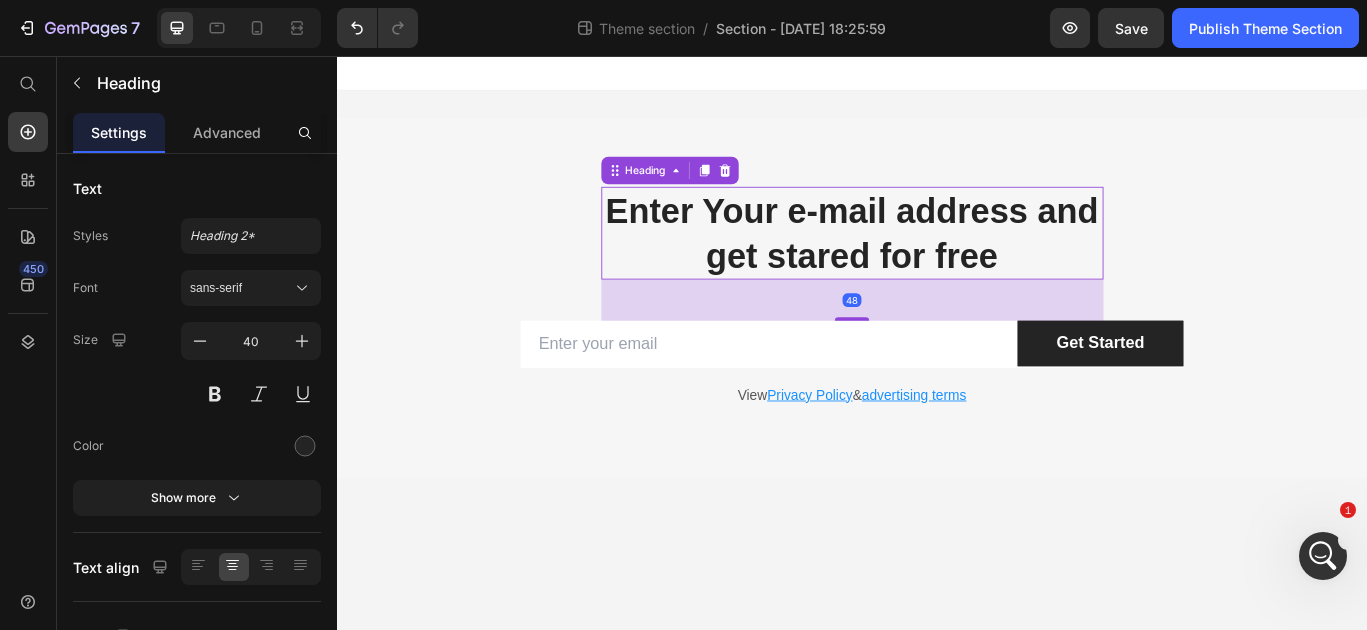 click on "Enter Your e-mail address and get stared for free" at bounding box center (937, 262) 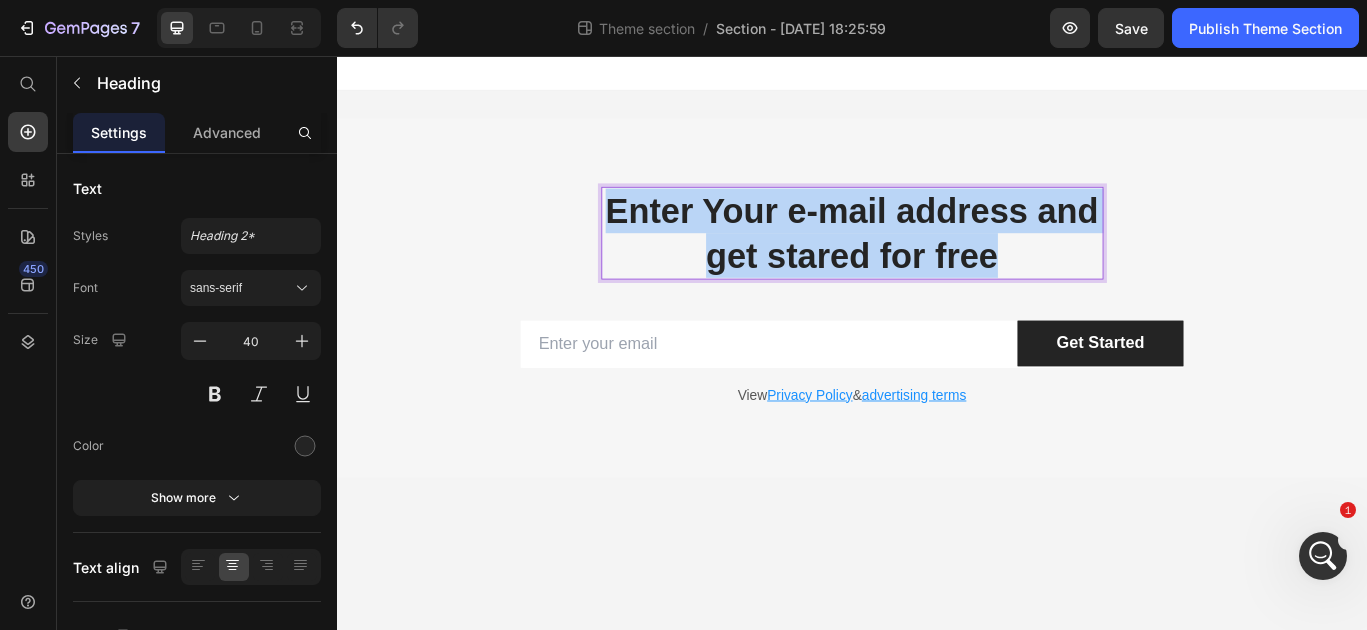 click on "Enter Your e-mail address and get stared for free" at bounding box center (937, 262) 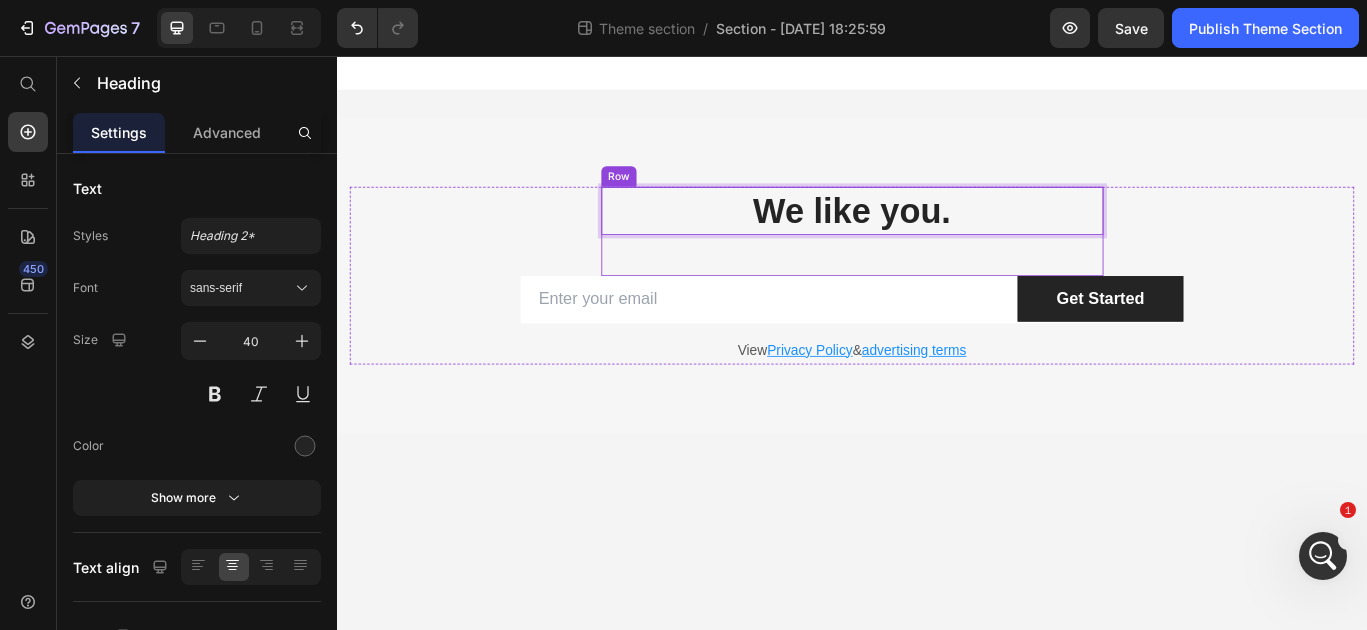 click on "We like you. Heading   48" at bounding box center (937, 260) 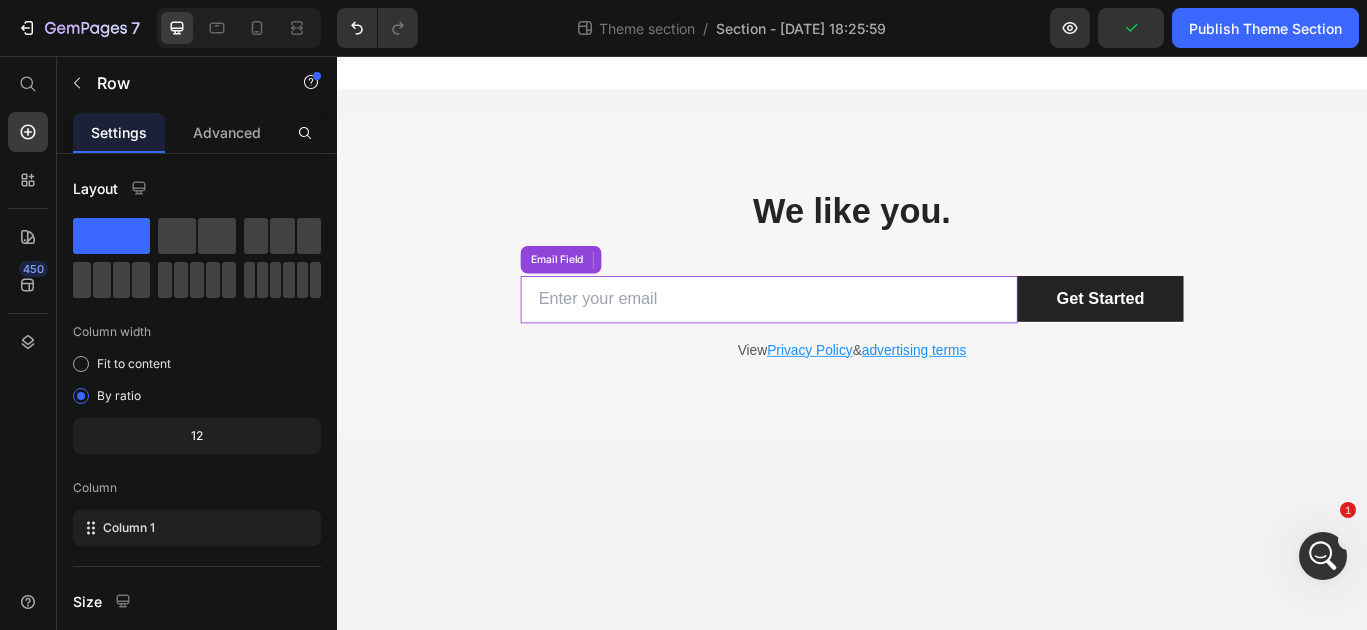 click at bounding box center (840, 339) 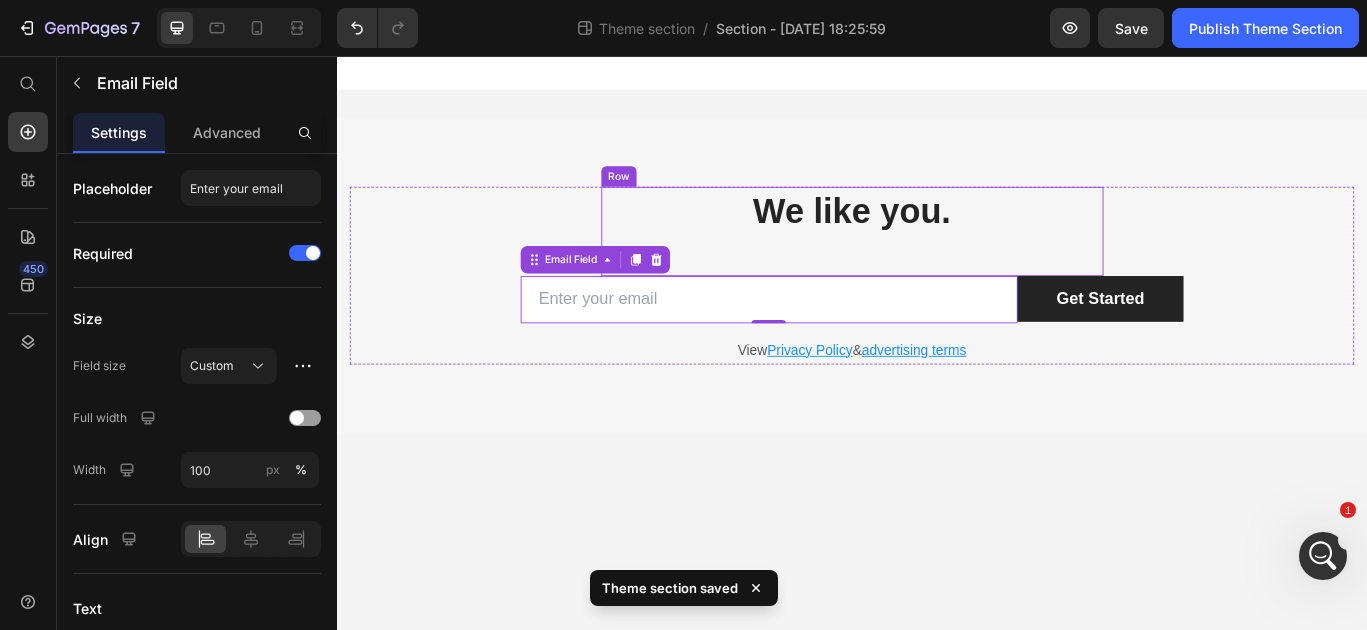 click on "We like you. Heading" at bounding box center (937, 260) 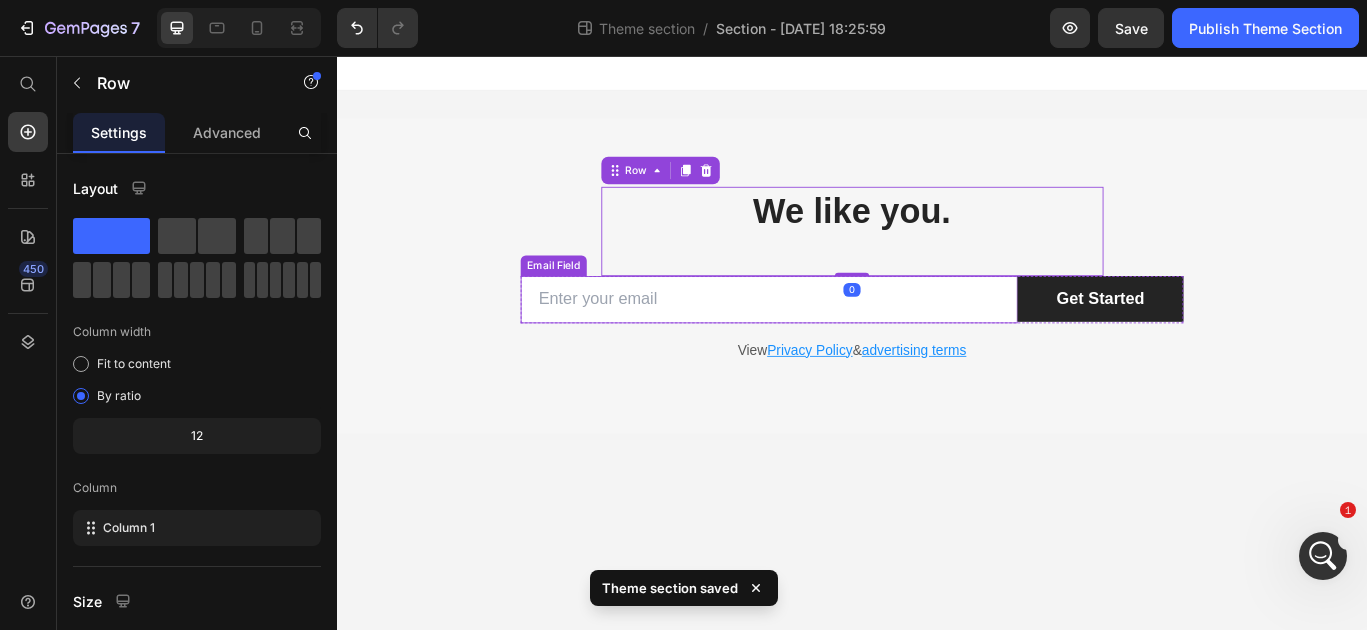 click on "We like you. Heading Row   0 Email Field Get Started Submit Button Row Newsletter Row View  Privacy Policy  &  advertising terms Text block" at bounding box center (937, 311) 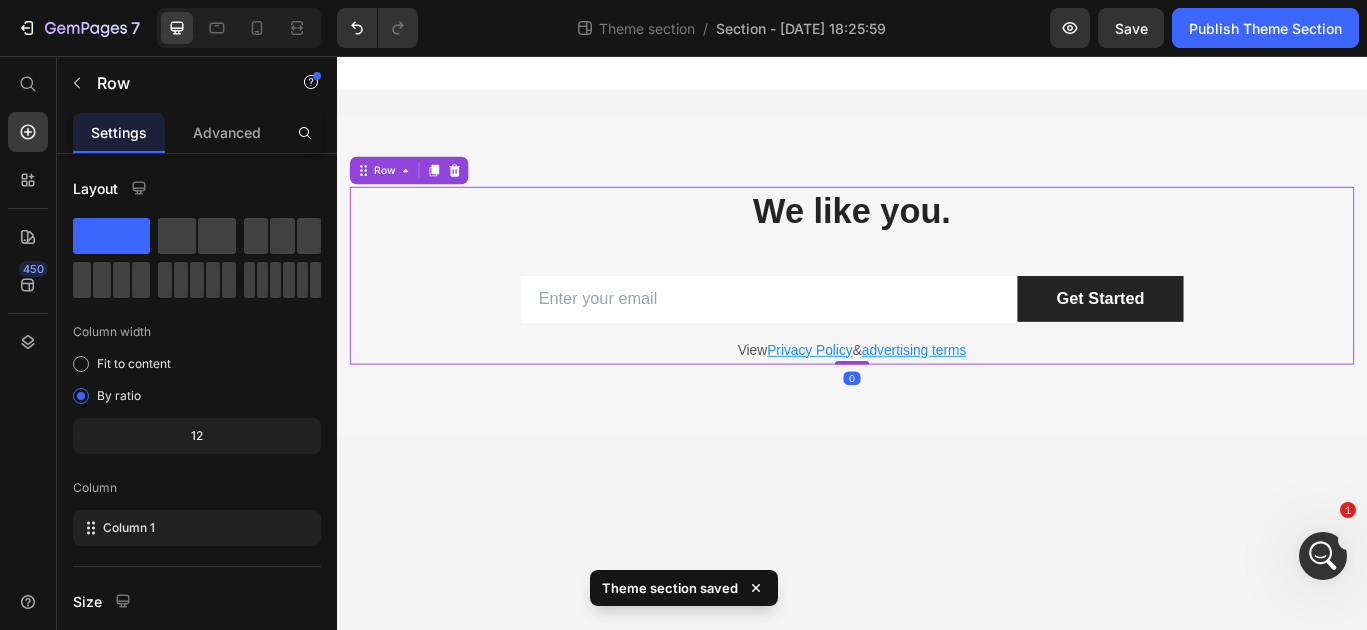 click on "We like you. Heading Row Email Field Get Started Submit Button Row Newsletter Row View  Privacy Policy  &  advertising terms Text block" at bounding box center (937, 311) 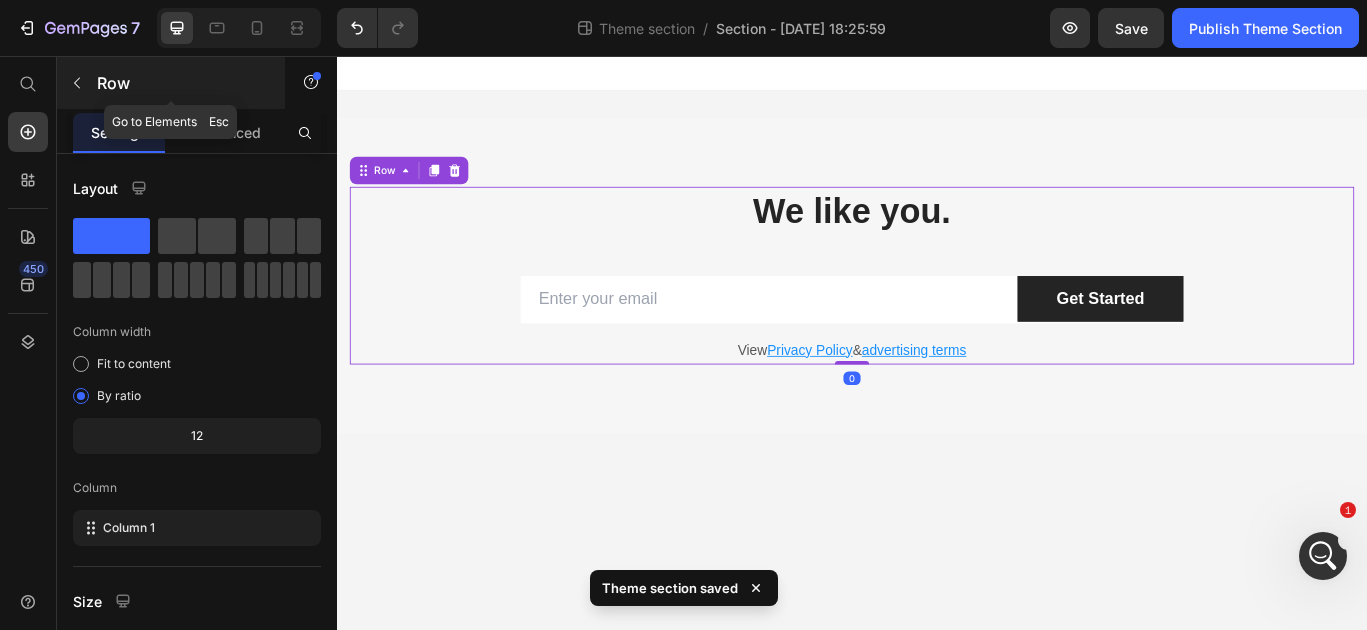 click on "Row" at bounding box center [182, 83] 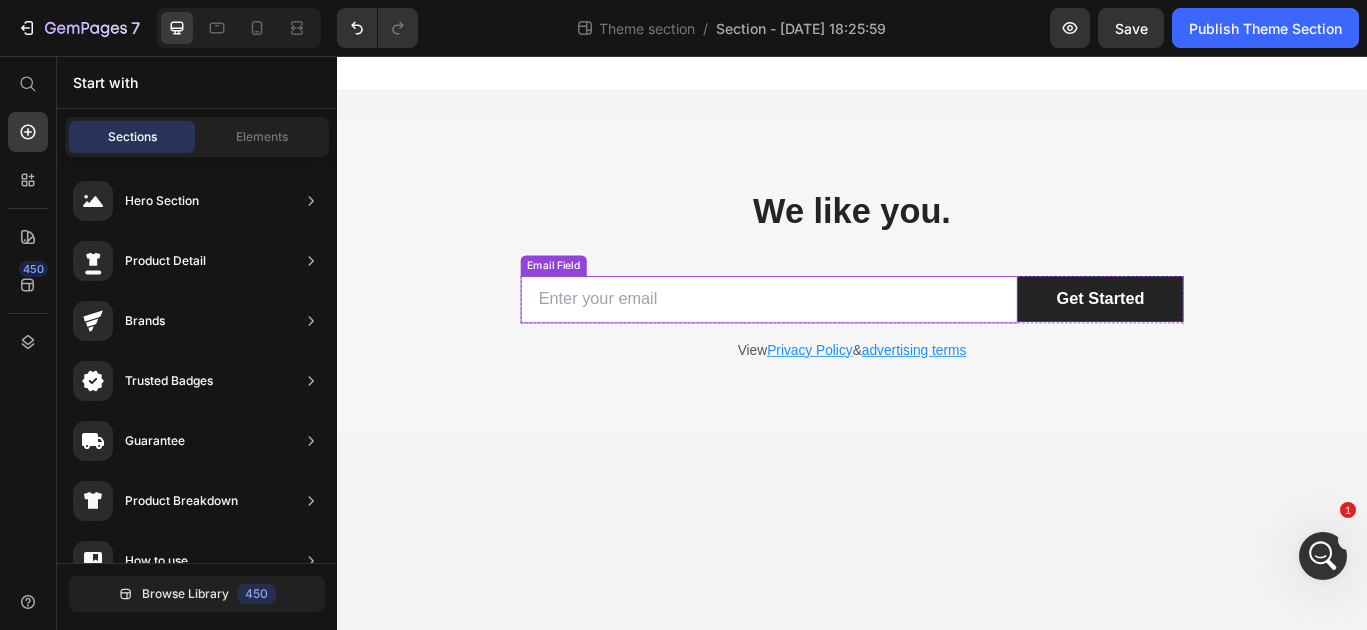click at bounding box center (840, 339) 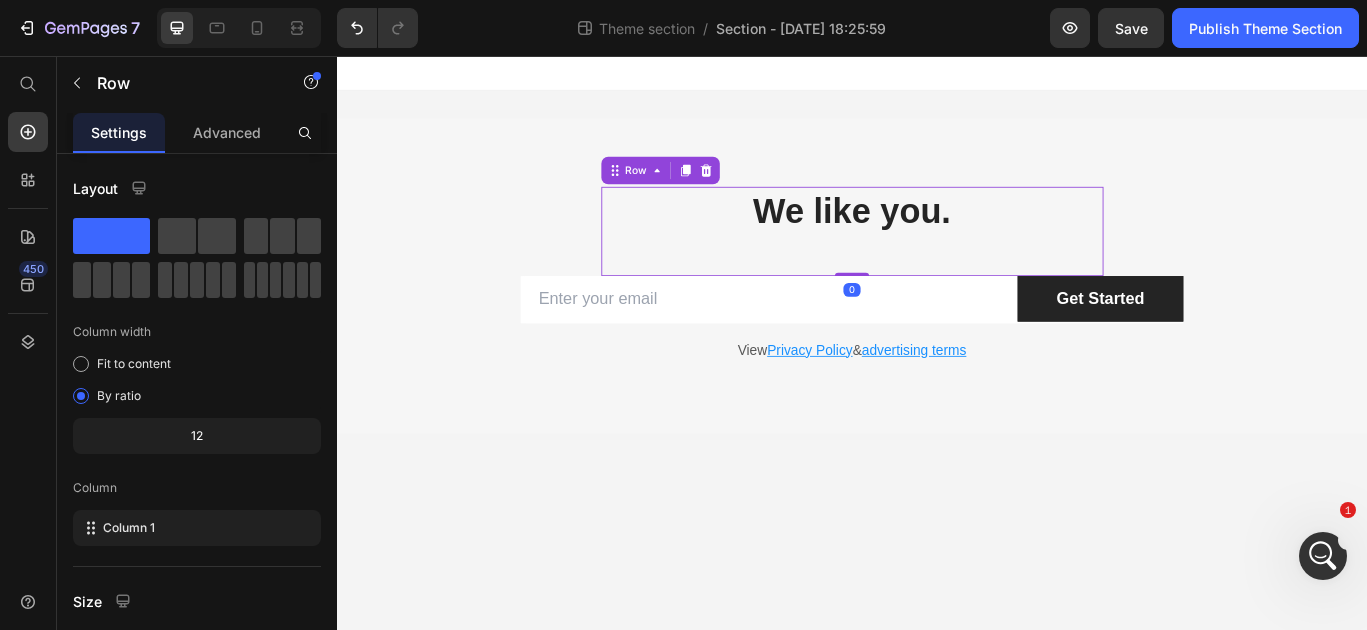 click on "We like you. Heading" at bounding box center (937, 260) 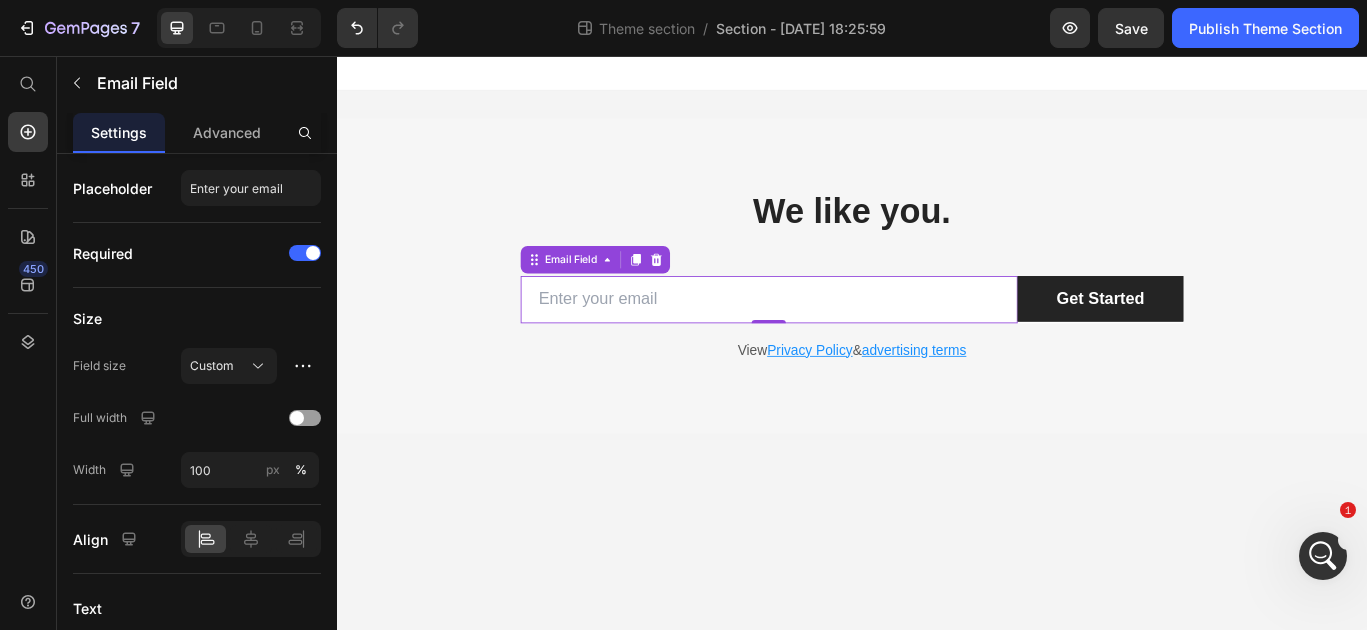 click at bounding box center [840, 339] 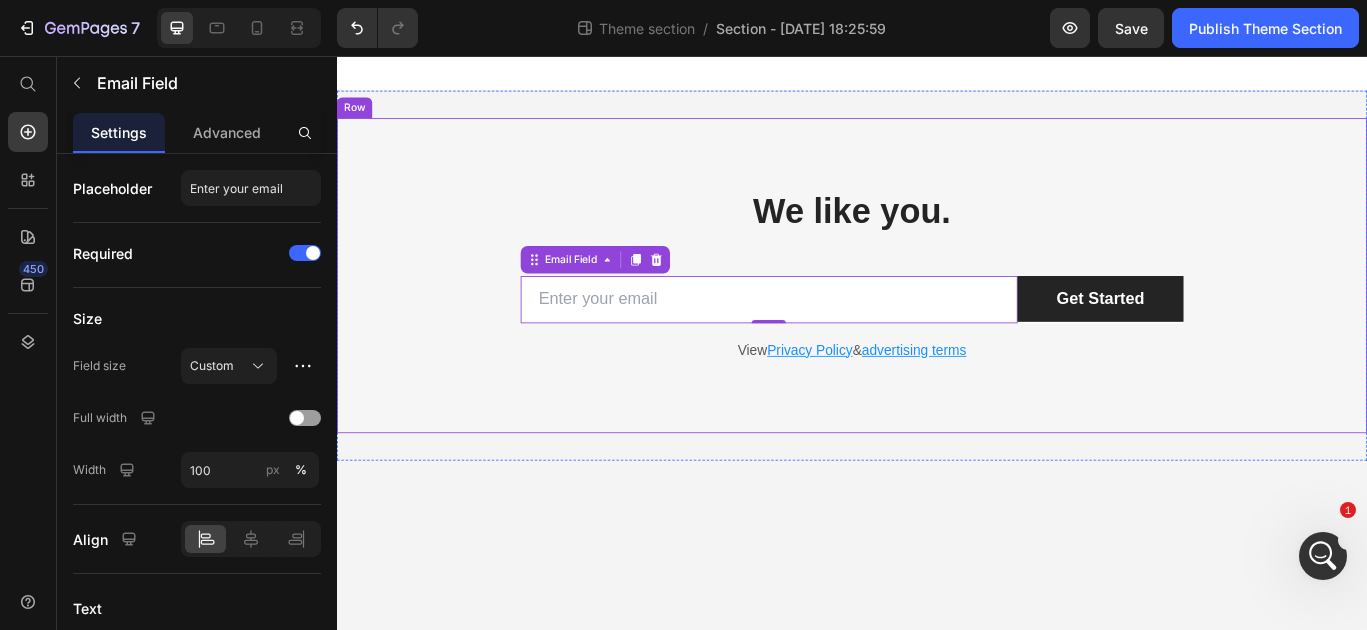 click on "We like you. Heading Row Email Field   0 Get Started Submit Button Row Newsletter Row View  Privacy Policy  &  advertising terms Text block Row Row" at bounding box center [937, 311] 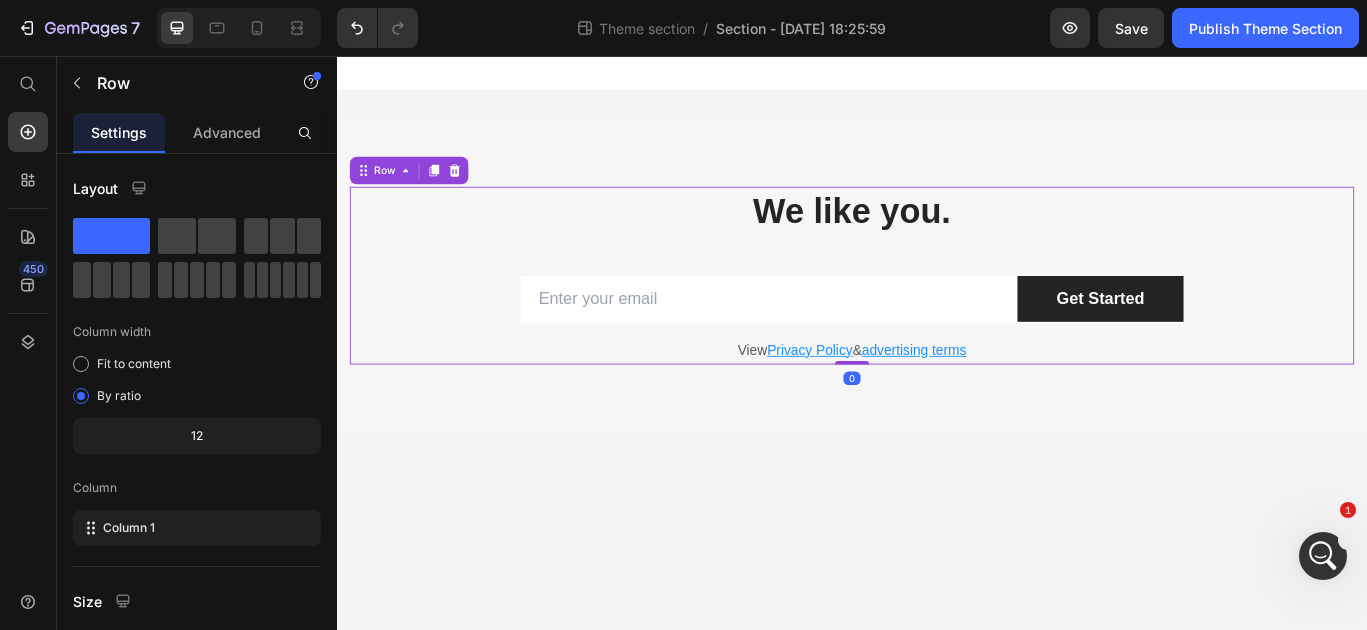click on "We like you. Heading Row Email Field Get Started Submit Button Row Newsletter Row View  Privacy Policy  &  advertising terms Text block" at bounding box center (937, 311) 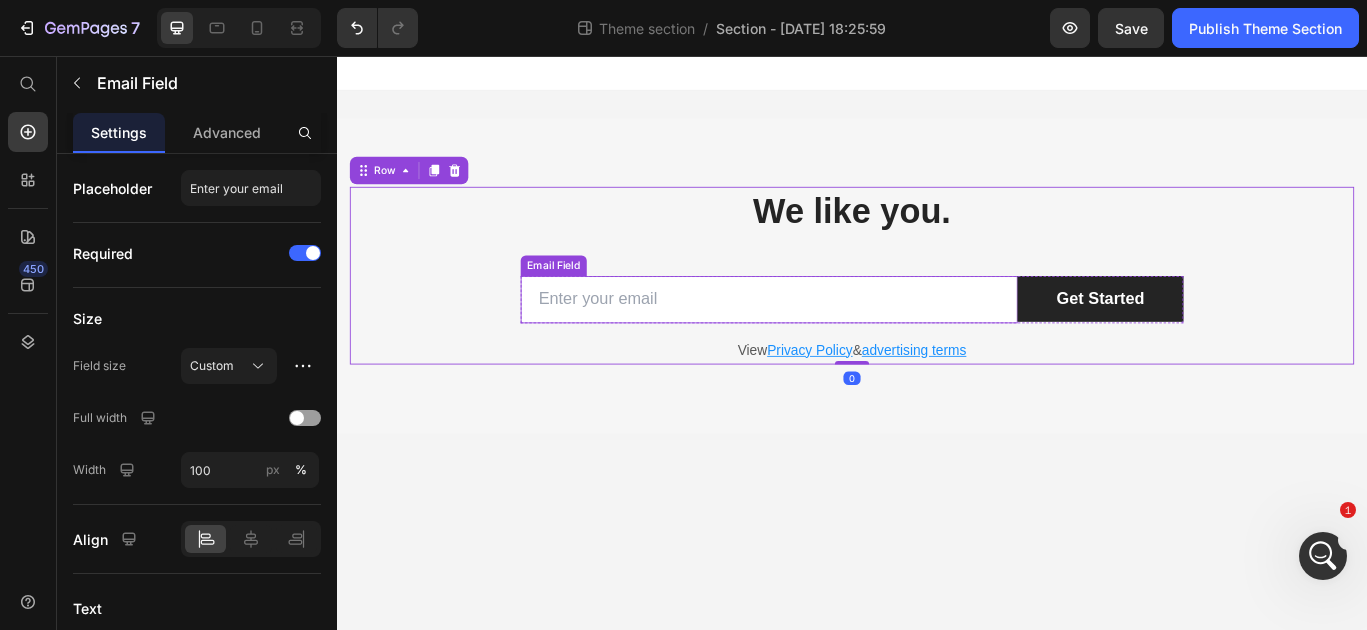 click at bounding box center [840, 339] 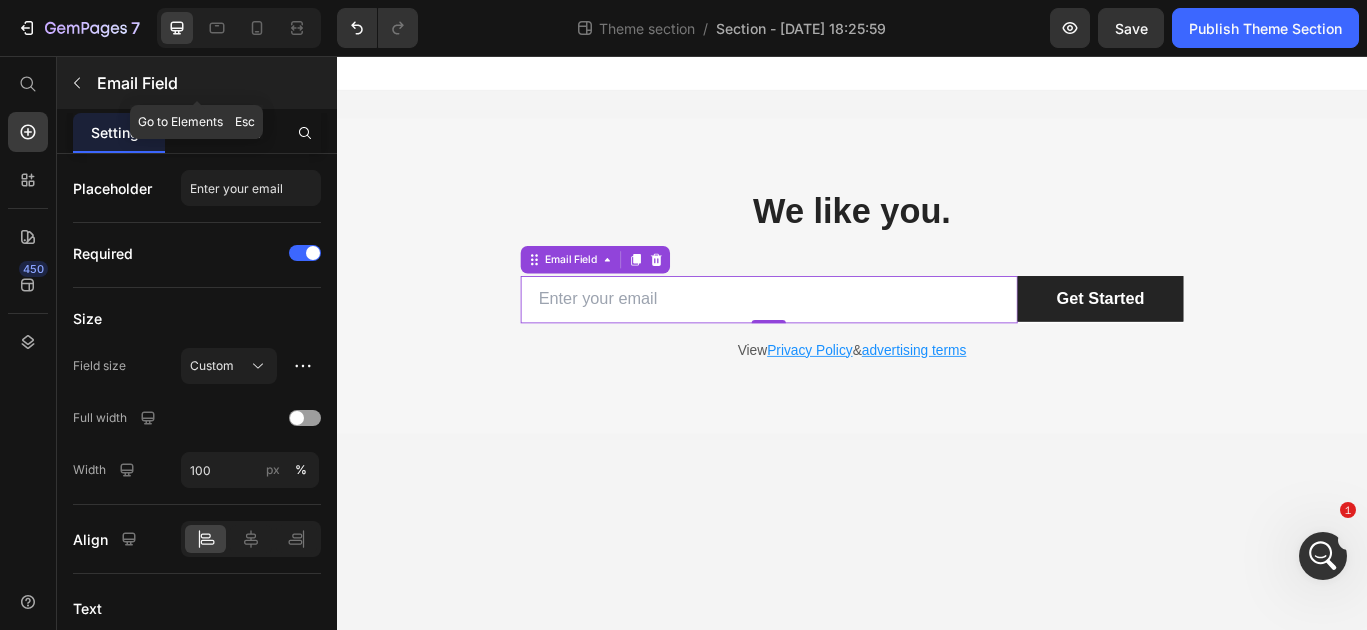 click 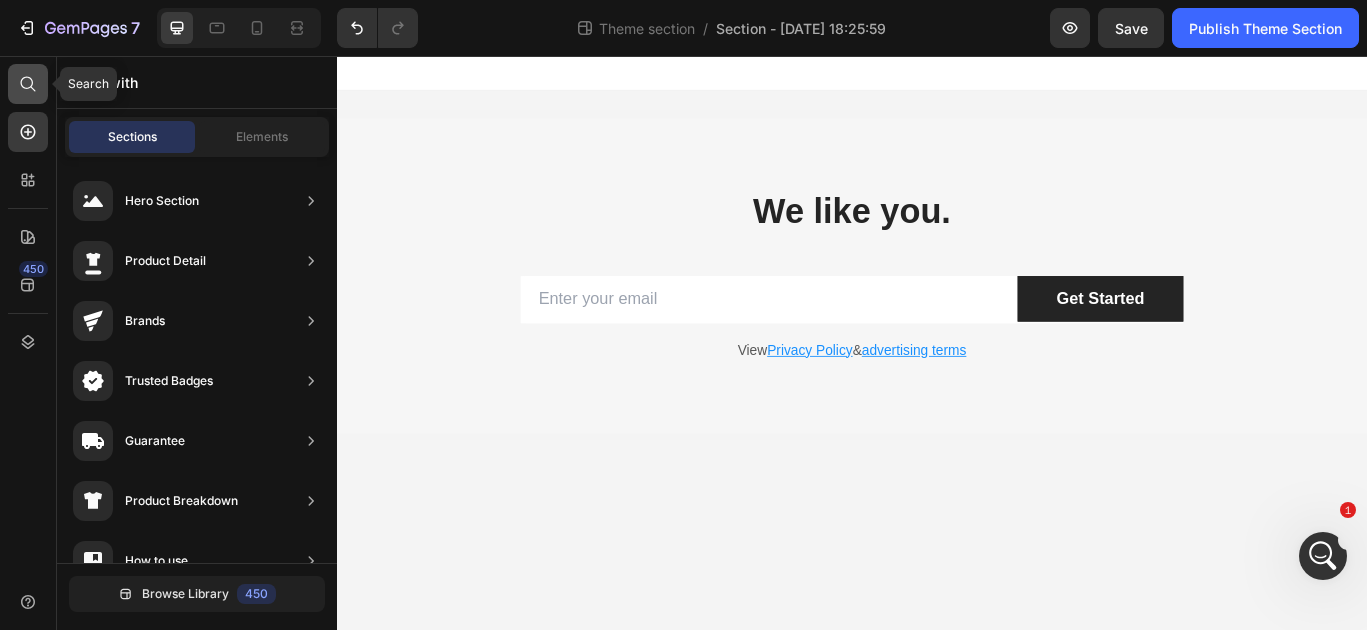 click 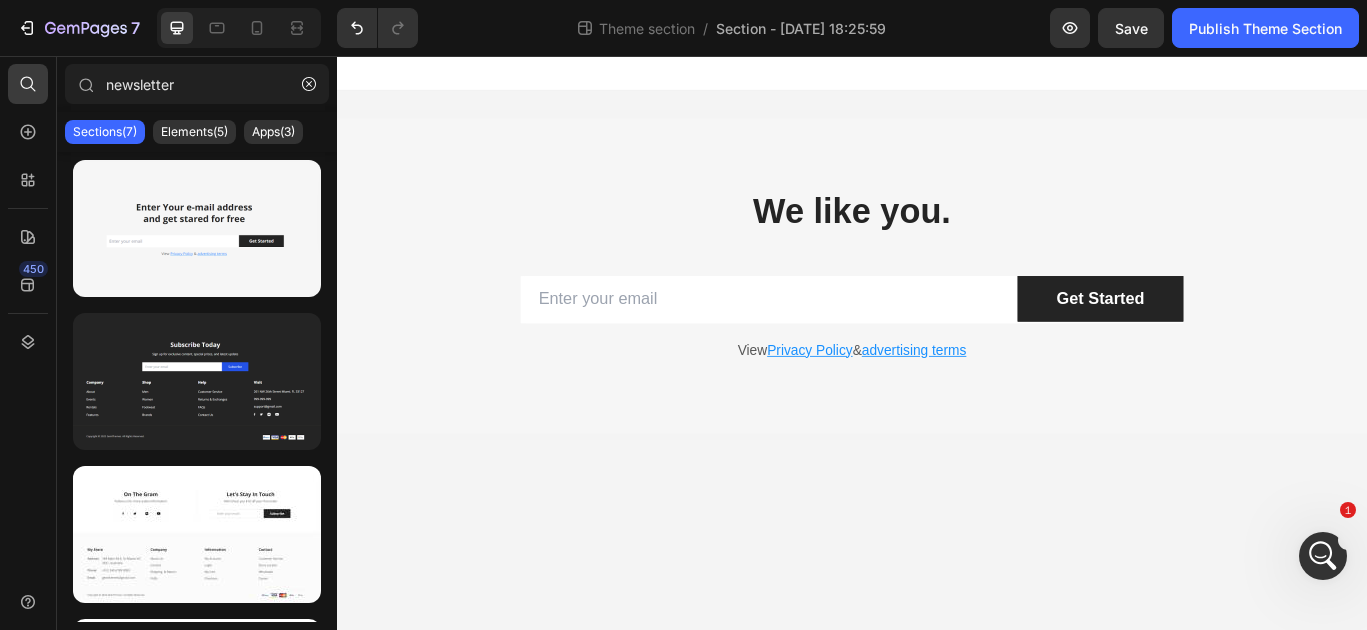 drag, startPoint x: 214, startPoint y: 96, endPoint x: 48, endPoint y: 73, distance: 167.5858 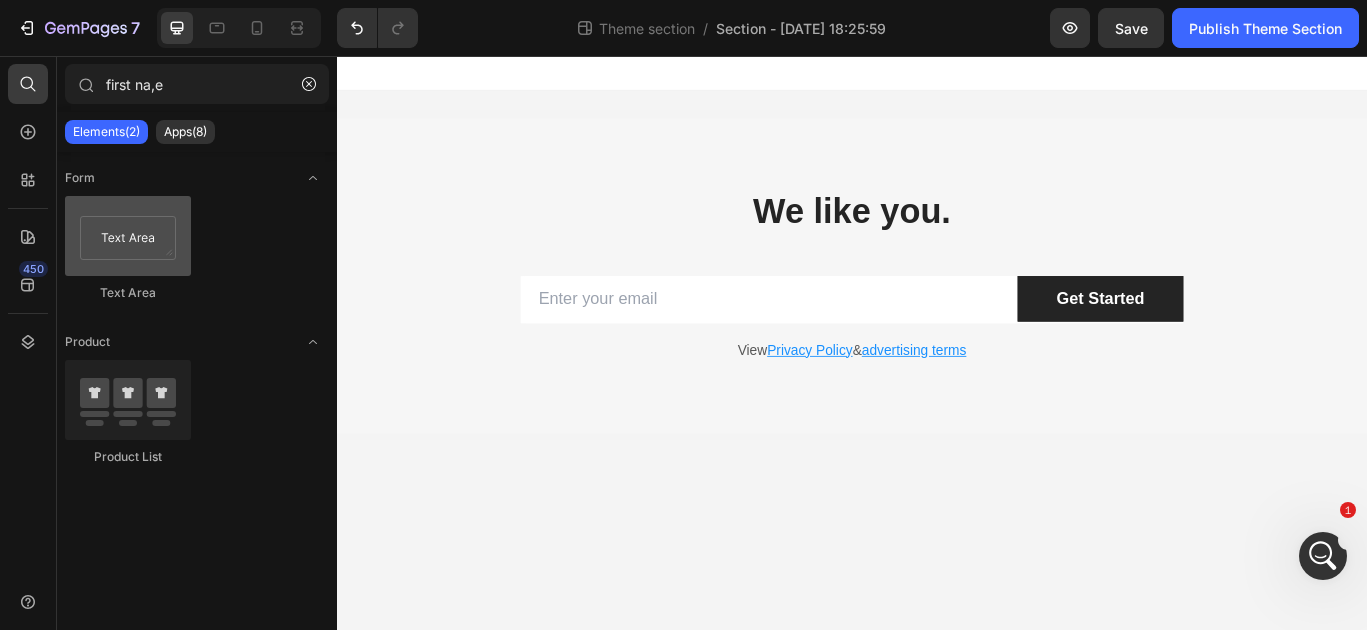 type on "first na,e" 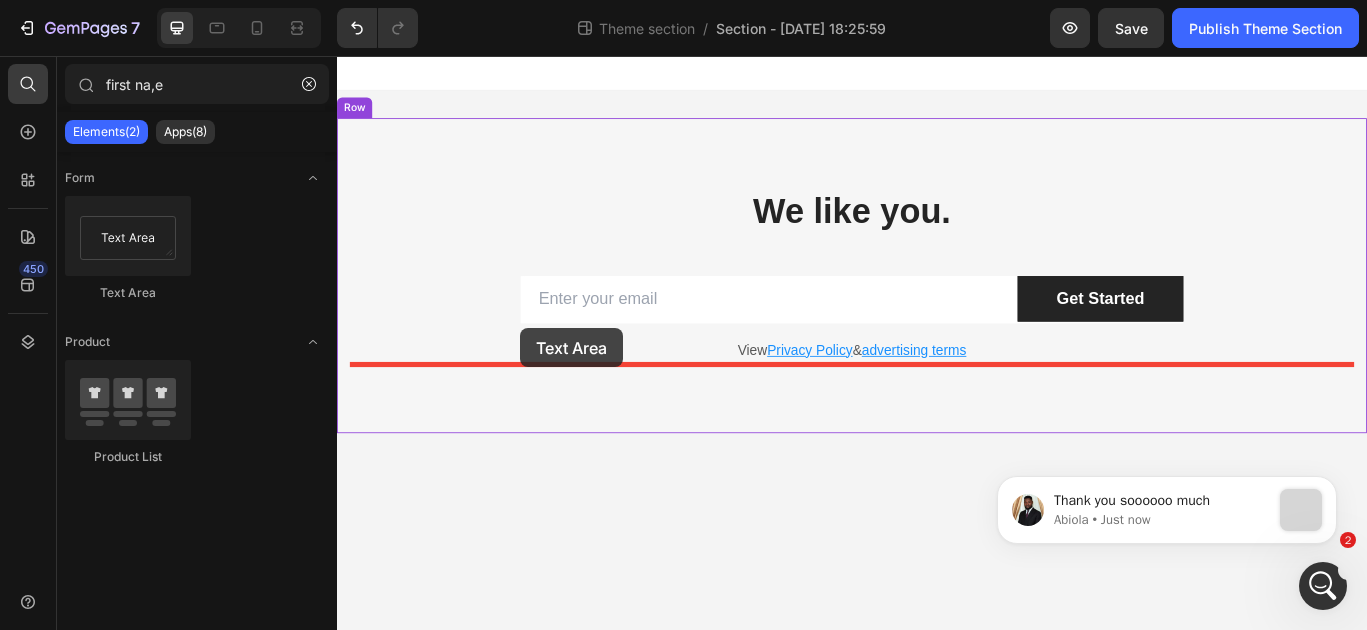scroll, scrollTop: 0, scrollLeft: 0, axis: both 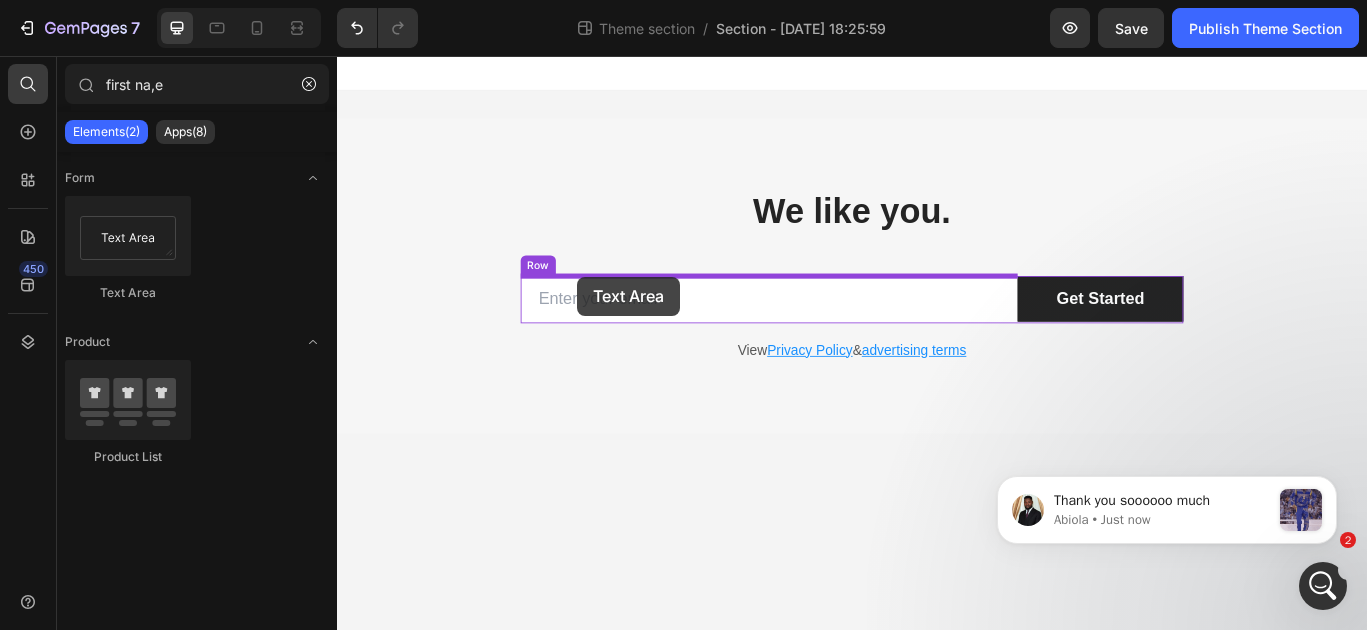 drag, startPoint x: 495, startPoint y: 299, endPoint x: 617, endPoint y: 310, distance: 122.494896 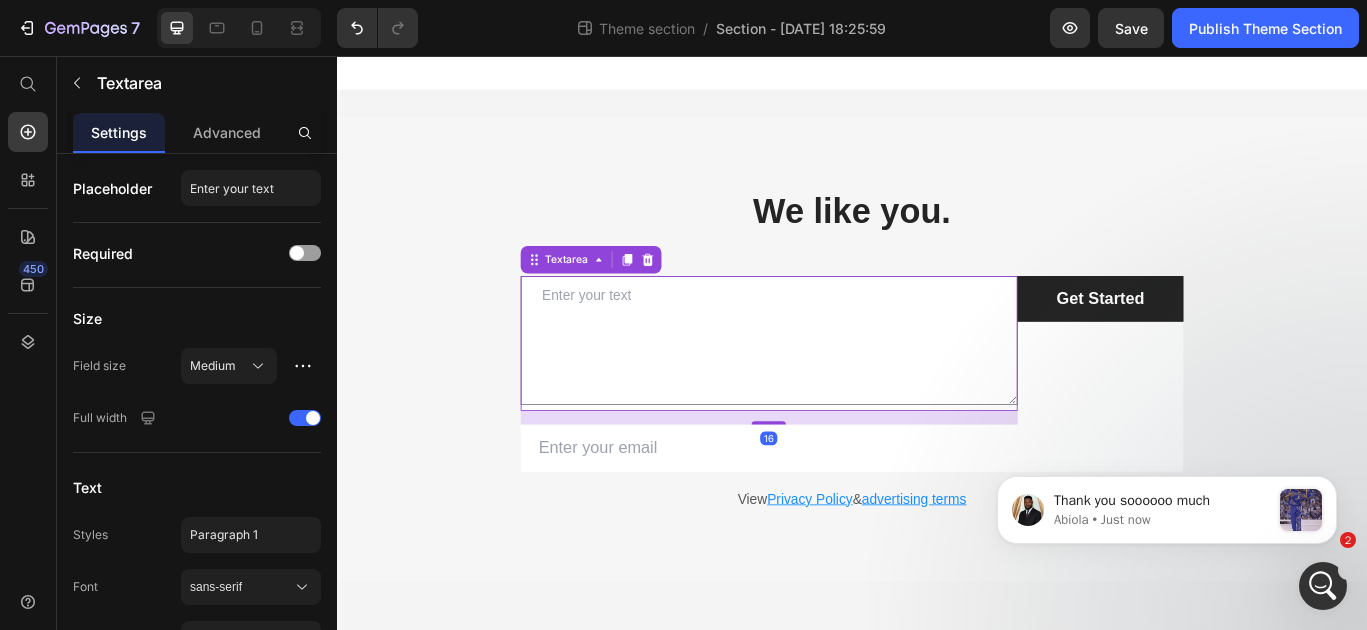 click at bounding box center (840, 387) 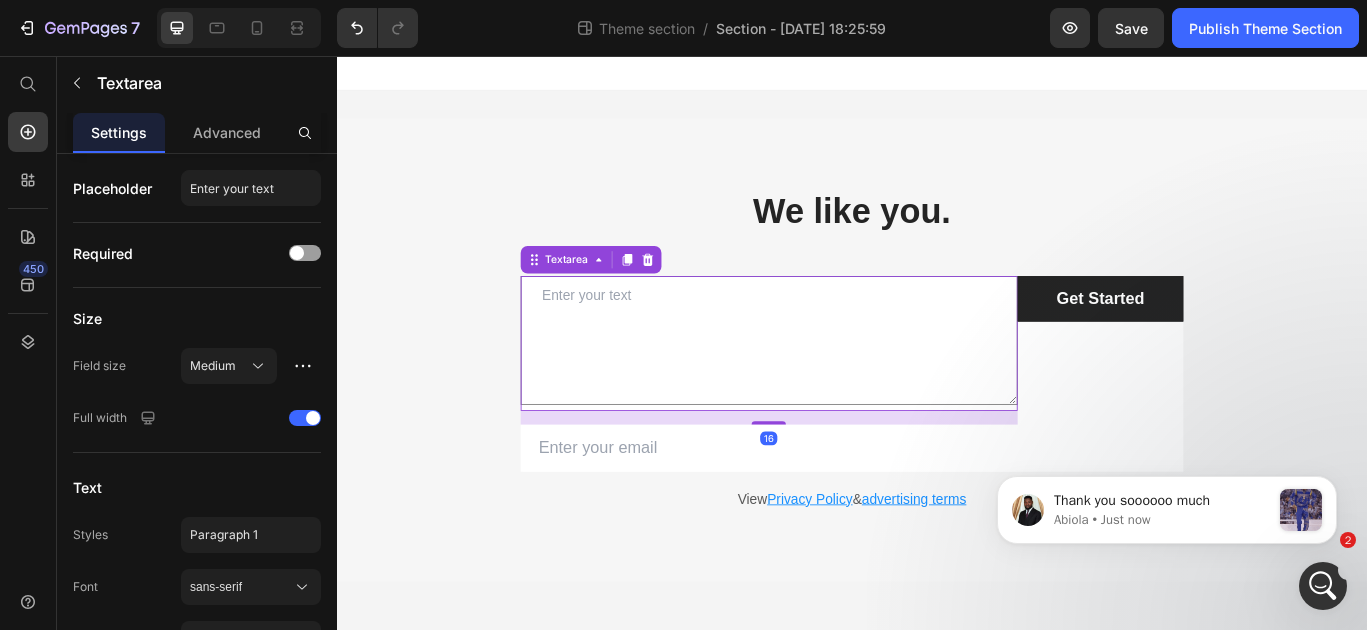 click at bounding box center (840, 387) 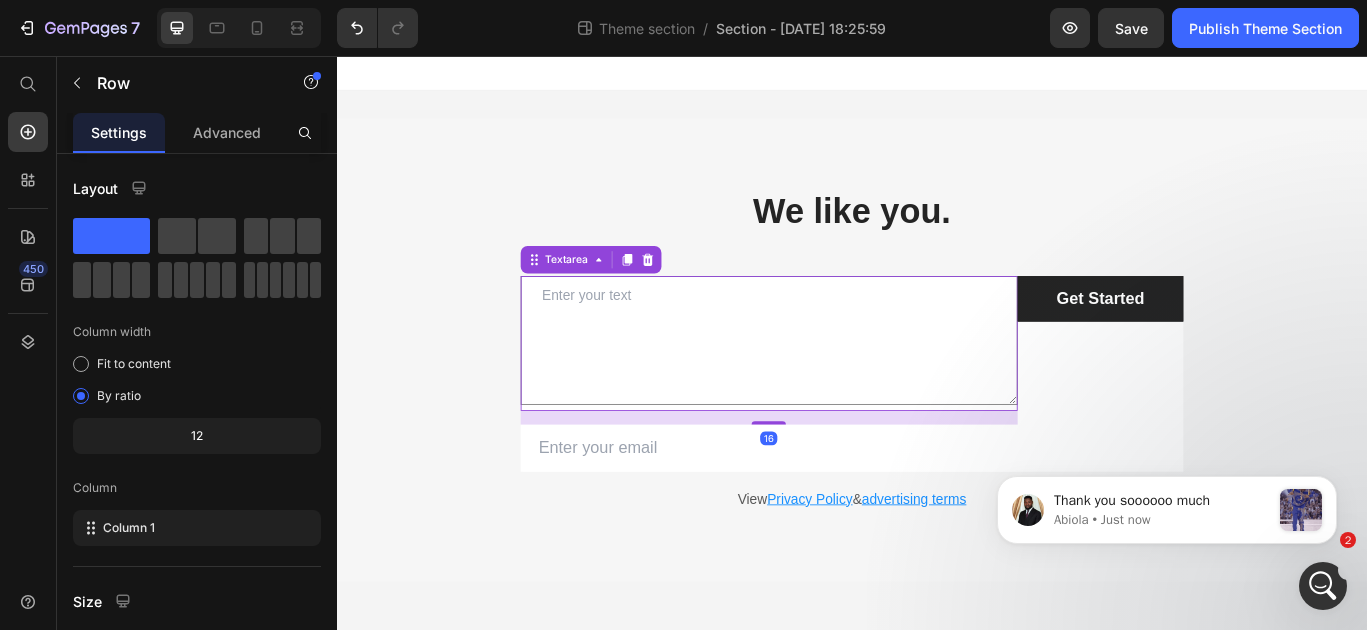 click on "We like you. Heading Row Textarea   16 Email Field Get Started Submit Button Row Newsletter Row View  Privacy Policy  &  advertising terms Text block" at bounding box center [937, 398] 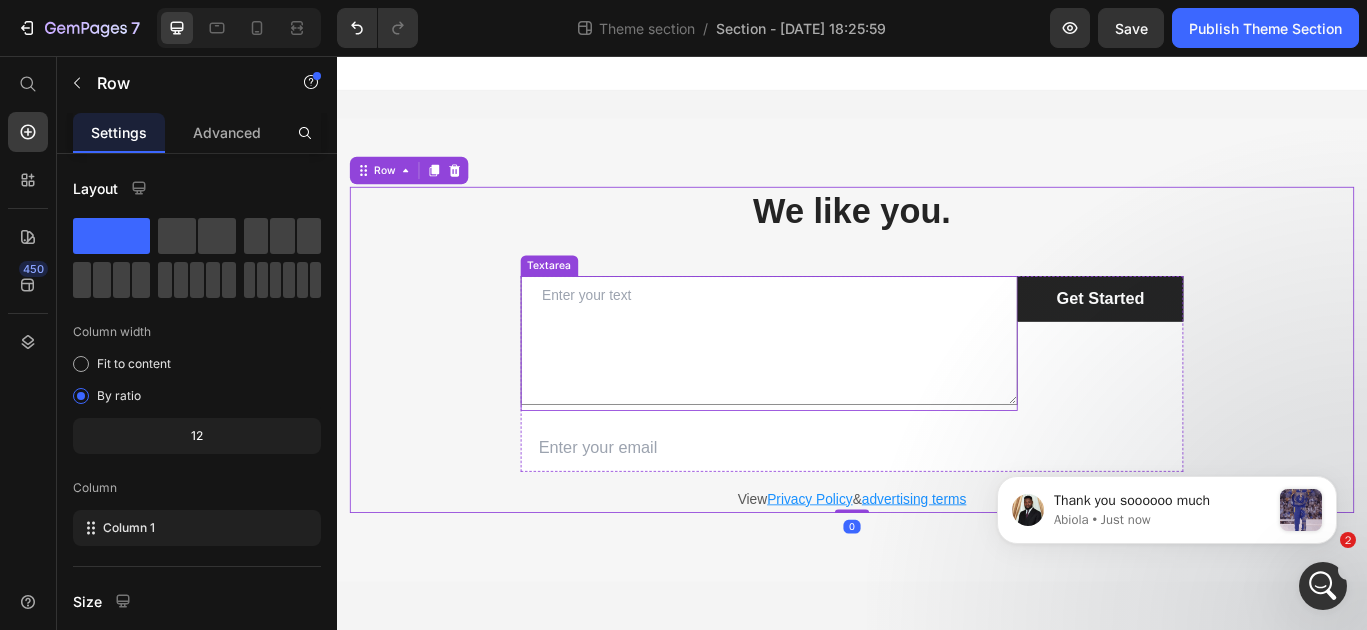 click at bounding box center (840, 387) 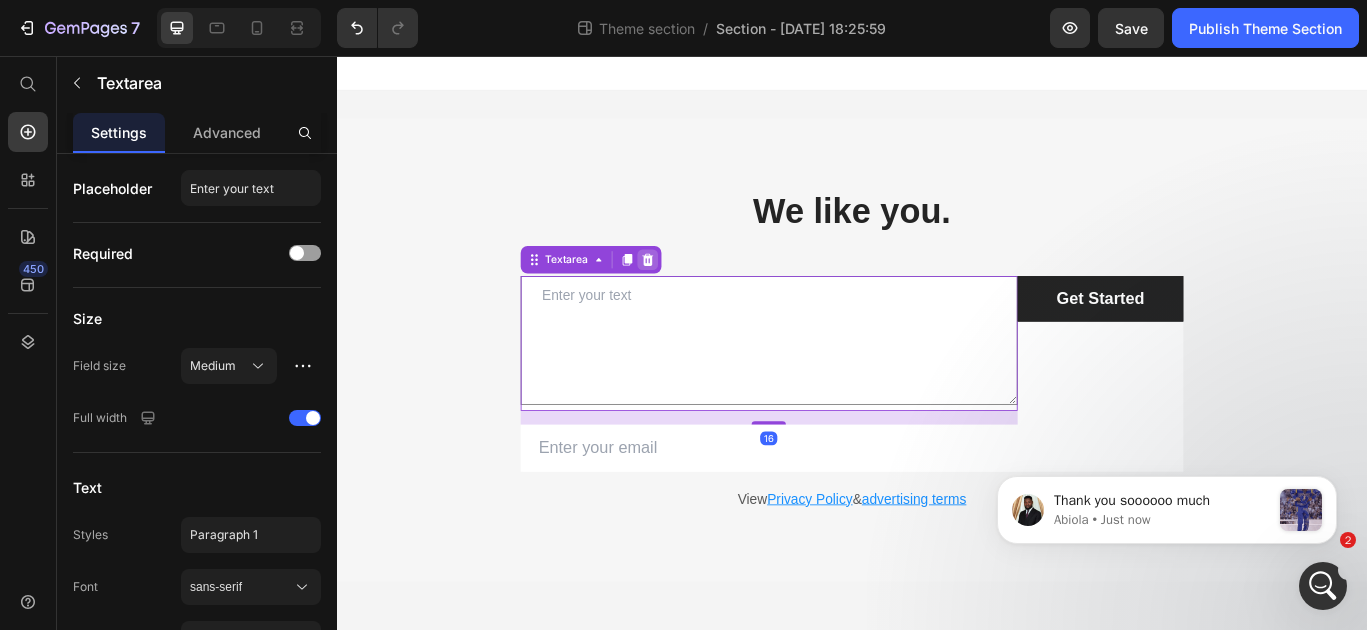 click 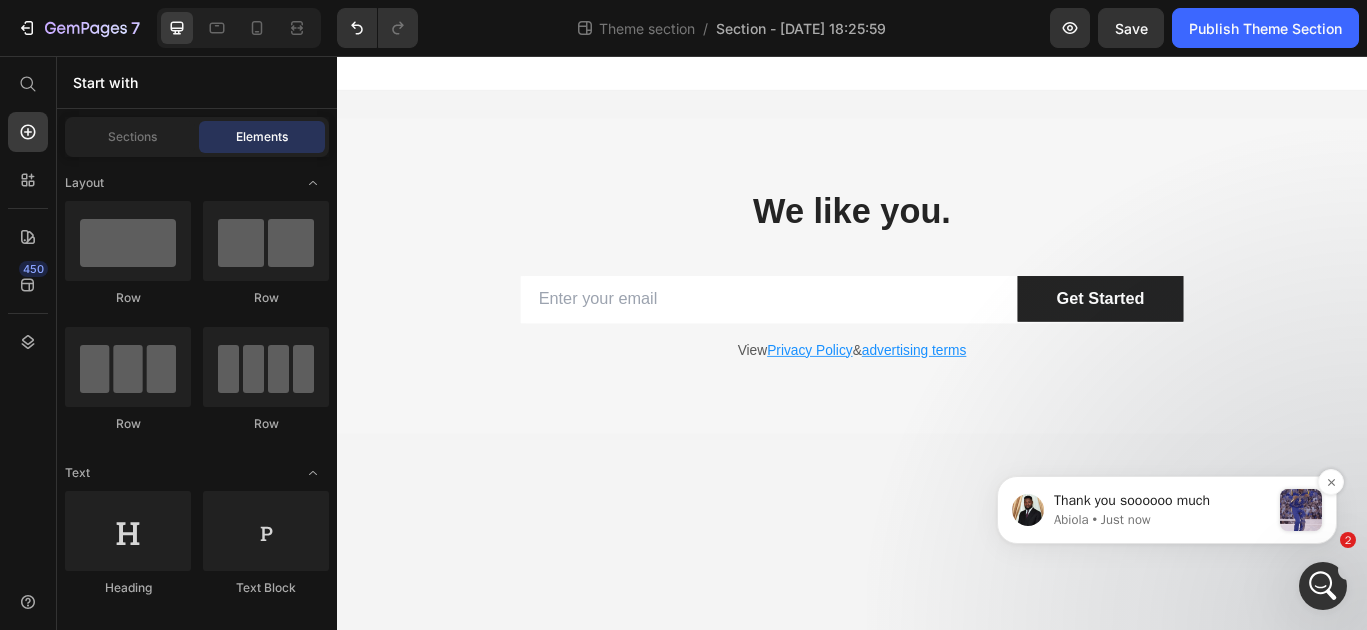 click on "Thank you soooooo much Abiola • Just now" at bounding box center [1167, 510] 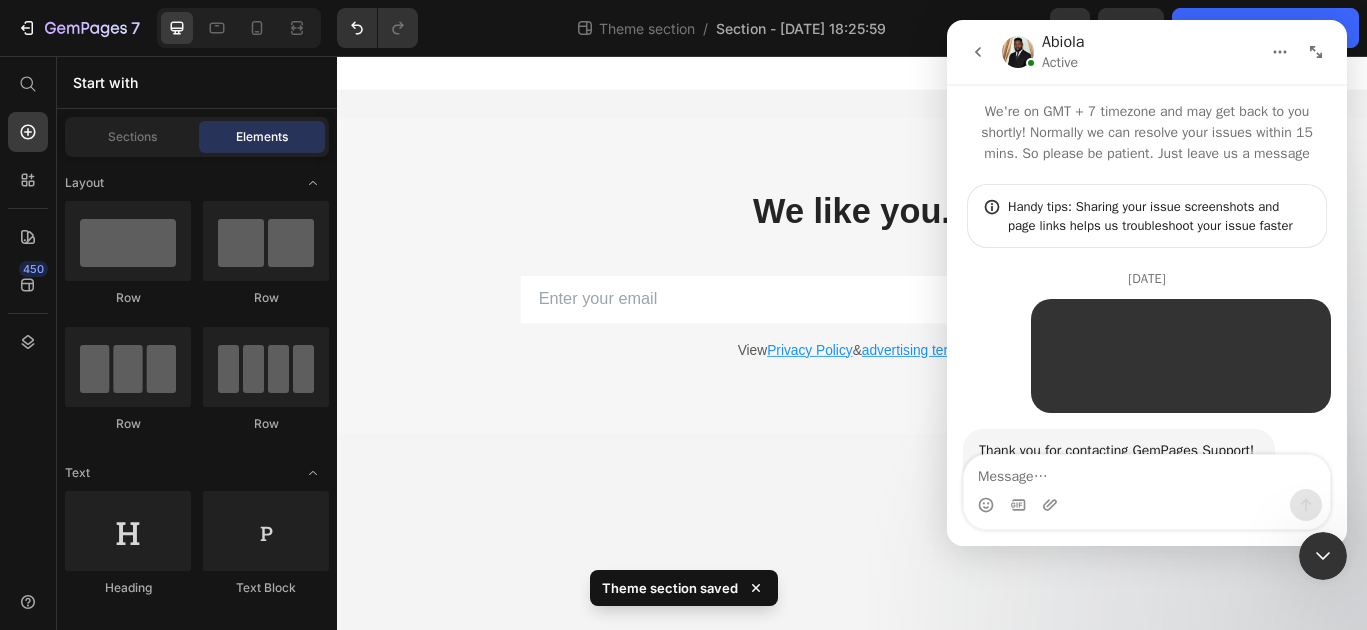 scroll, scrollTop: 3, scrollLeft: 0, axis: vertical 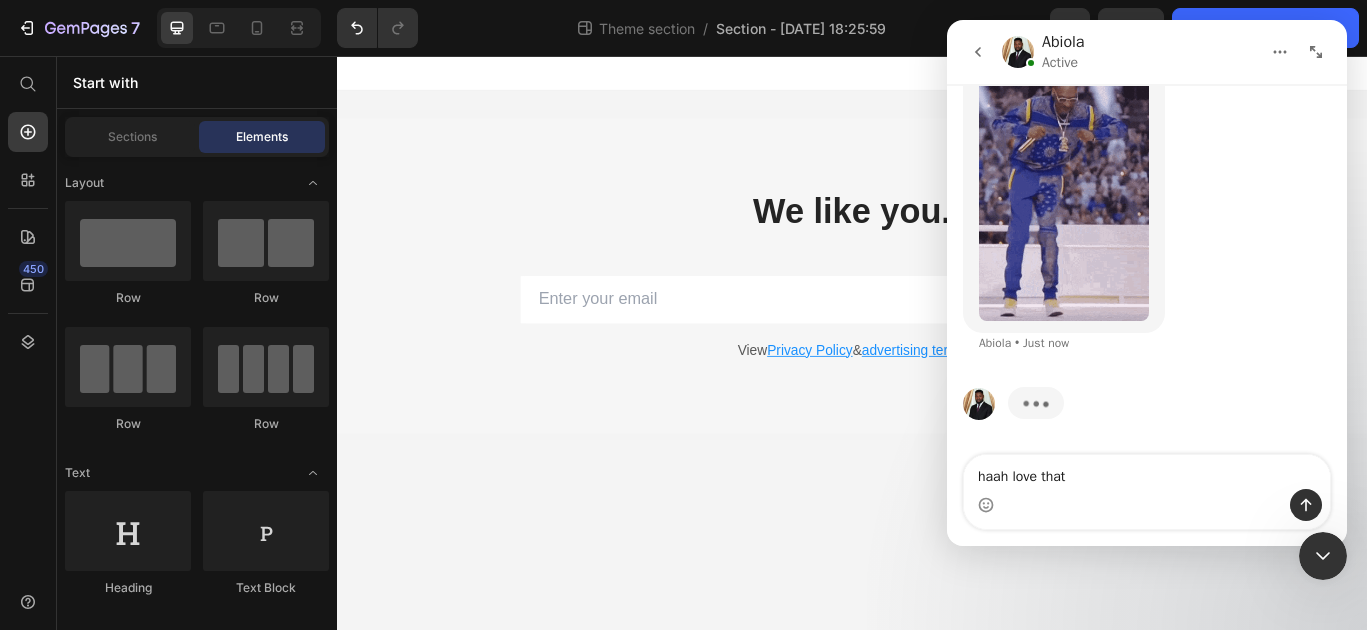 click on "haah love that" at bounding box center (1147, 472) 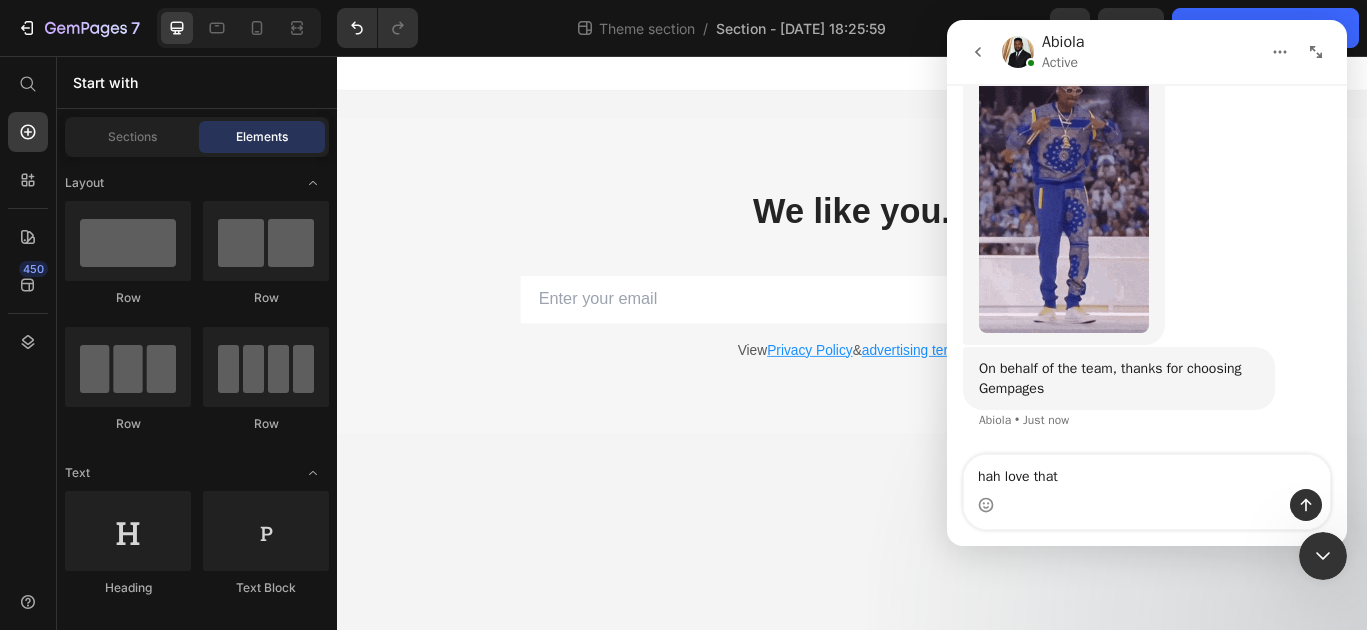 type on "haha love that" 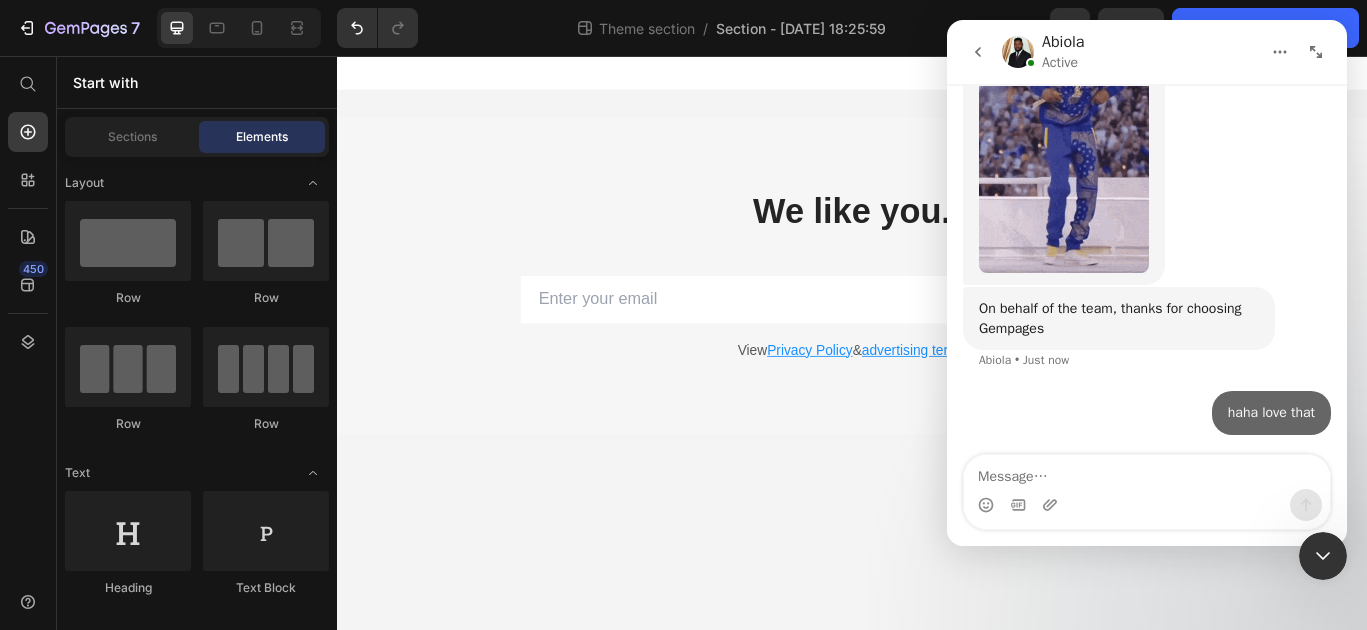 scroll, scrollTop: 7787, scrollLeft: 0, axis: vertical 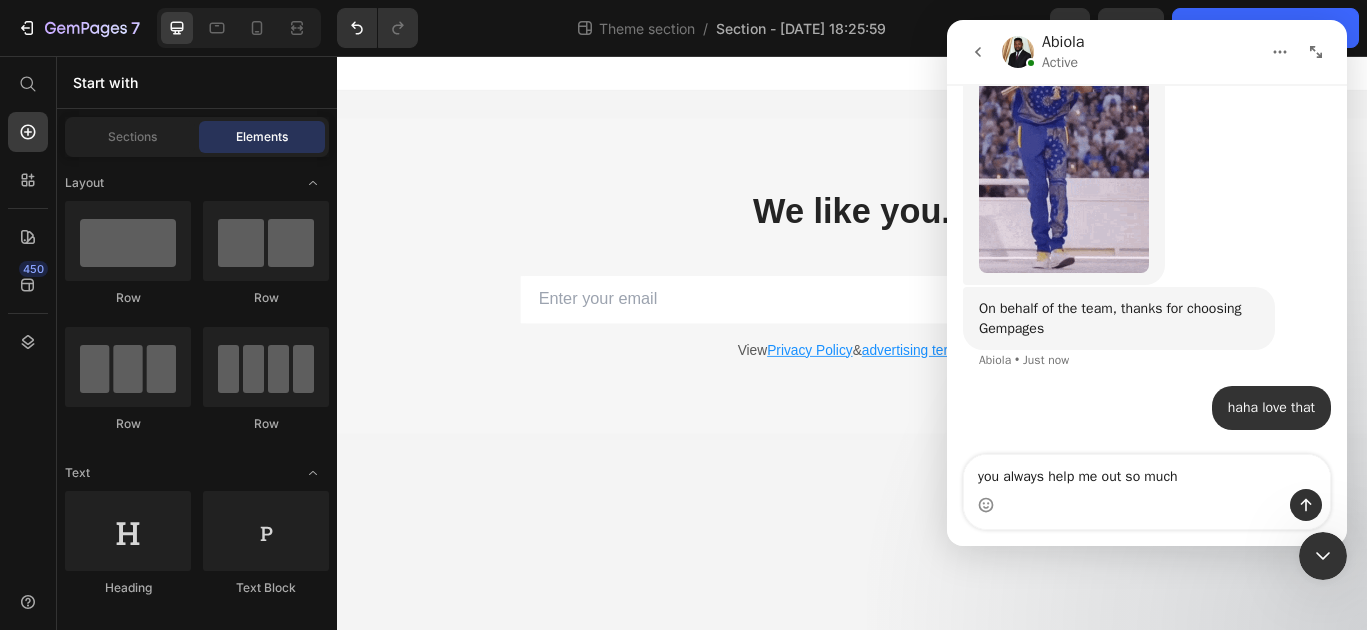 type on "you always help me out so much!" 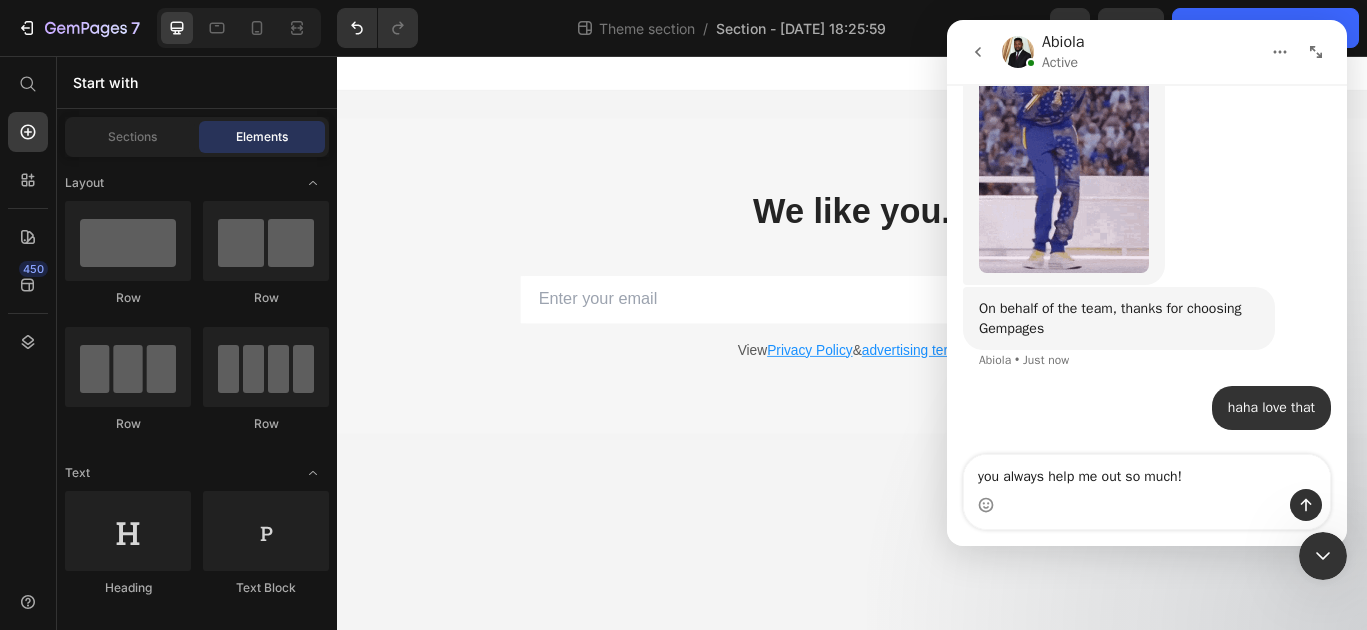 type 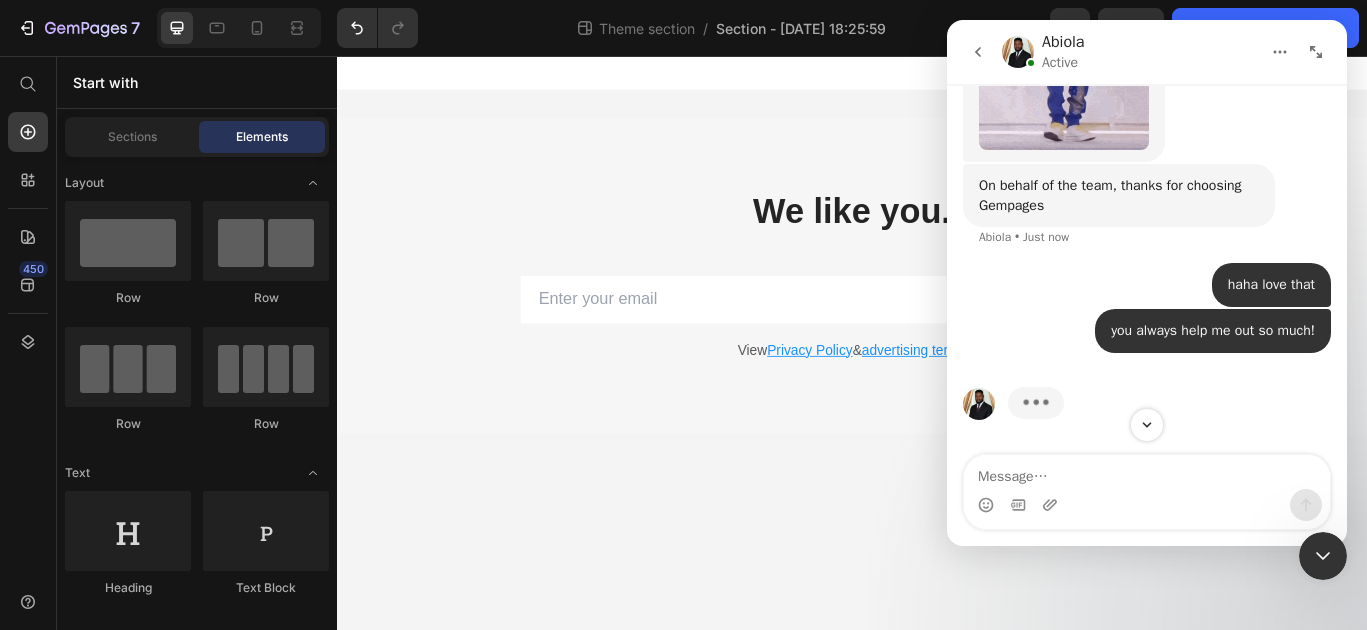 scroll, scrollTop: 7910, scrollLeft: 0, axis: vertical 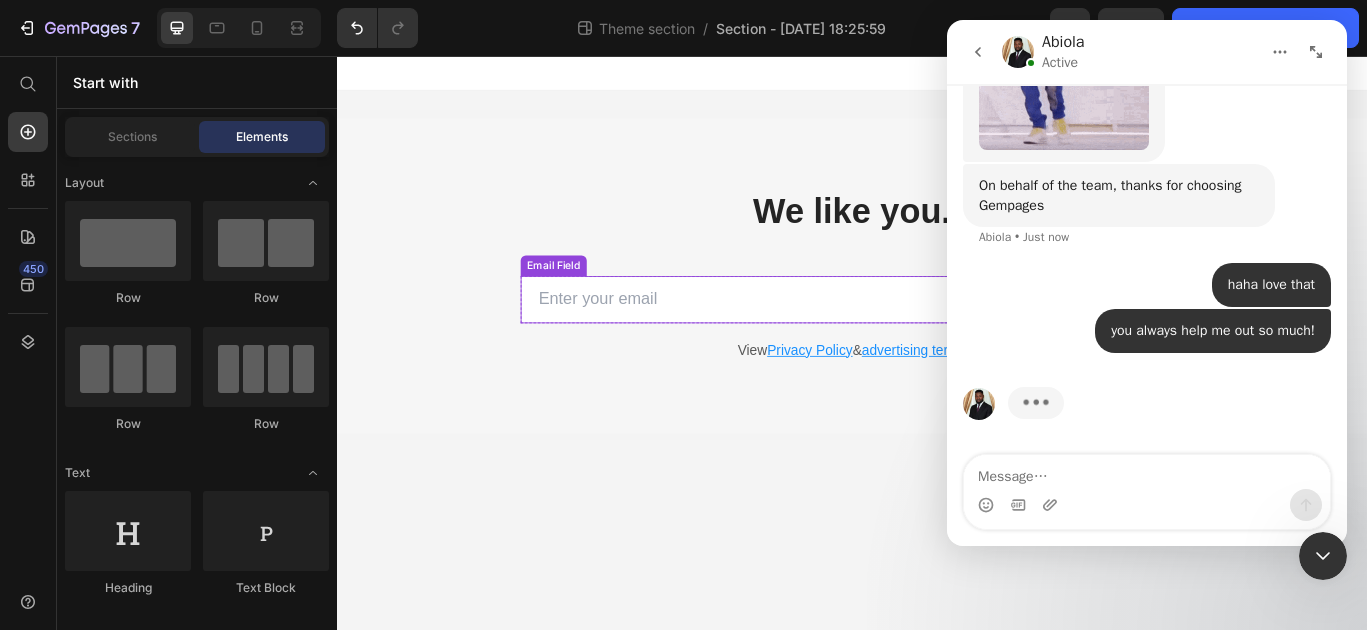 click at bounding box center (840, 339) 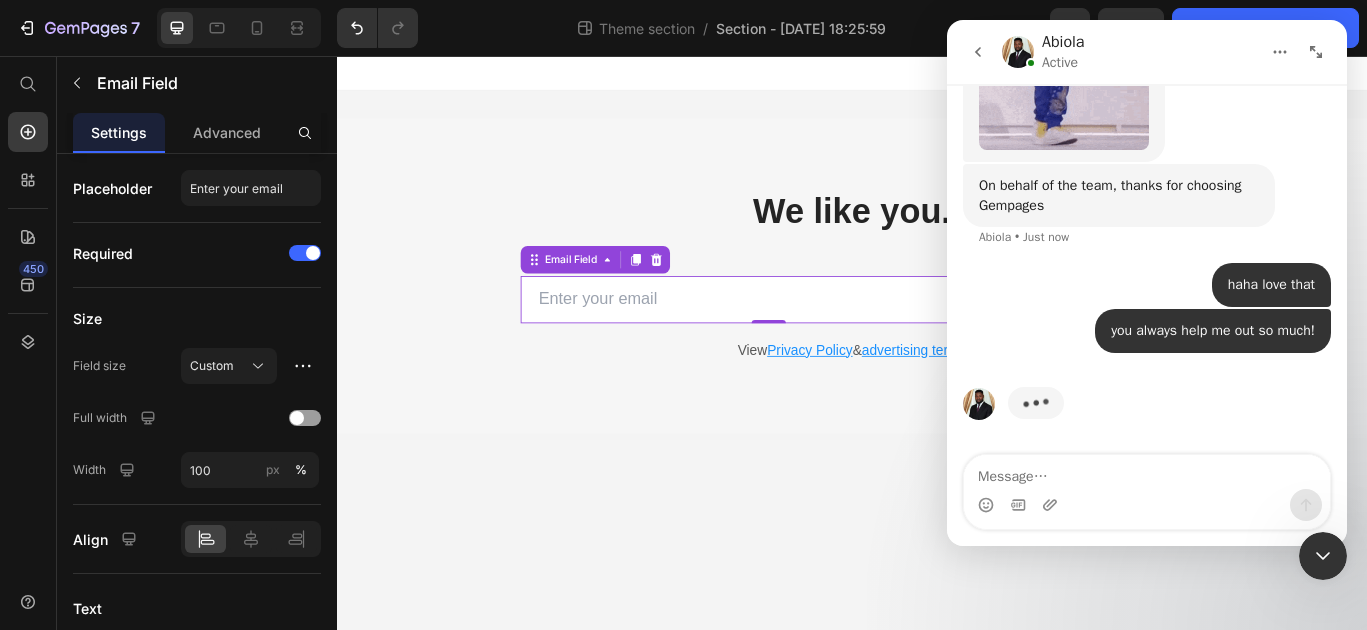 click 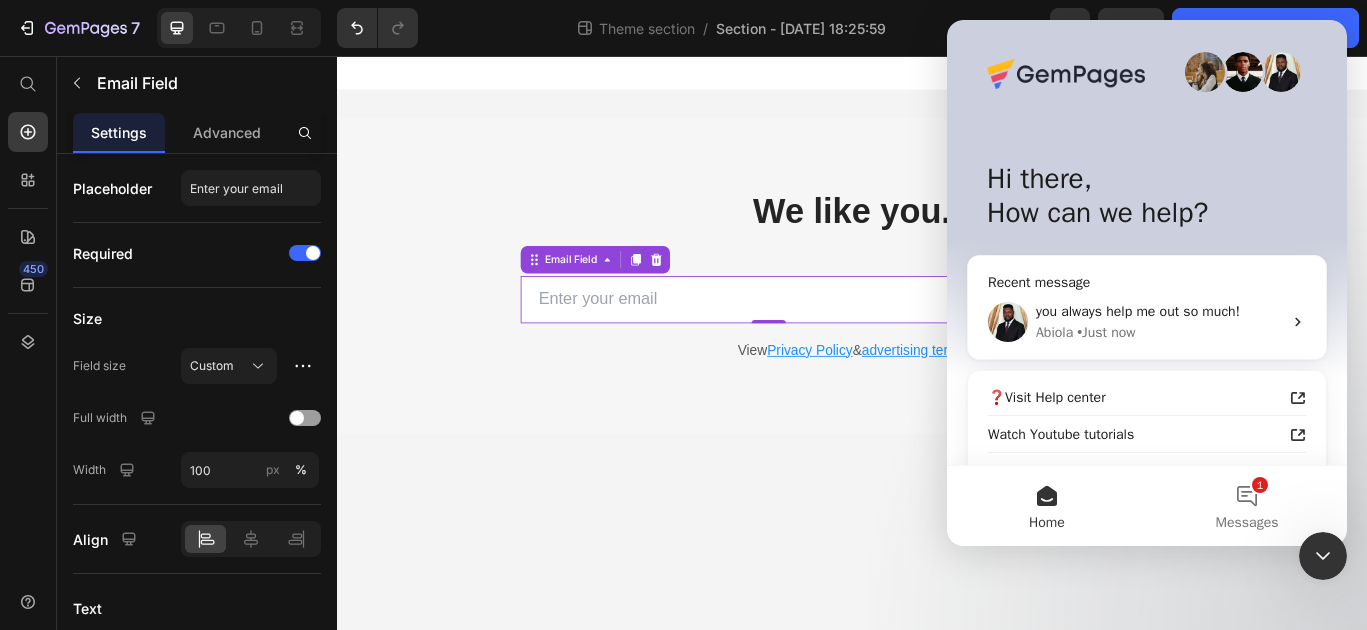 scroll, scrollTop: 0, scrollLeft: 0, axis: both 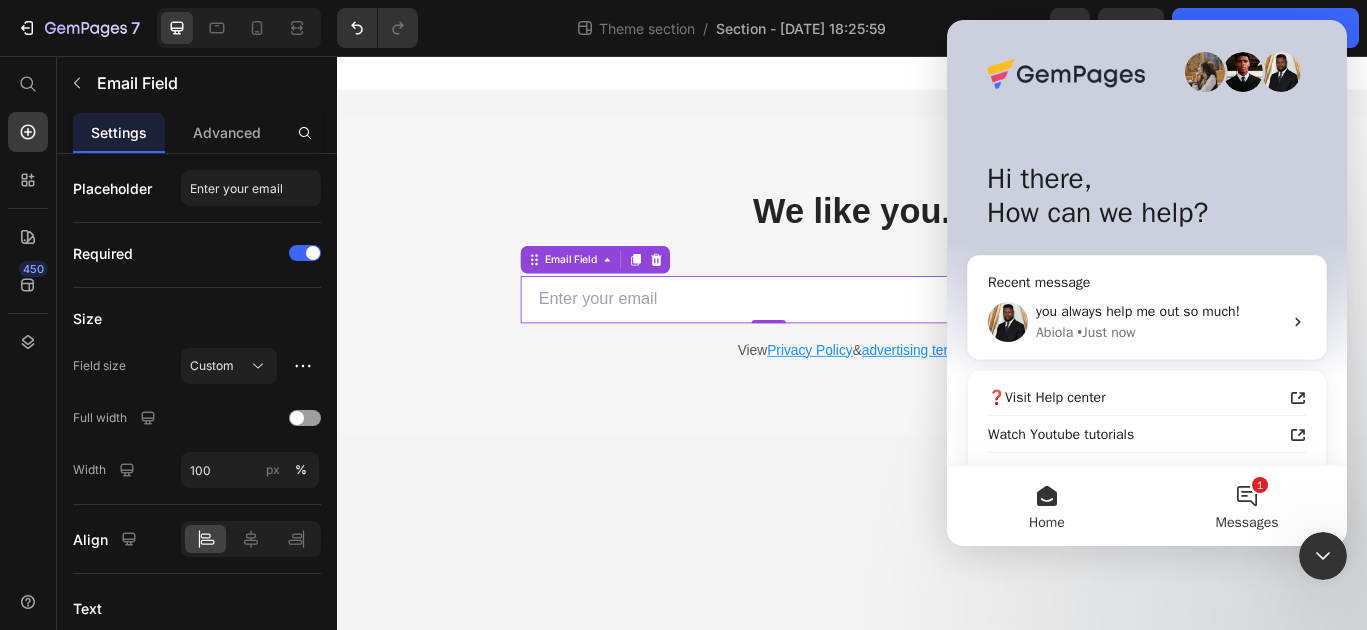 click on "1 Messages" at bounding box center [1247, 506] 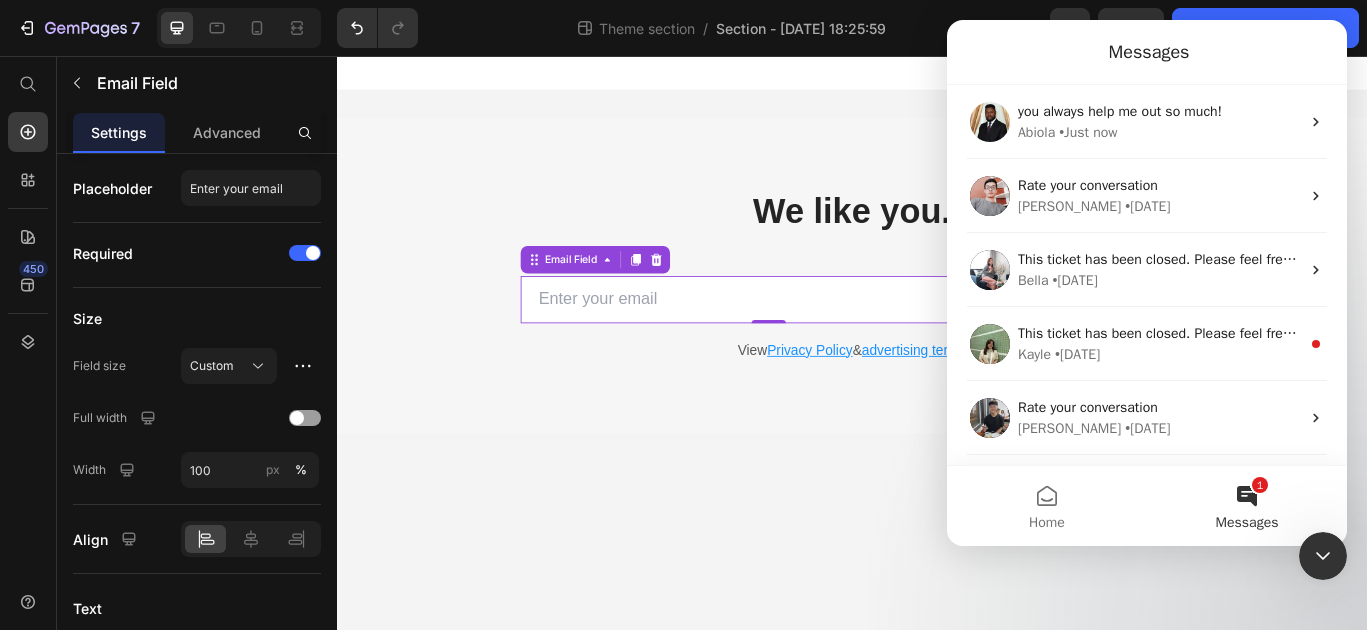 click 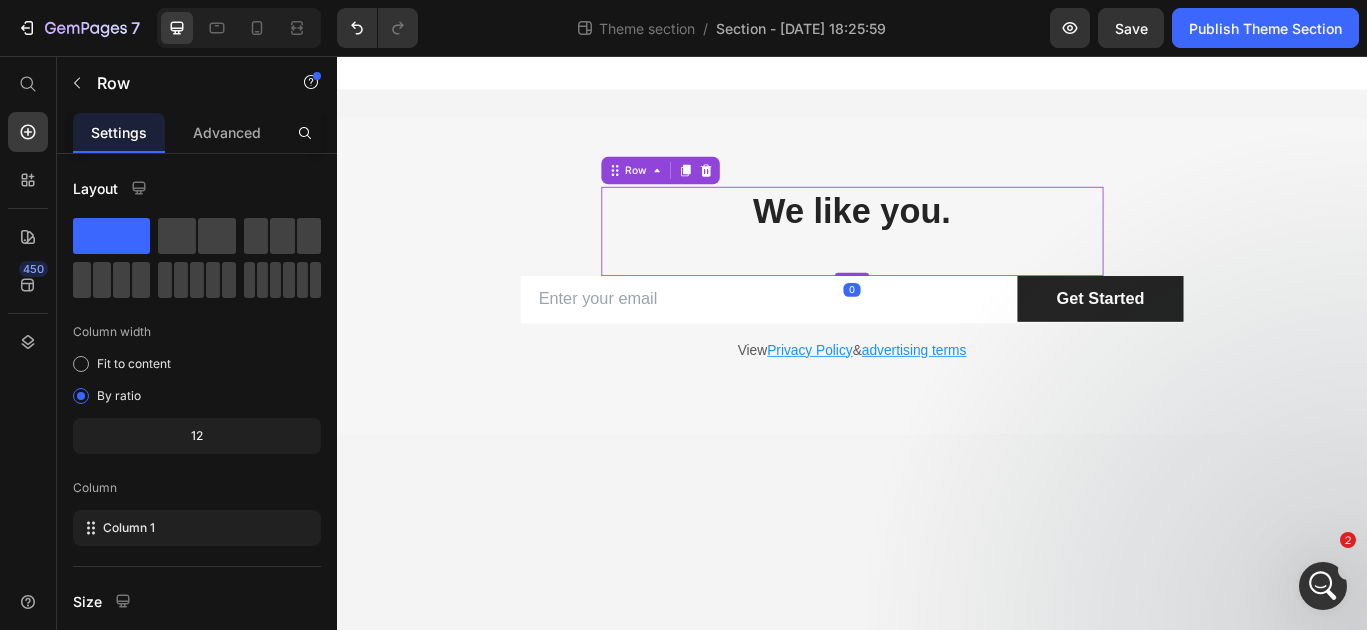 click on "We like you. Heading" at bounding box center (937, 260) 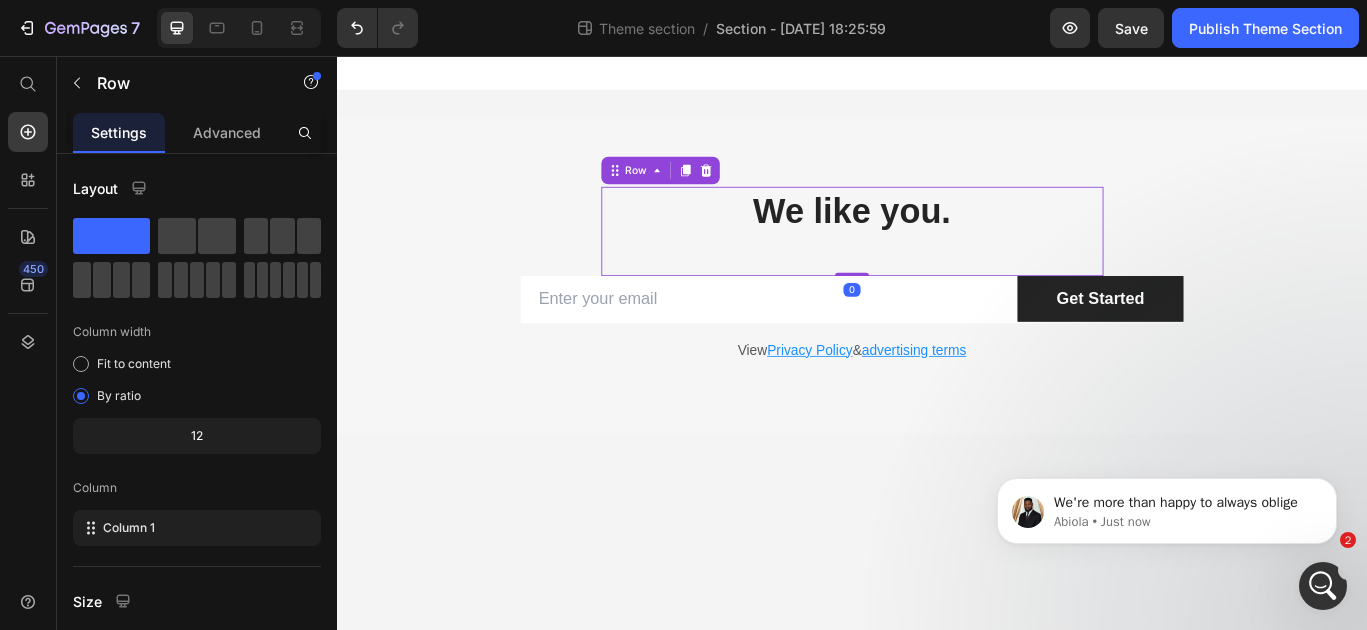 scroll, scrollTop: 0, scrollLeft: 0, axis: both 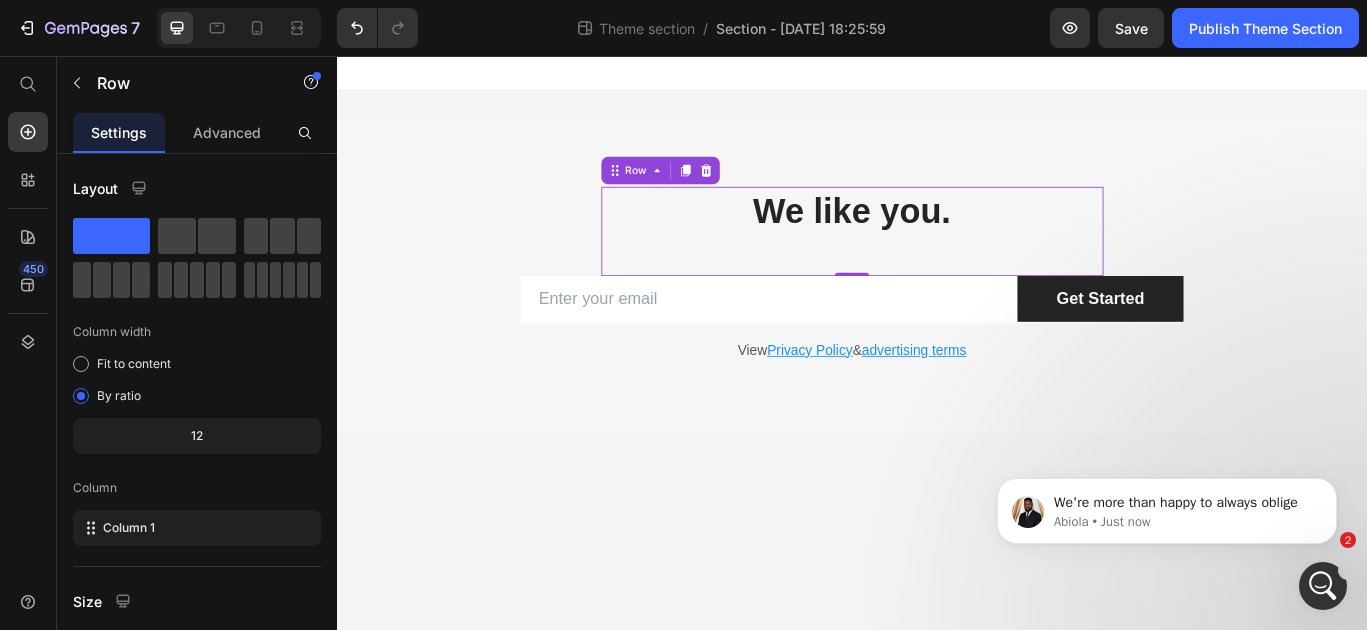 click on "We like you. Heading" at bounding box center [937, 260] 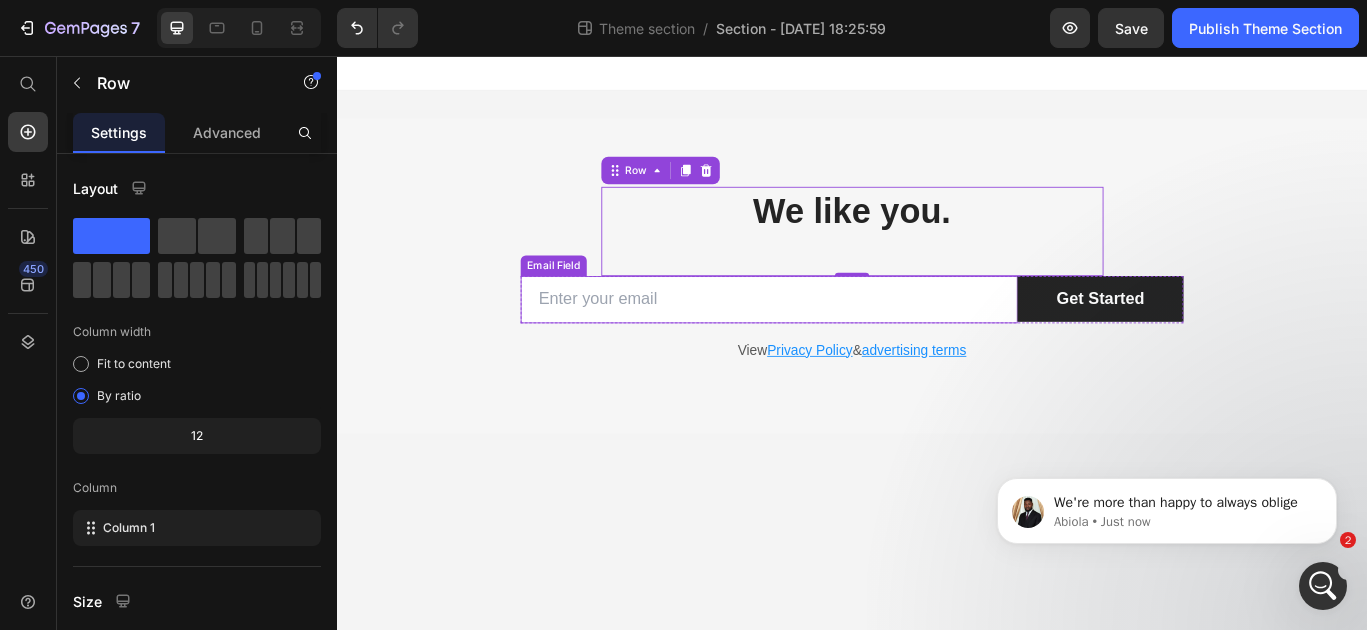 click at bounding box center [840, 339] 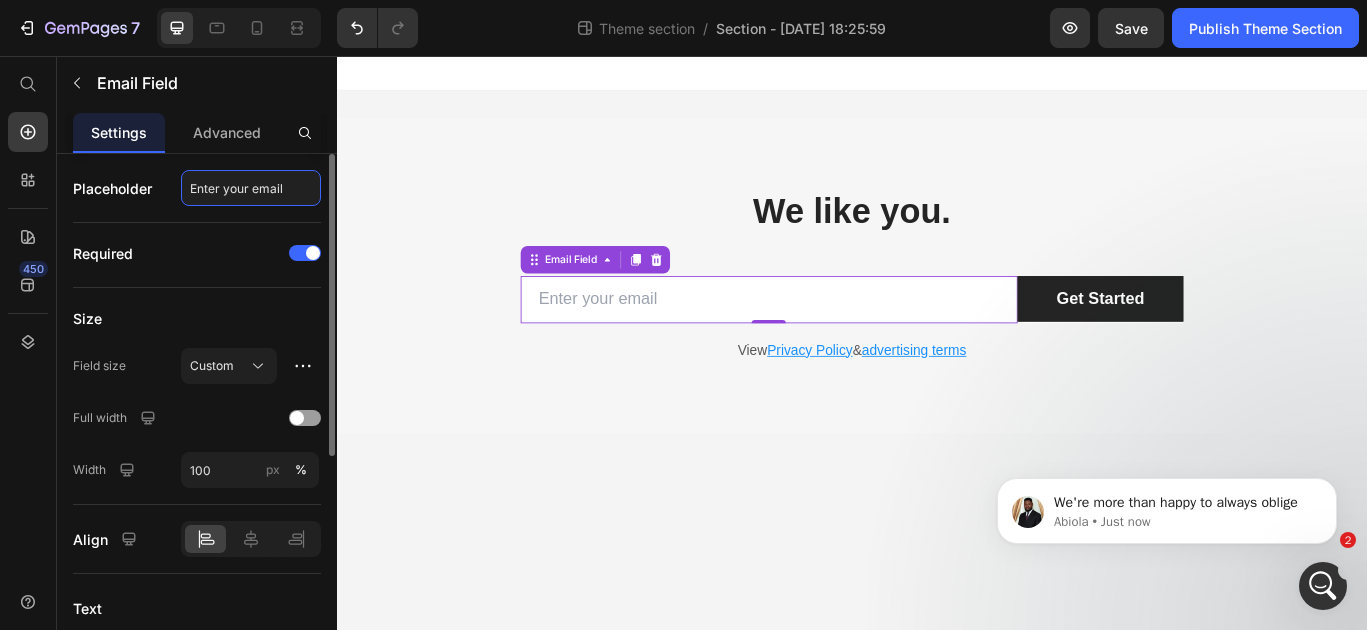 click on "Enter your email" 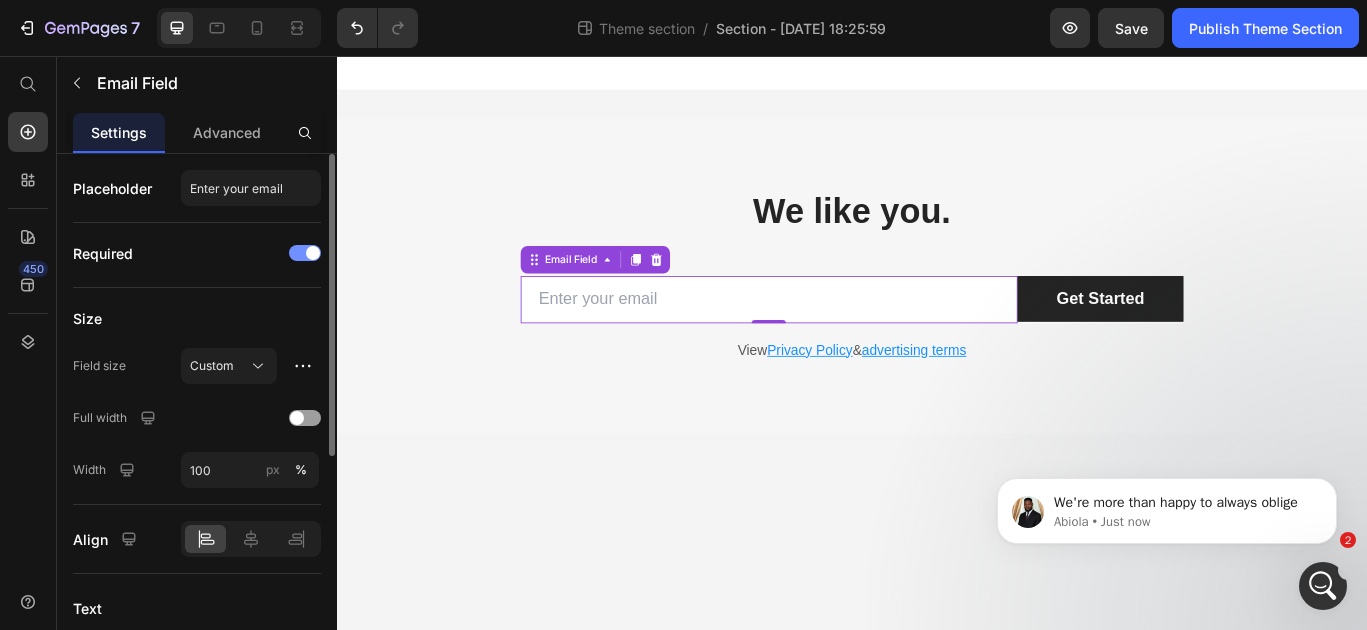 click on "Required" 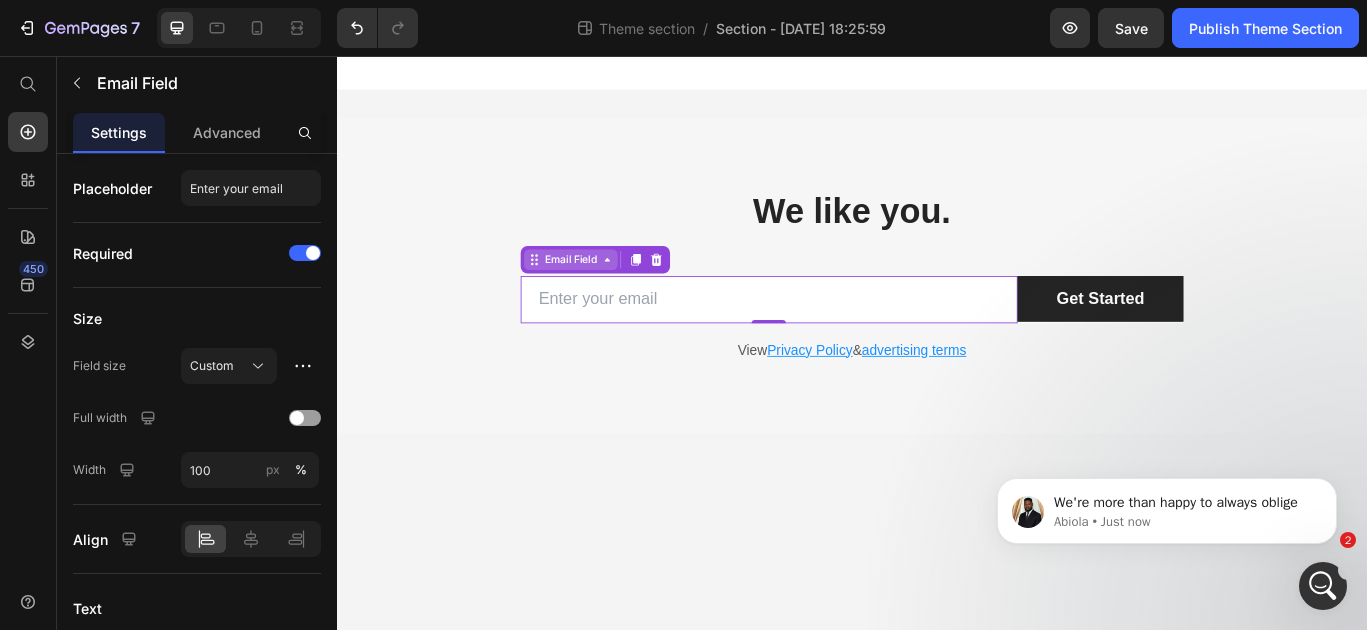 click 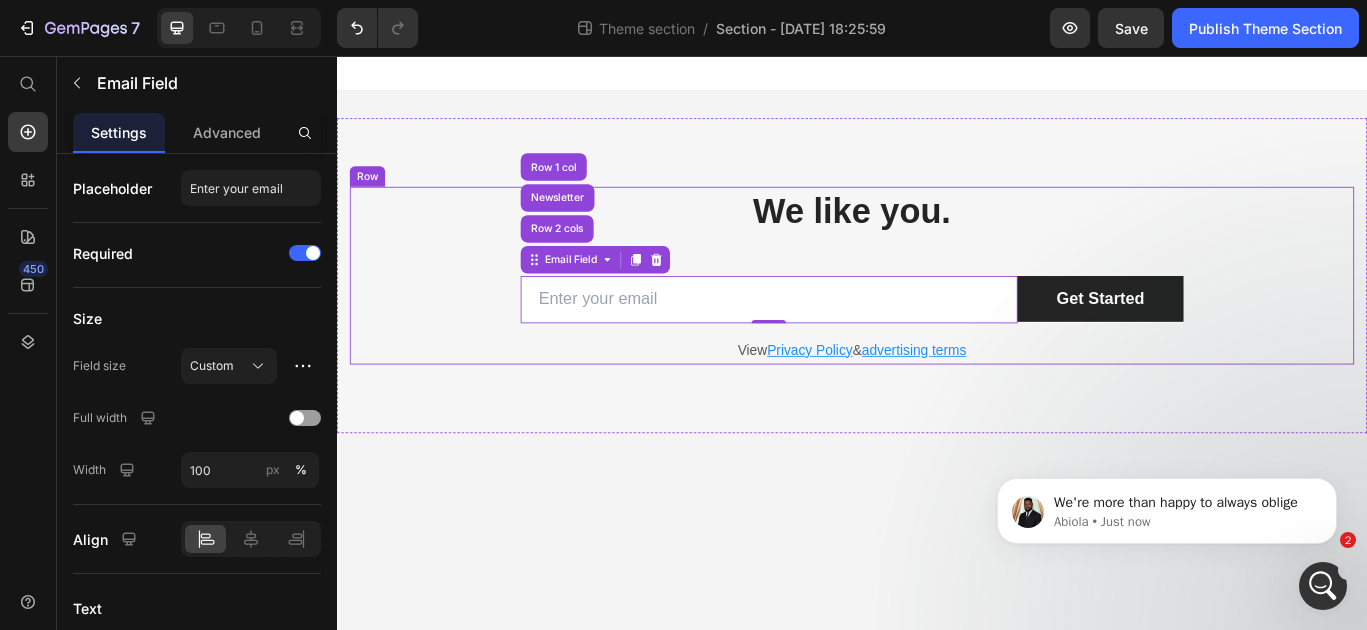 click on "We like you. Heading Row Email Field Row 2 cols Newsletter Row 1 col   0 Get Started Submit Button Row Newsletter Row View  Privacy Policy  &  advertising terms Text block" at bounding box center [937, 311] 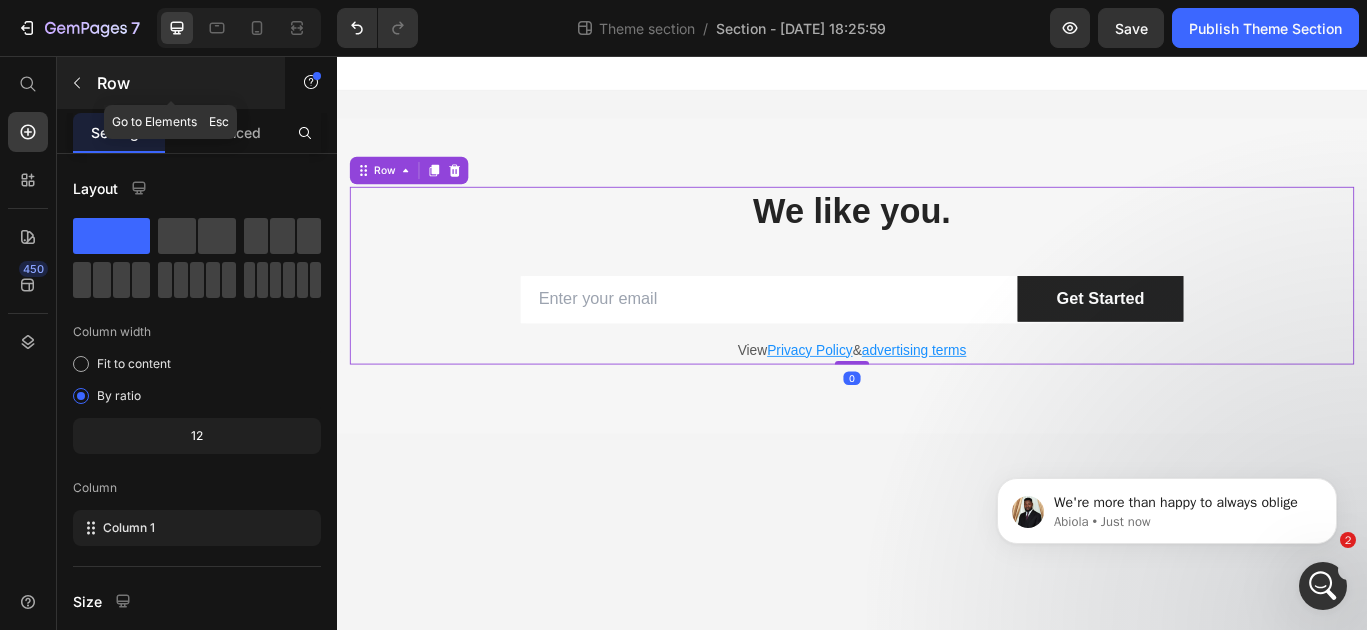 click at bounding box center (77, 83) 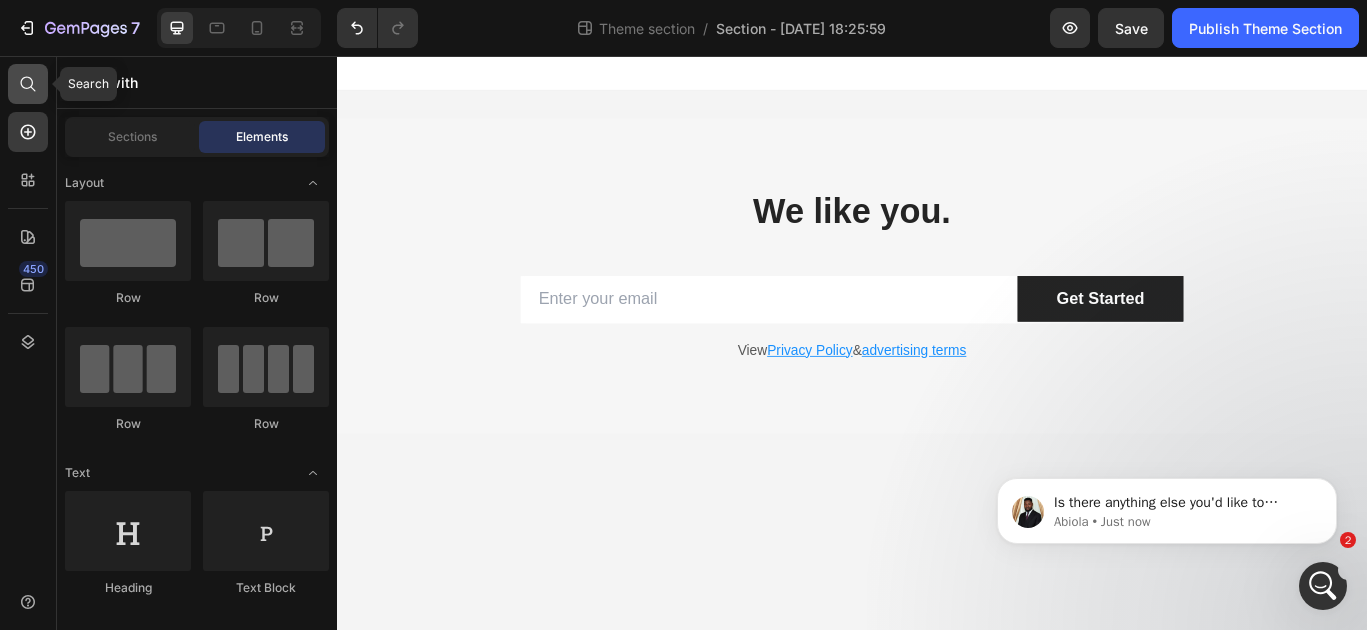 click 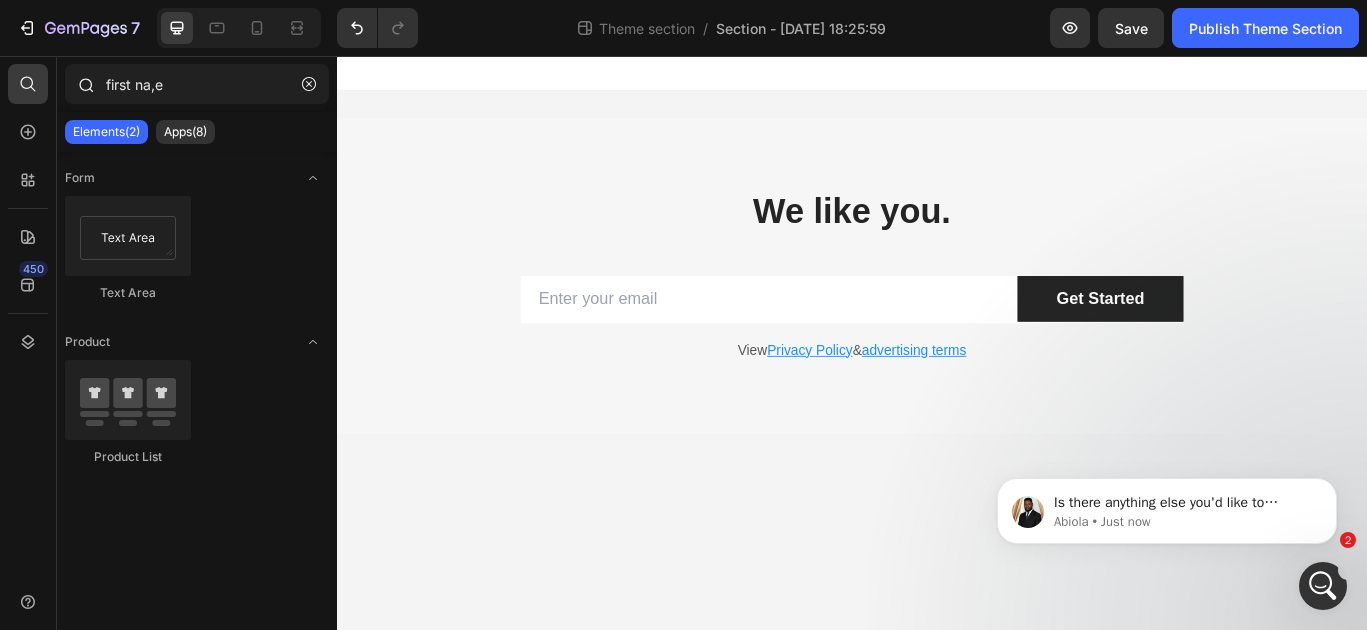 drag, startPoint x: 208, startPoint y: 105, endPoint x: 95, endPoint y: 89, distance: 114.12712 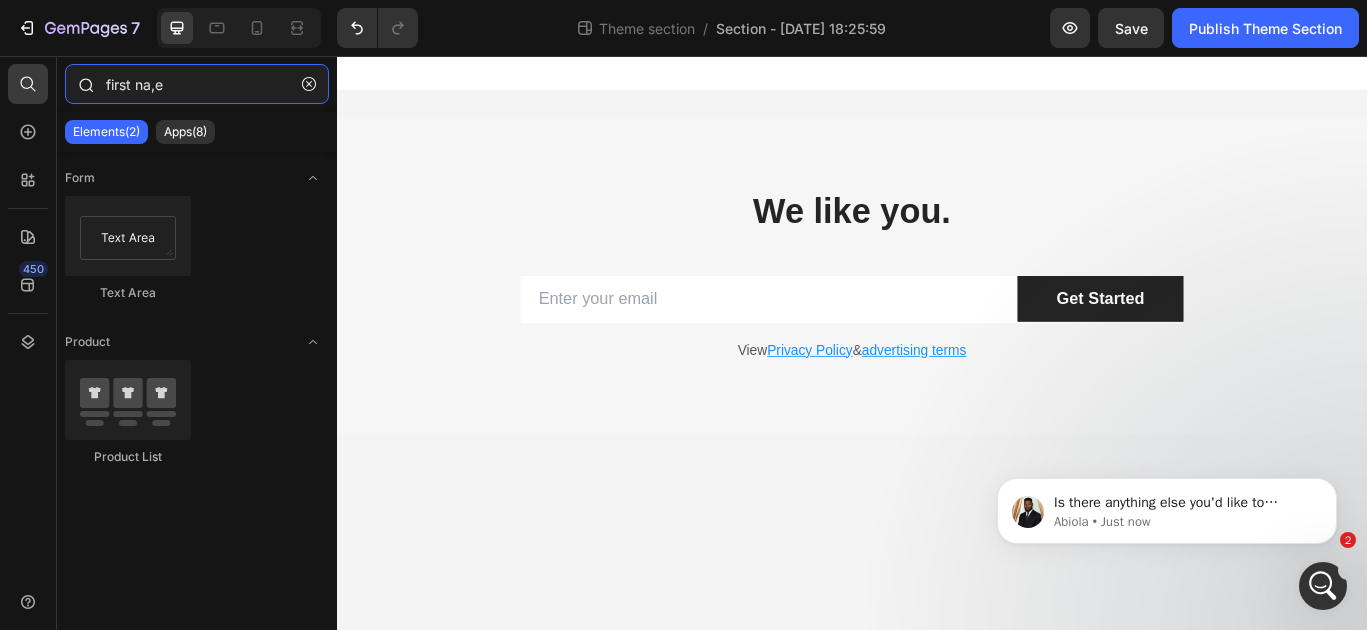 click on "first na,e" at bounding box center [197, 84] 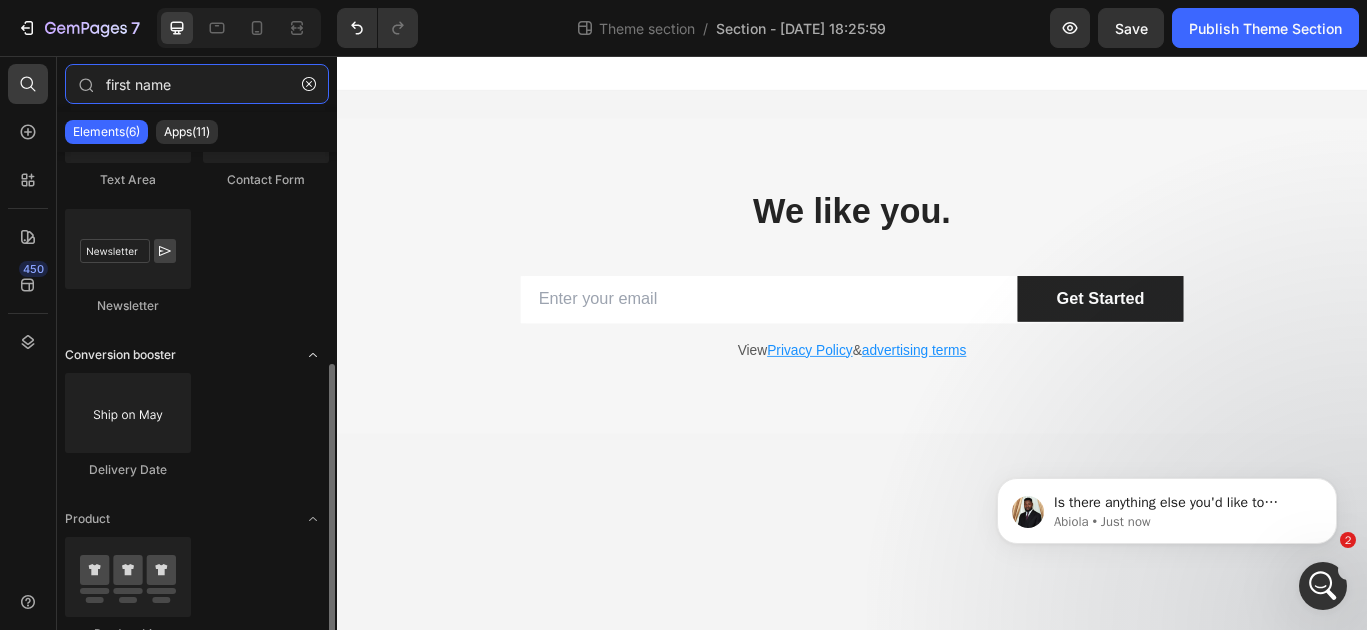 scroll, scrollTop: 300, scrollLeft: 0, axis: vertical 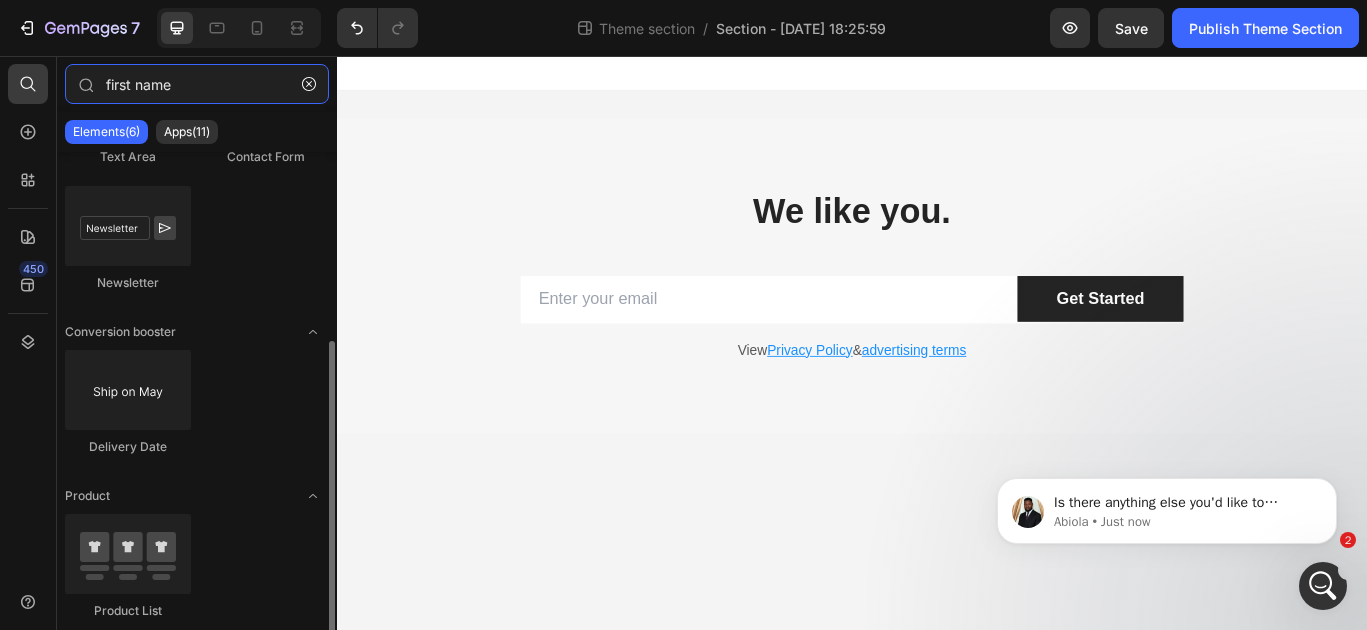 type on "first name" 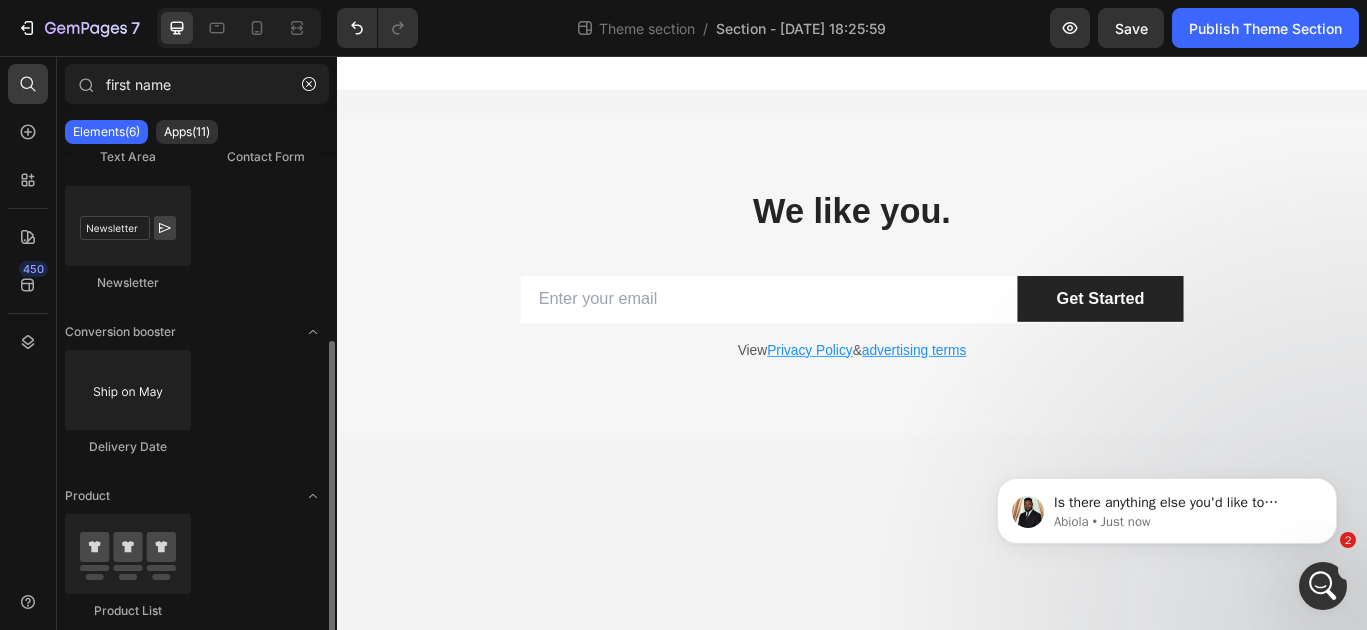 drag, startPoint x: 239, startPoint y: 245, endPoint x: 240, endPoint y: 213, distance: 32.01562 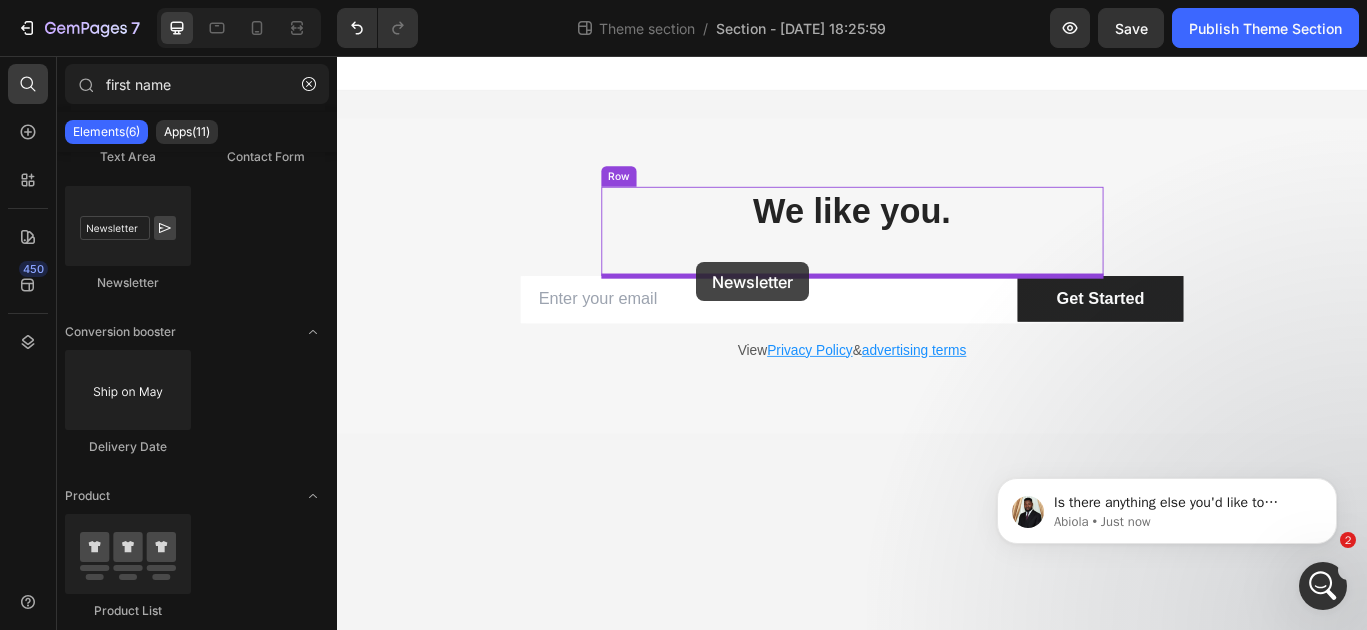 drag, startPoint x: 444, startPoint y: 258, endPoint x: 757, endPoint y: 295, distance: 315.17932 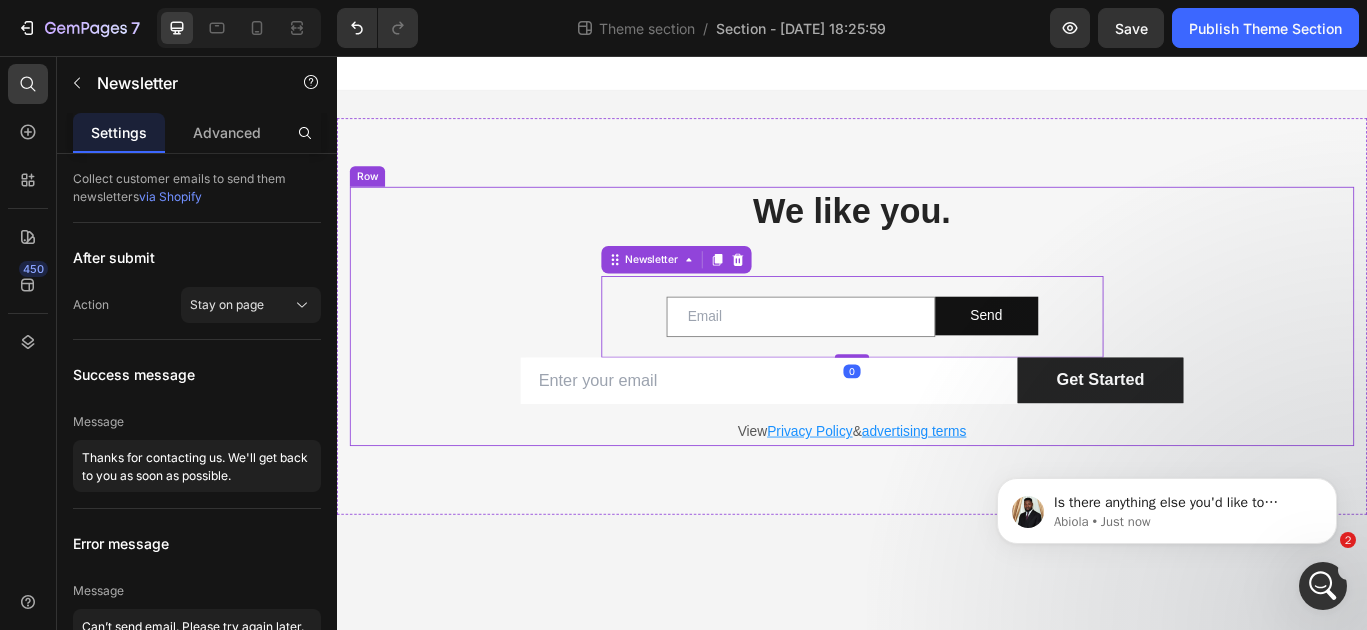 click on "We like you. Heading Email Field Send Submit Button Row Newsletter   0 Row Email Field Get Started Submit Button Row Newsletter Row View  Privacy Policy  &  advertising terms Text block" at bounding box center [937, 359] 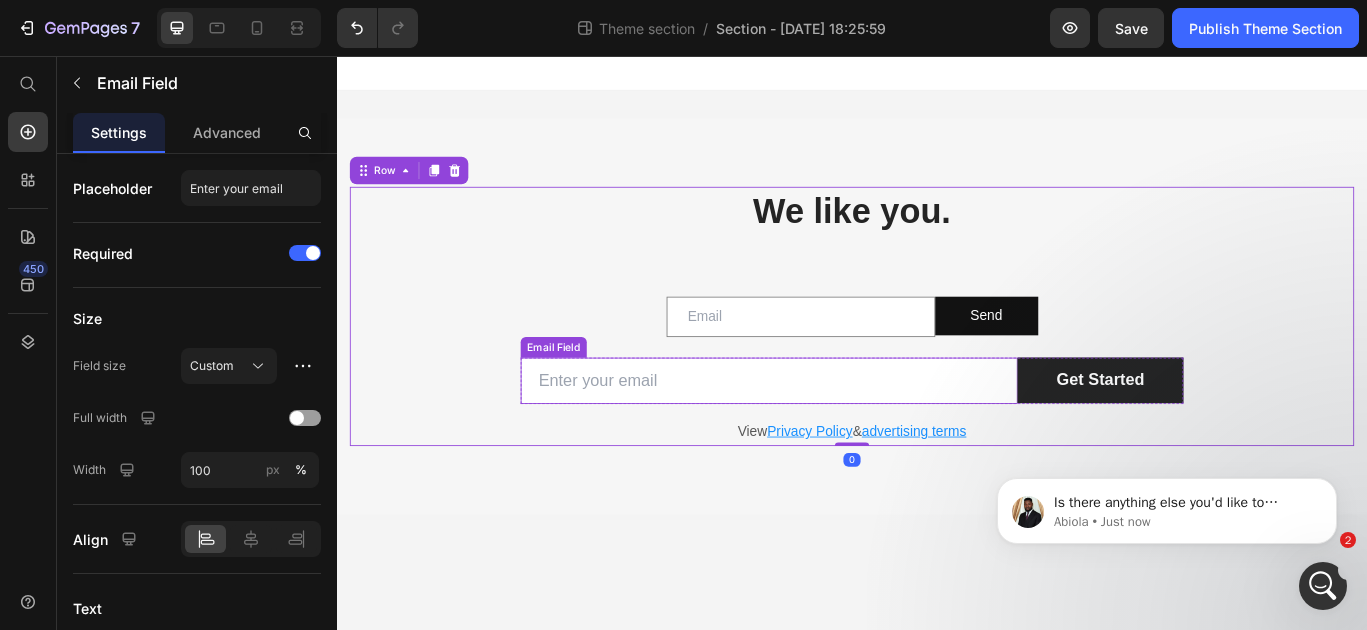 click at bounding box center (840, 434) 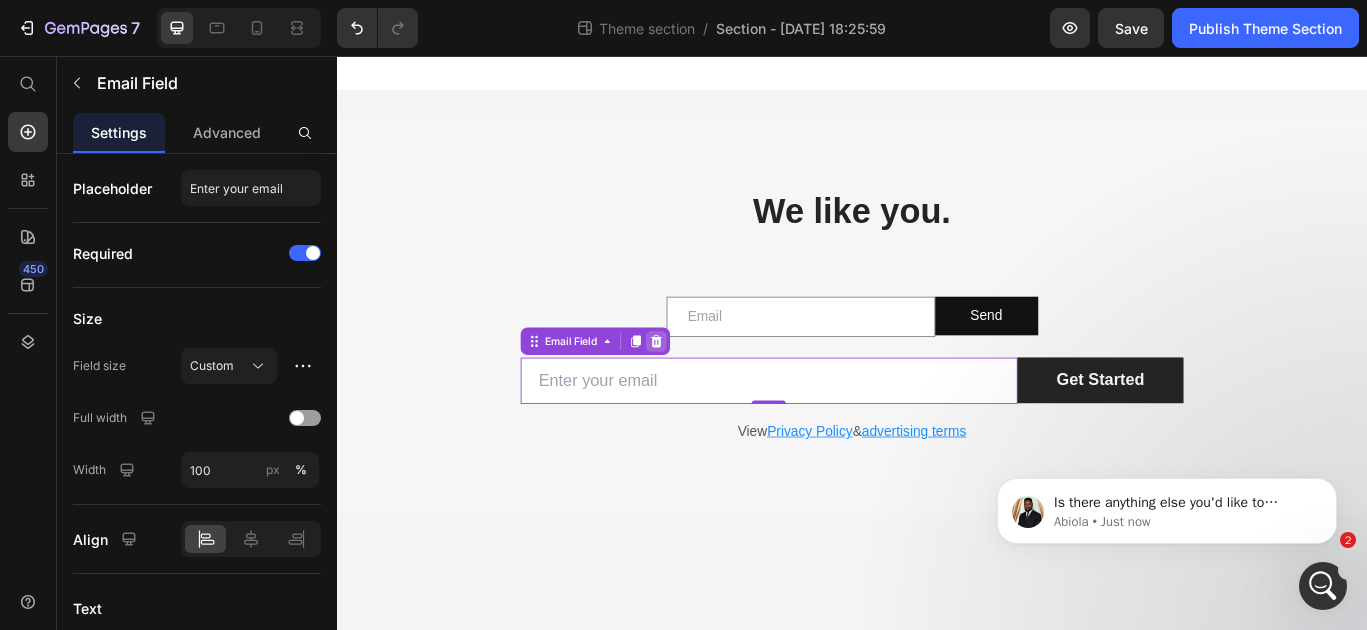 click at bounding box center [709, 388] 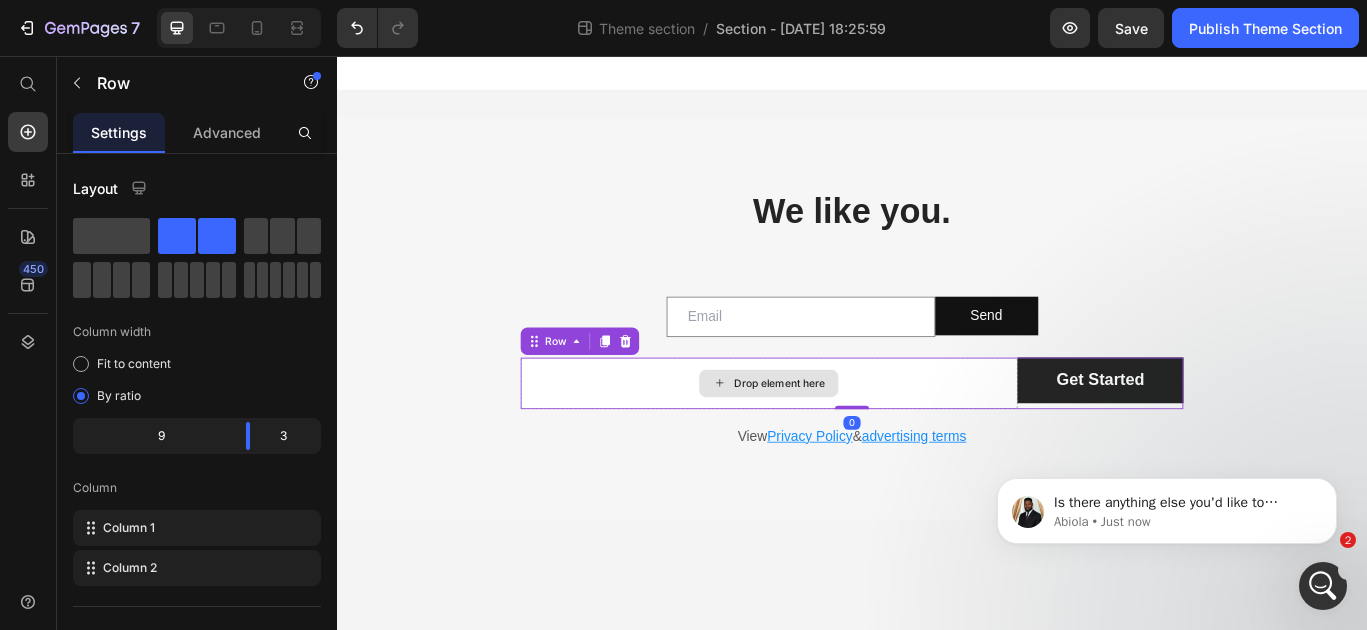 click on "Drop element here" at bounding box center [840, 437] 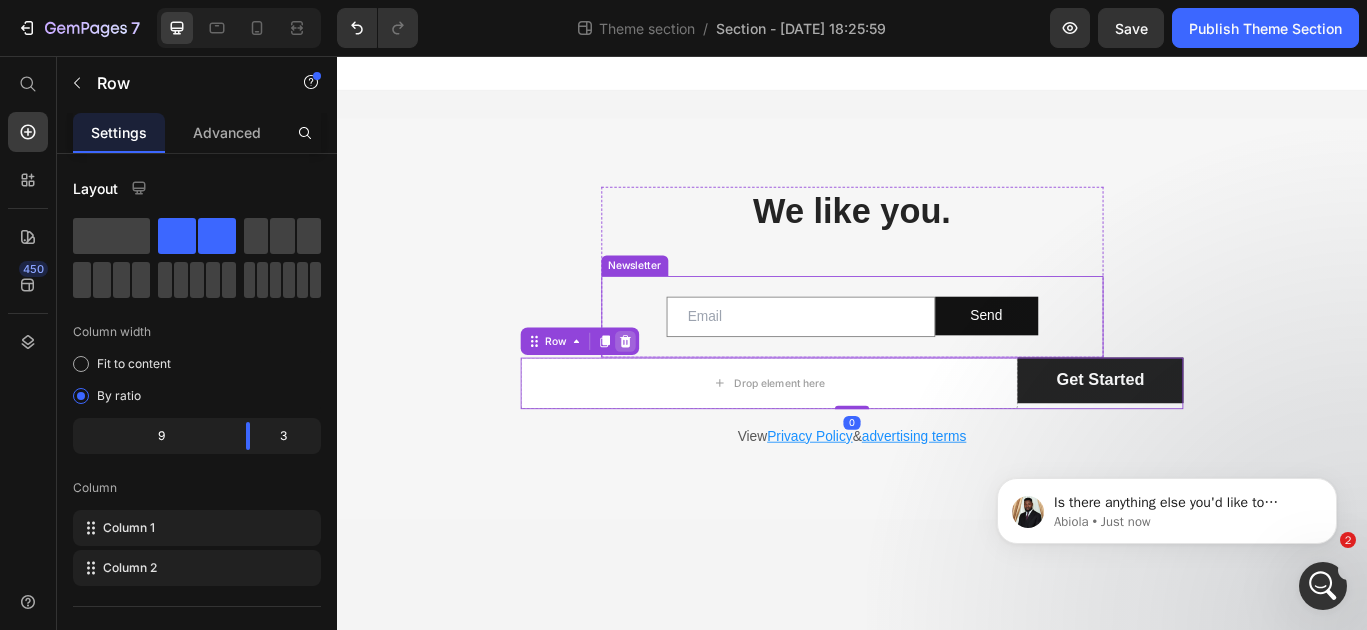 click at bounding box center [673, 388] 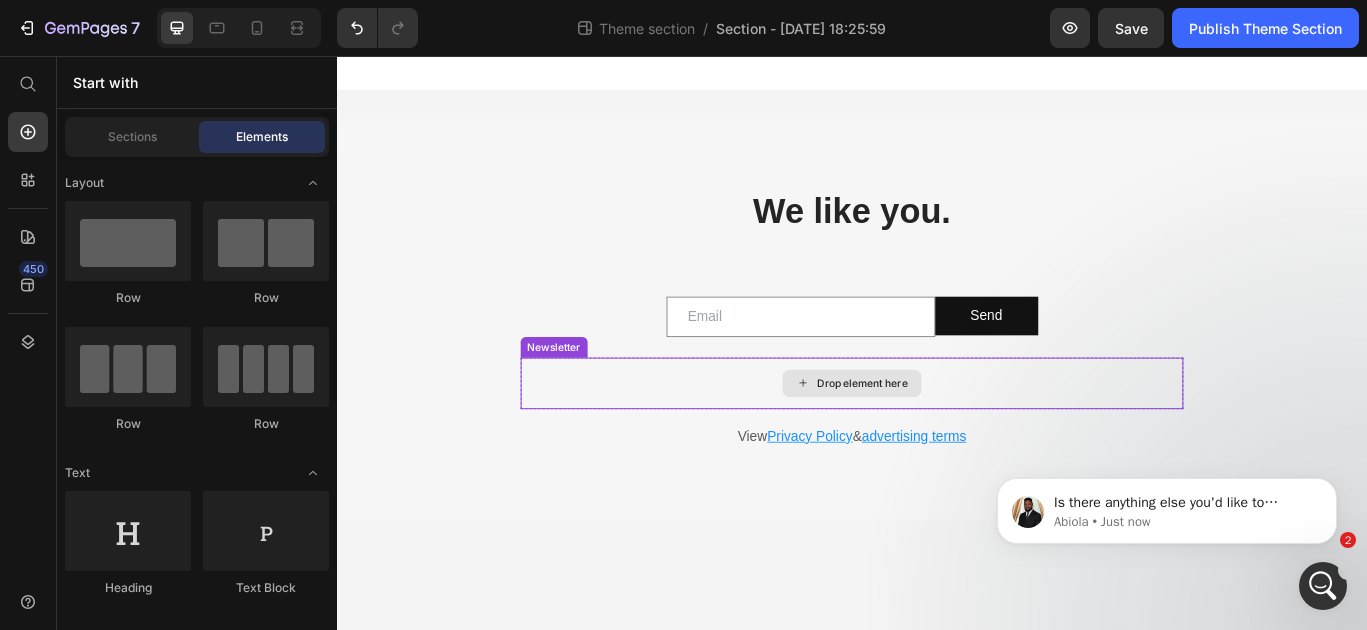 click on "Drop element here" at bounding box center (937, 437) 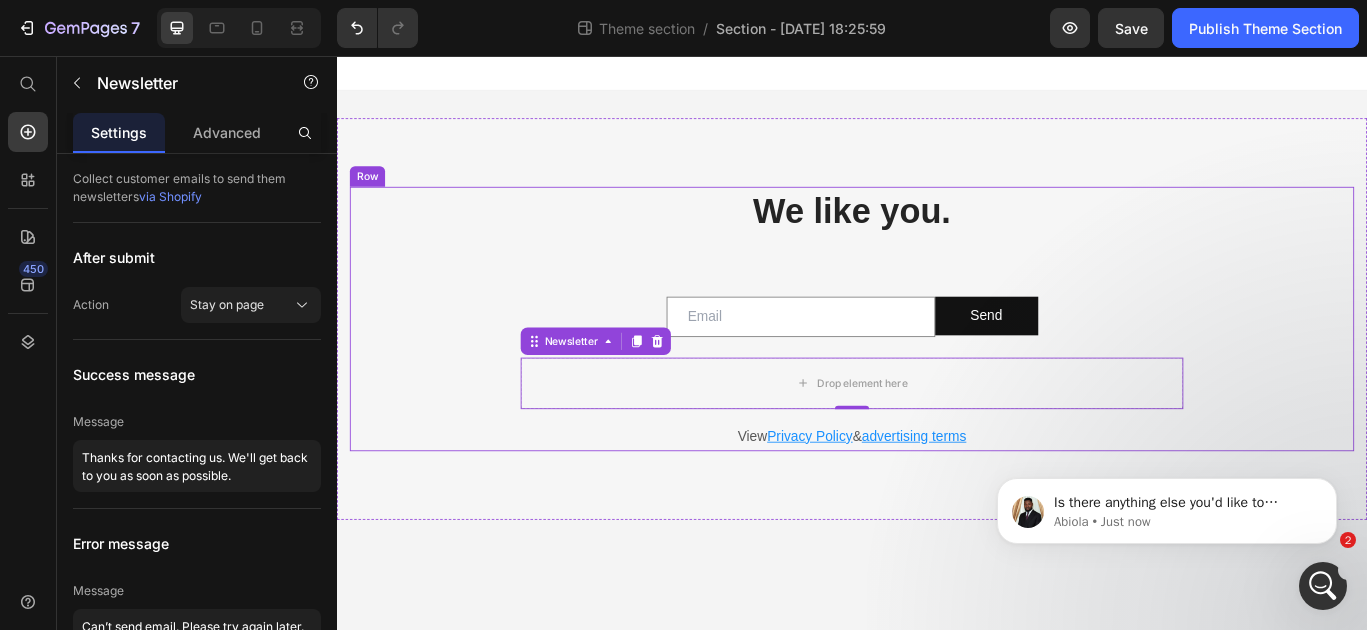 click on "We like you. Heading Email Field Send Submit Button Row Newsletter Row
Drop element here Newsletter   0 Row View  Privacy Policy  &  advertising terms Text block" at bounding box center (937, 362) 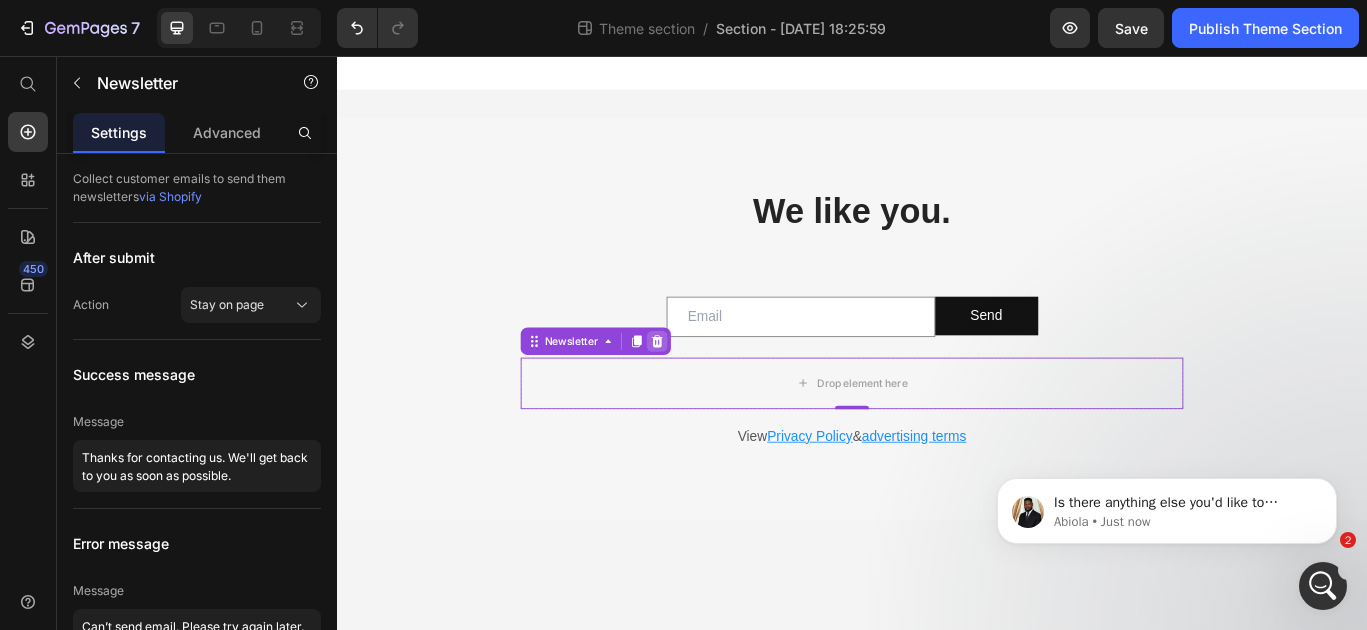 click at bounding box center [710, 388] 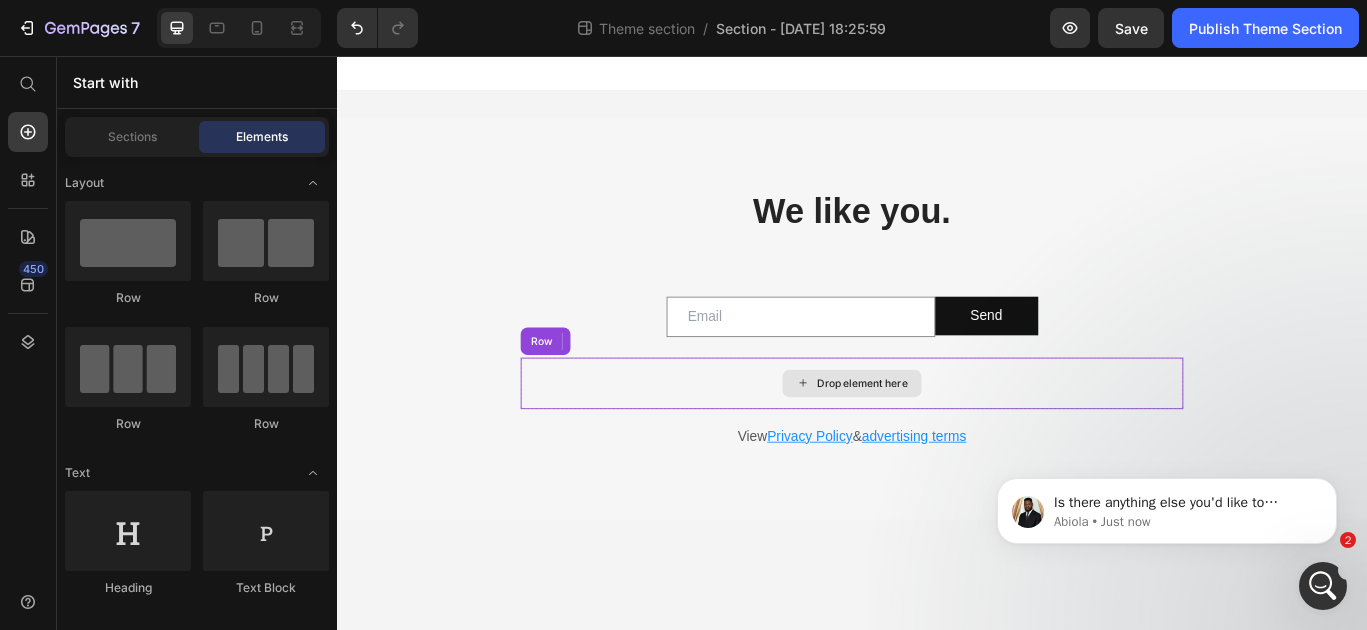 click on "Drop element here" at bounding box center [937, 437] 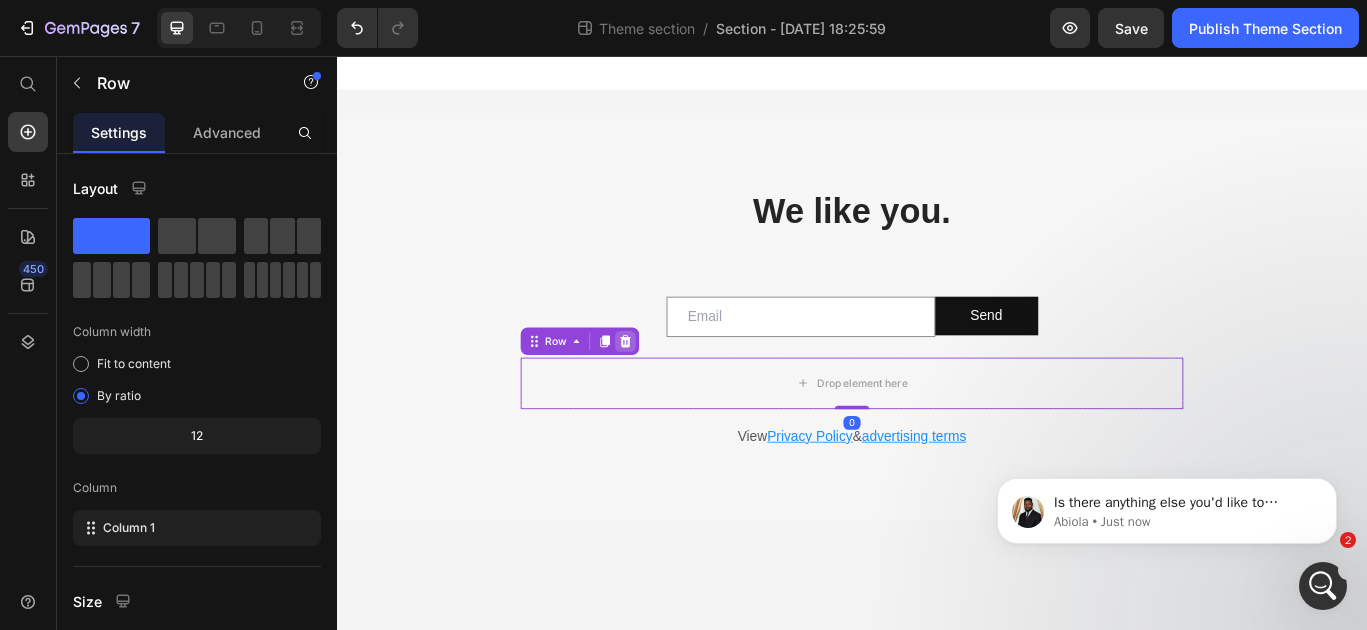 click 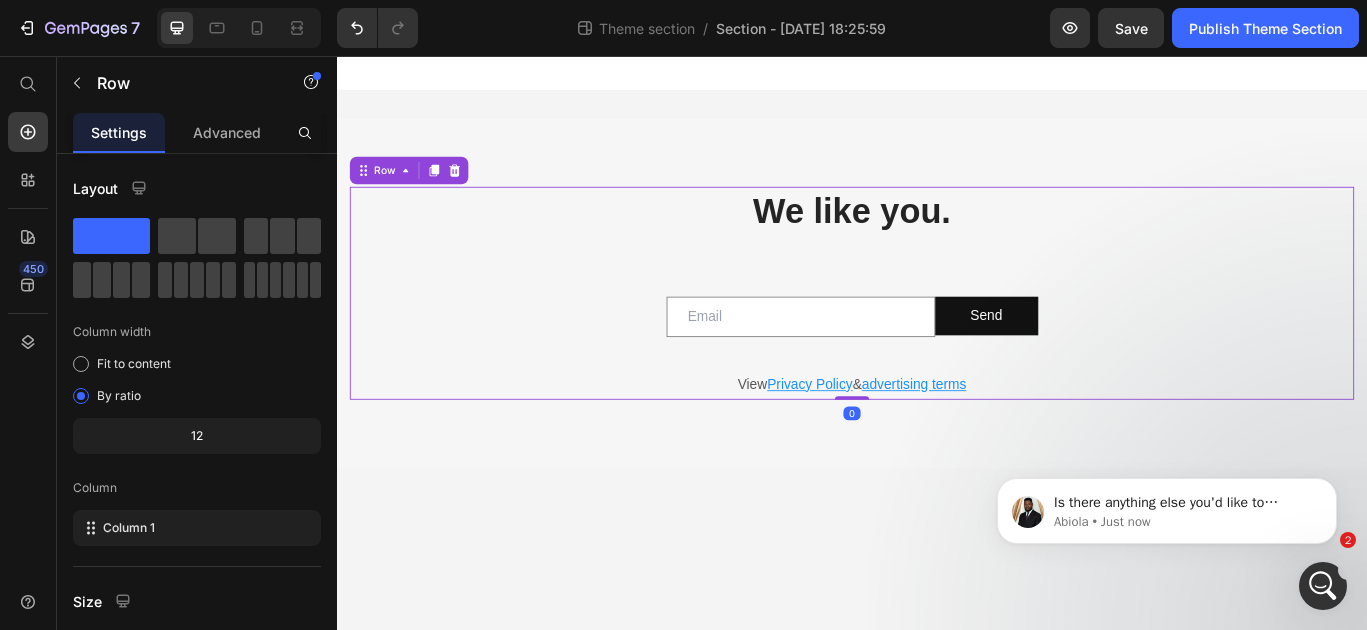 click on "We like you. Heading Email Field Send Submit Button Row Newsletter Row View  Privacy Policy  &  advertising terms Text block" at bounding box center [937, 332] 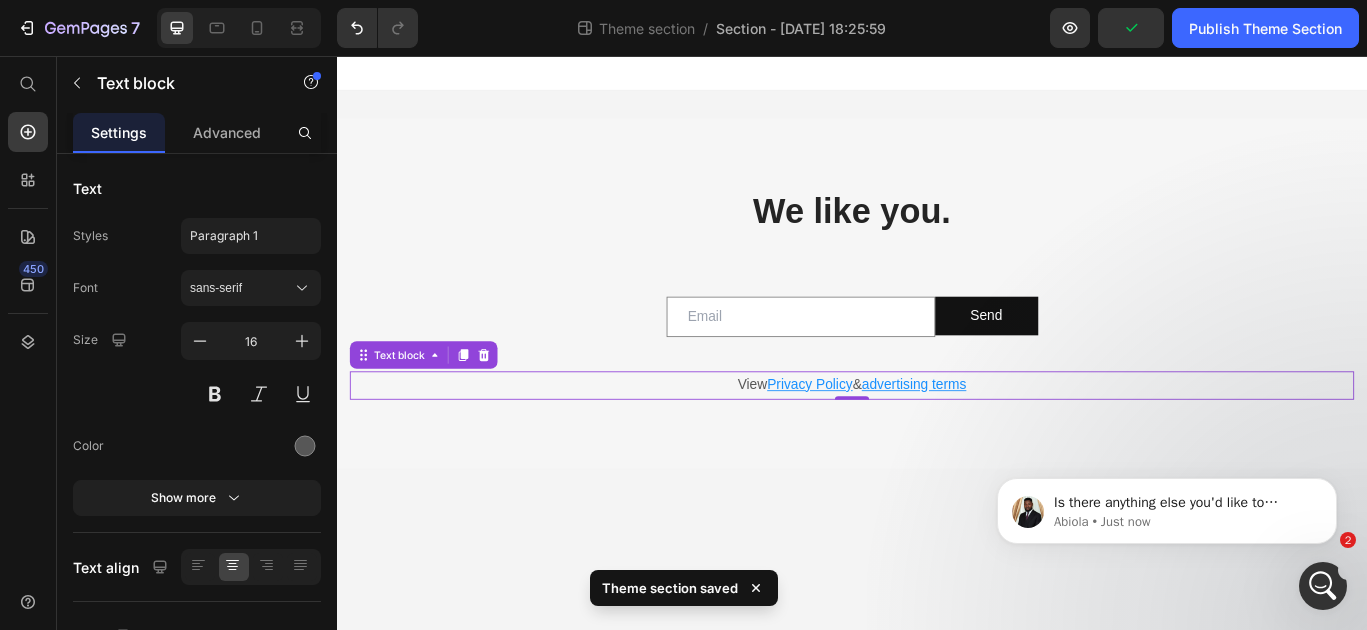 click on "View  Privacy Policy  &  advertising terms" at bounding box center [937, 439] 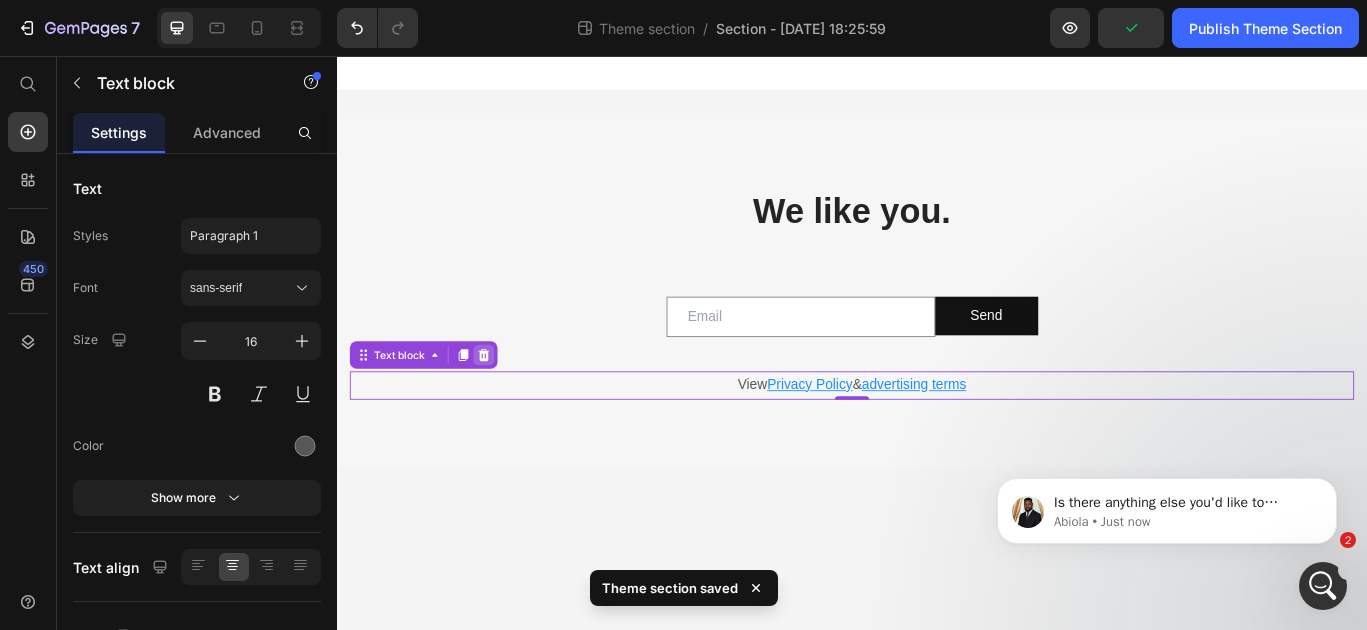click 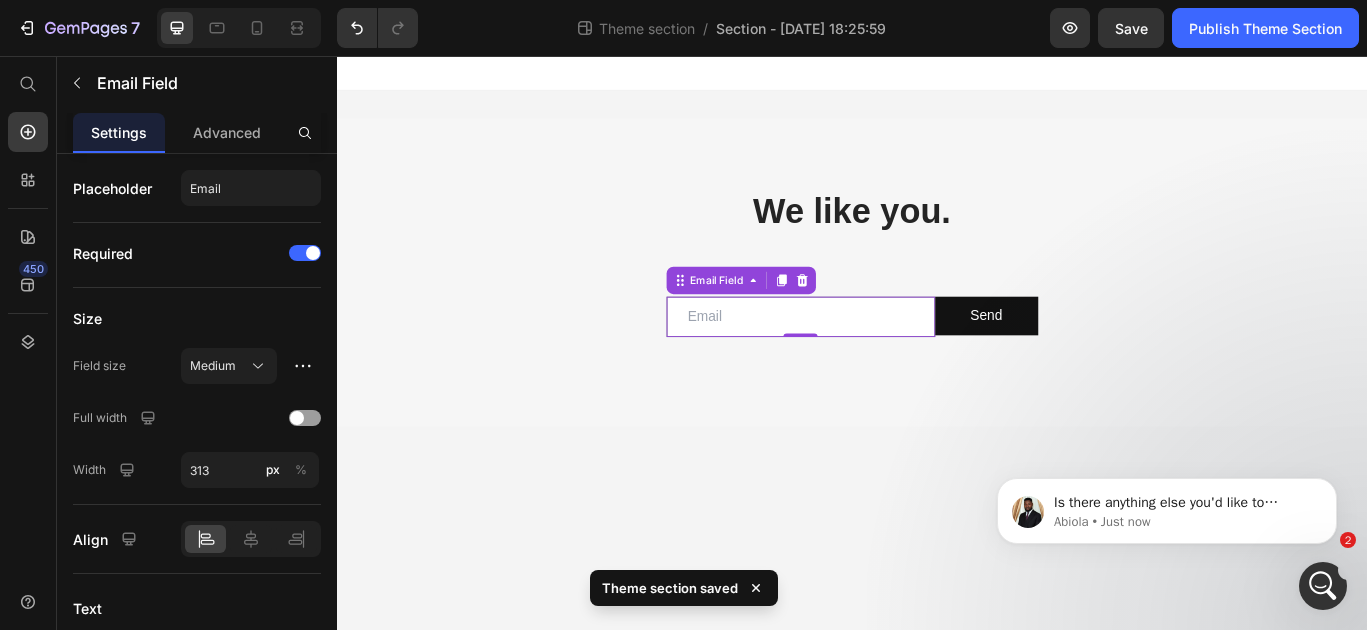 click at bounding box center [877, 359] 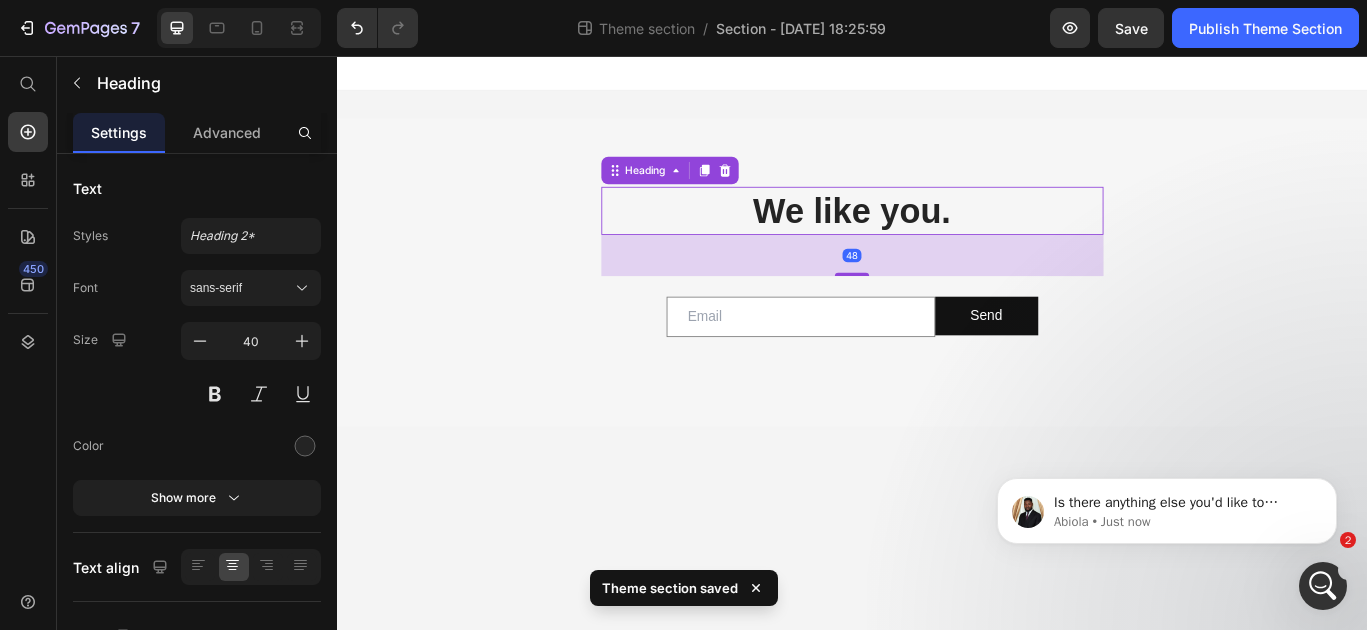 click on "We like you." at bounding box center (937, 236) 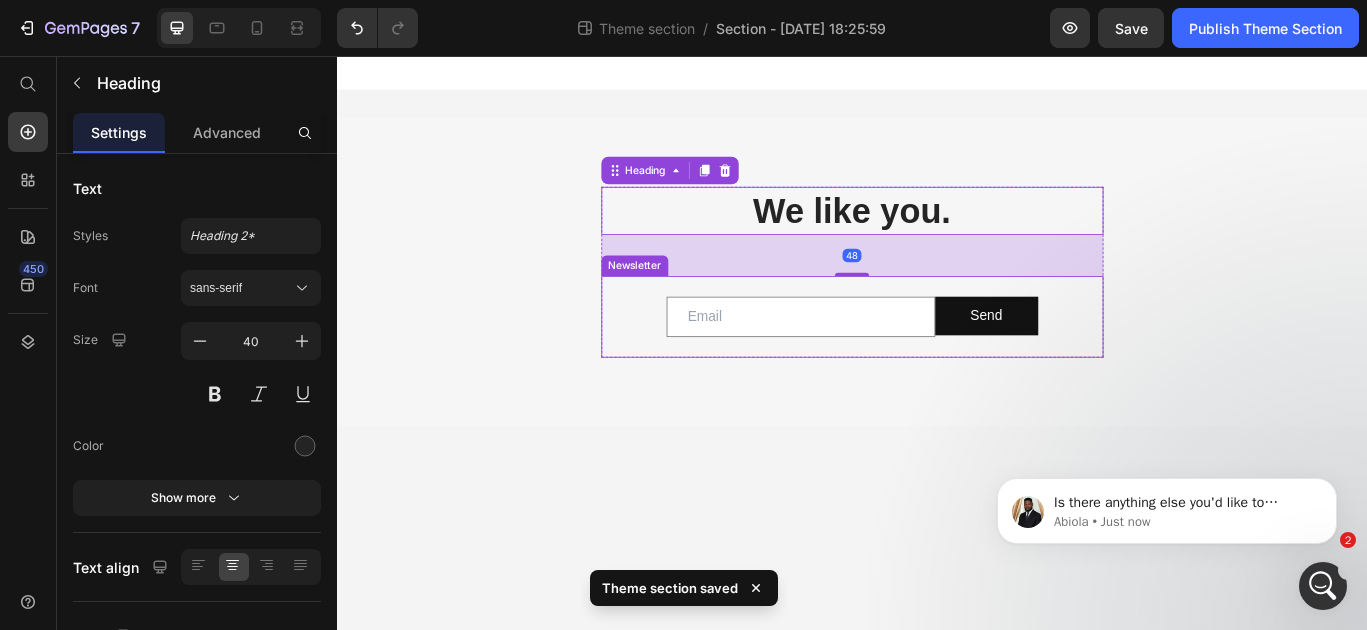 click on "We like you. Heading   48 Email Field Send Submit Button Row Newsletter Row" at bounding box center (937, 307) 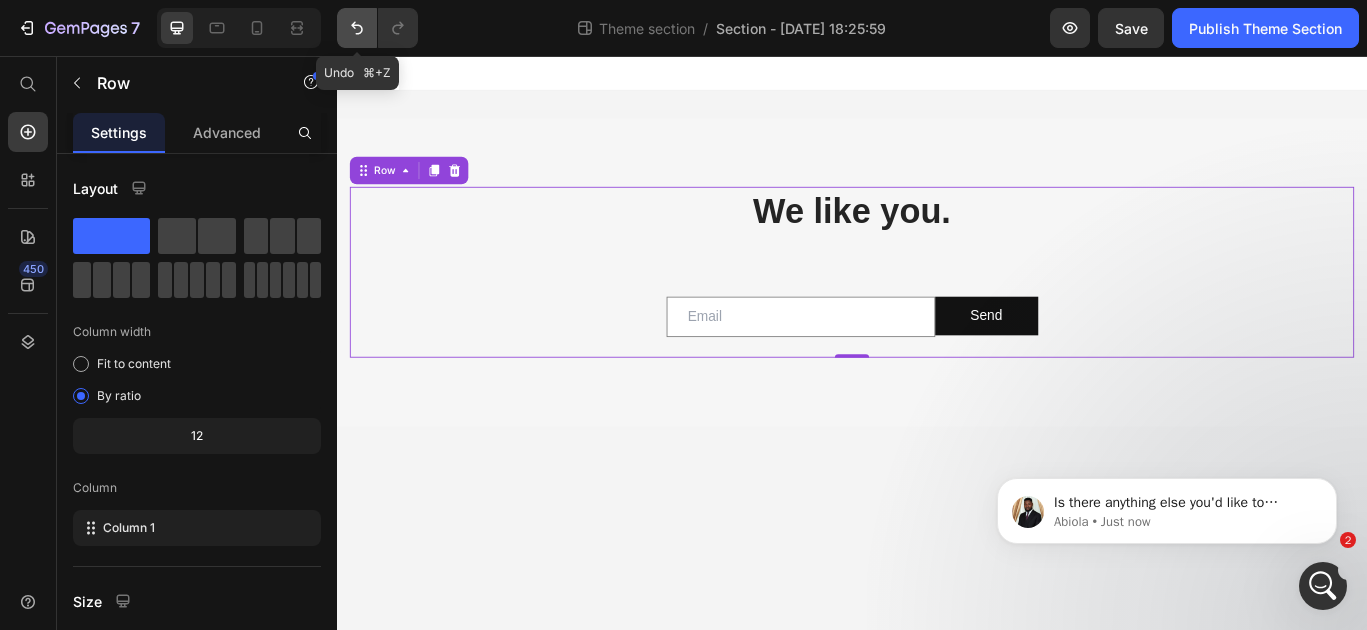 click 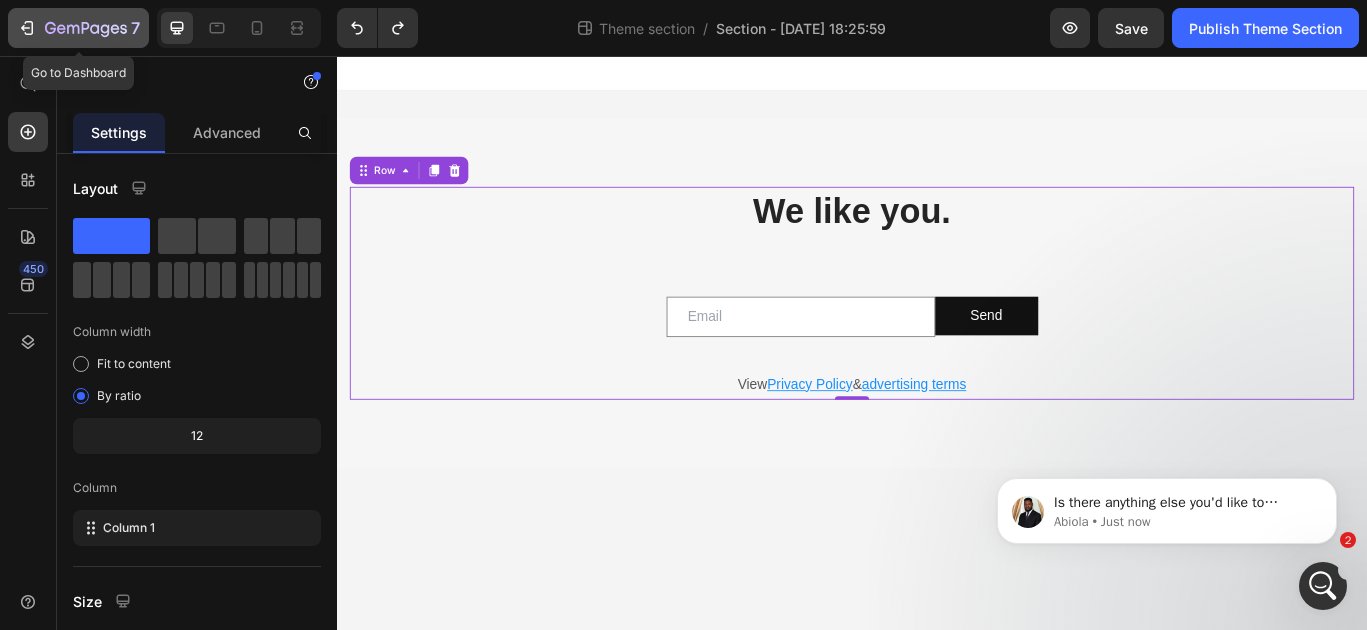 click 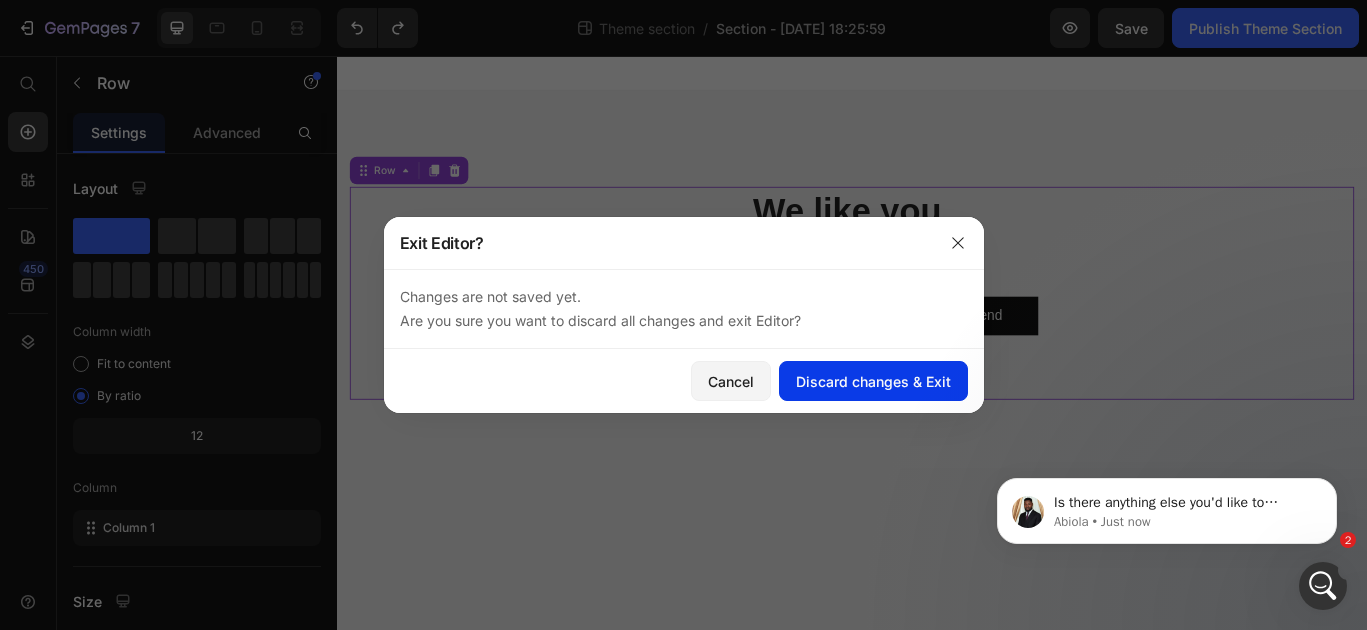 click on "Discard changes & Exit" at bounding box center [873, 381] 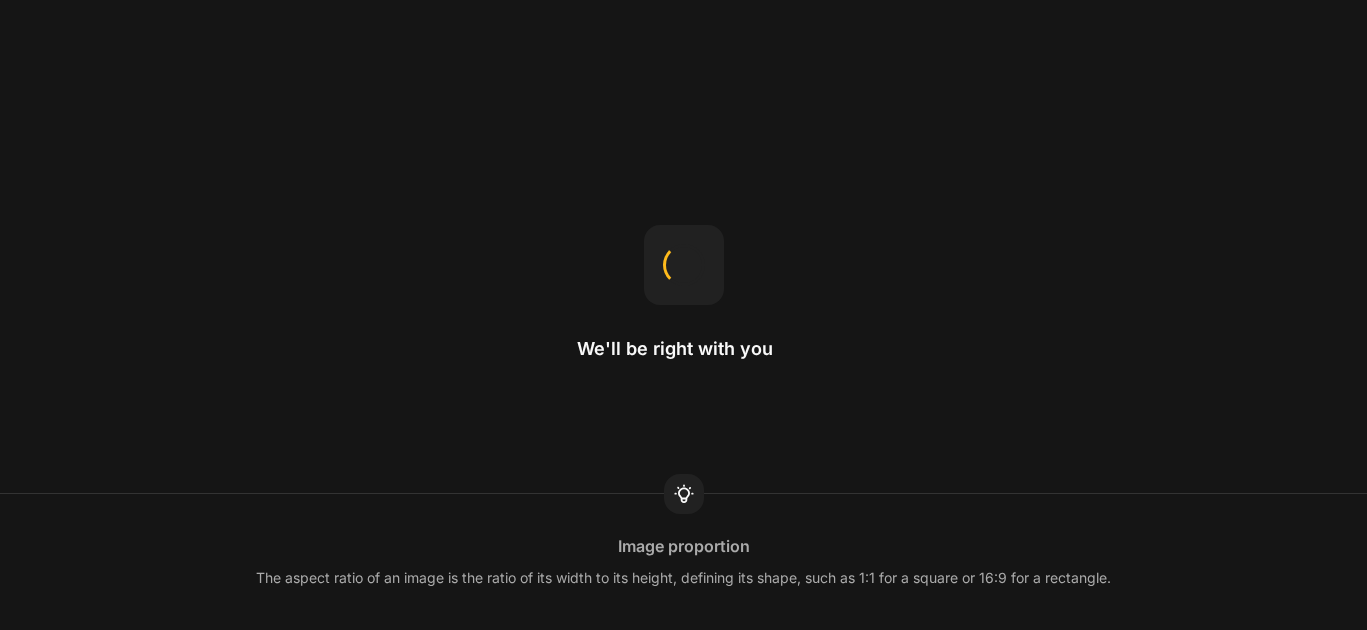 scroll, scrollTop: 0, scrollLeft: 0, axis: both 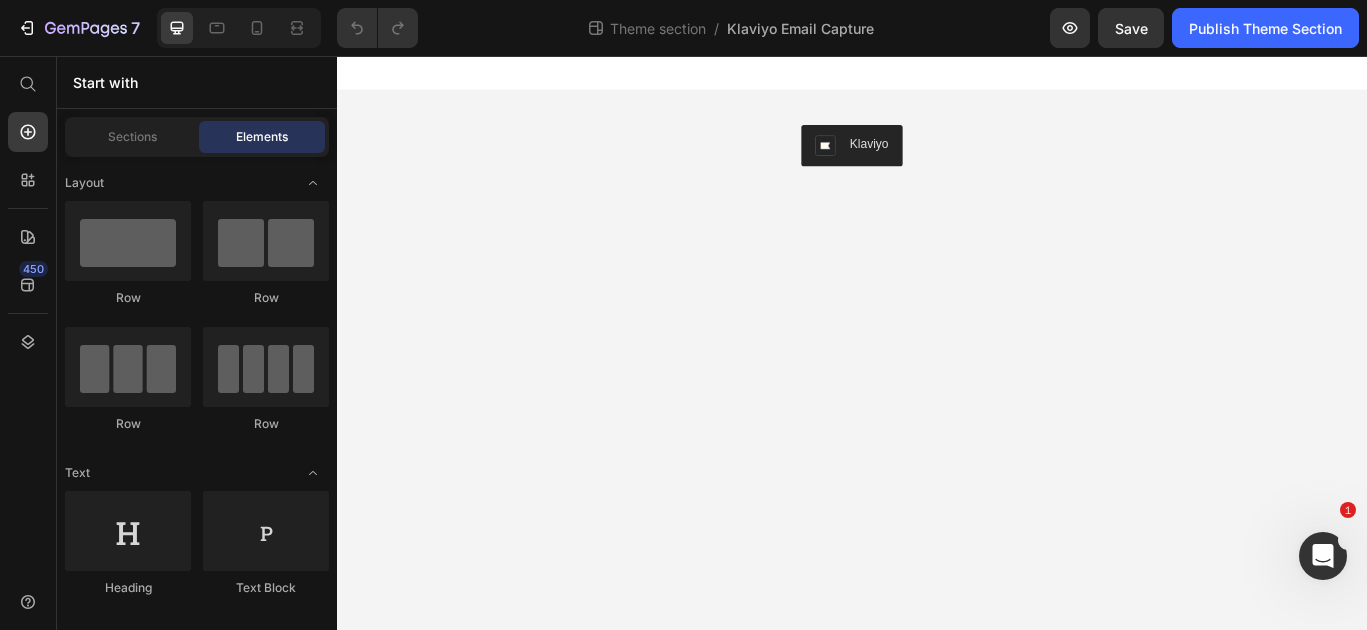 click 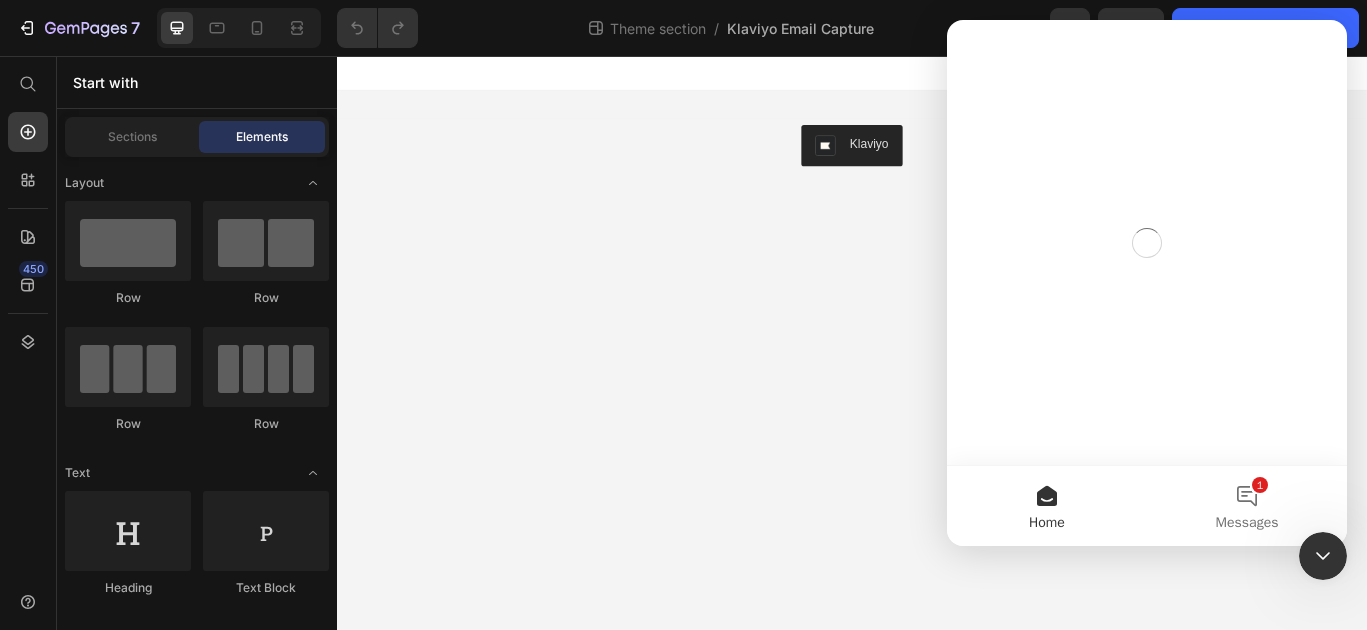 scroll, scrollTop: 0, scrollLeft: 0, axis: both 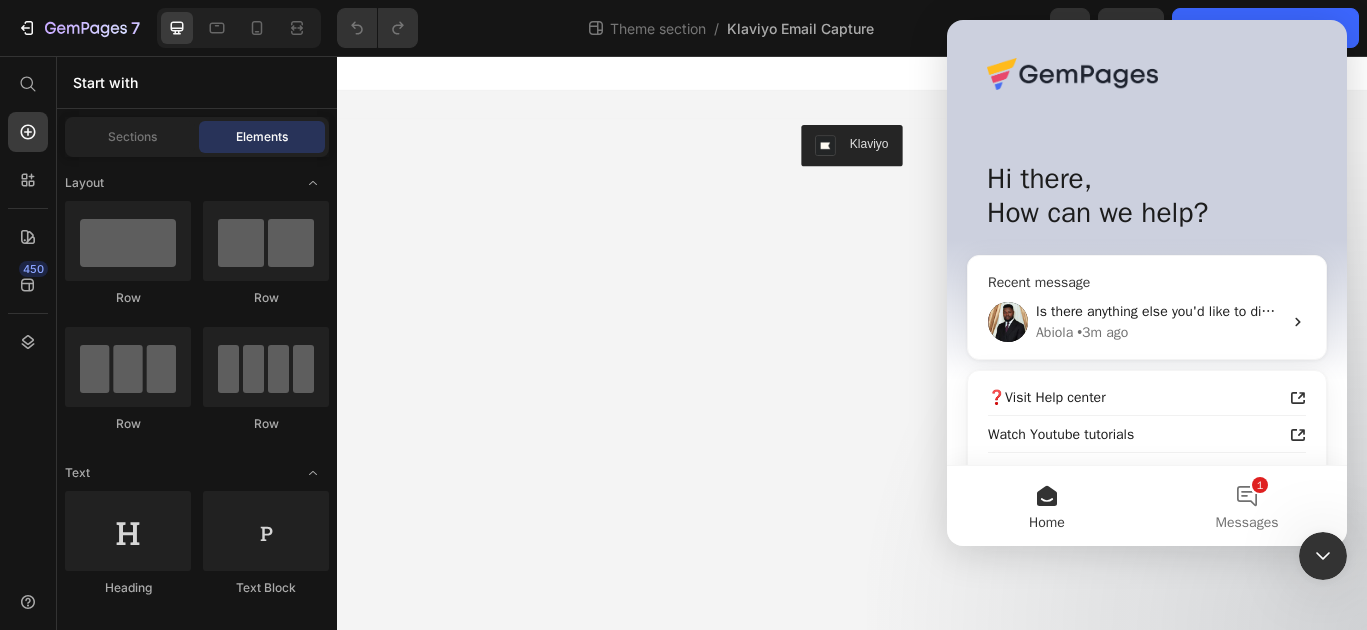 click on "Is there anything else you'd like to discuss?" at bounding box center (1170, 311) 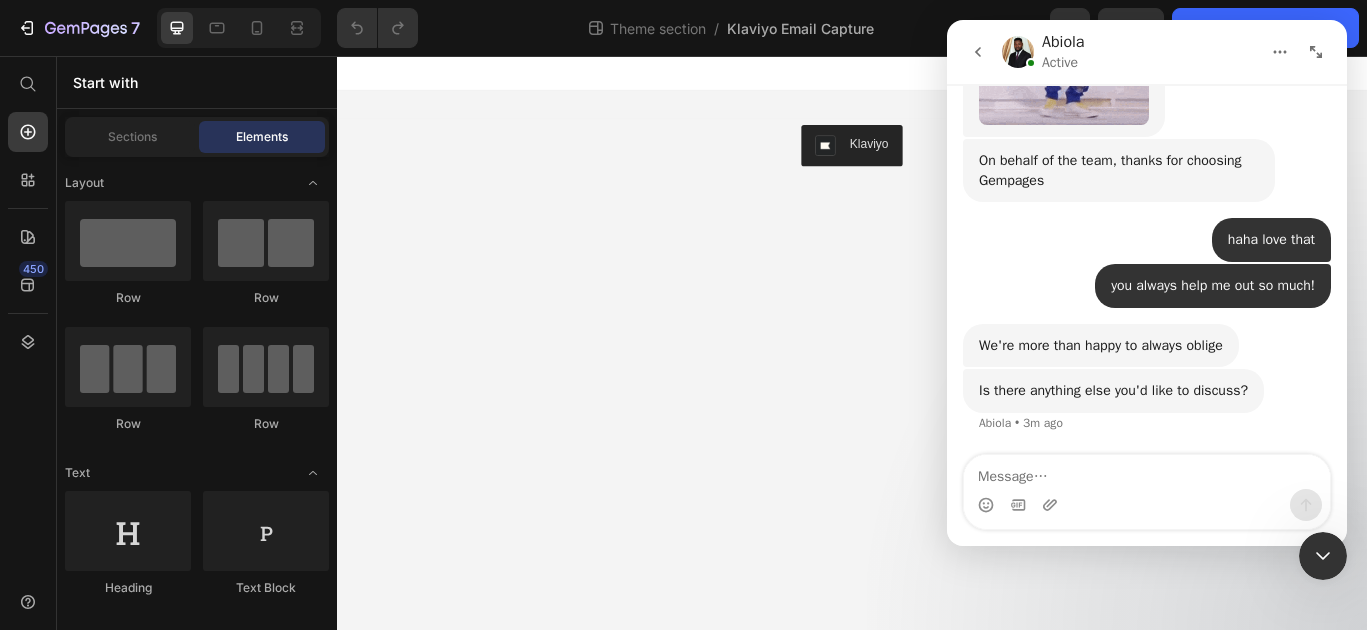 scroll, scrollTop: 7938, scrollLeft: 0, axis: vertical 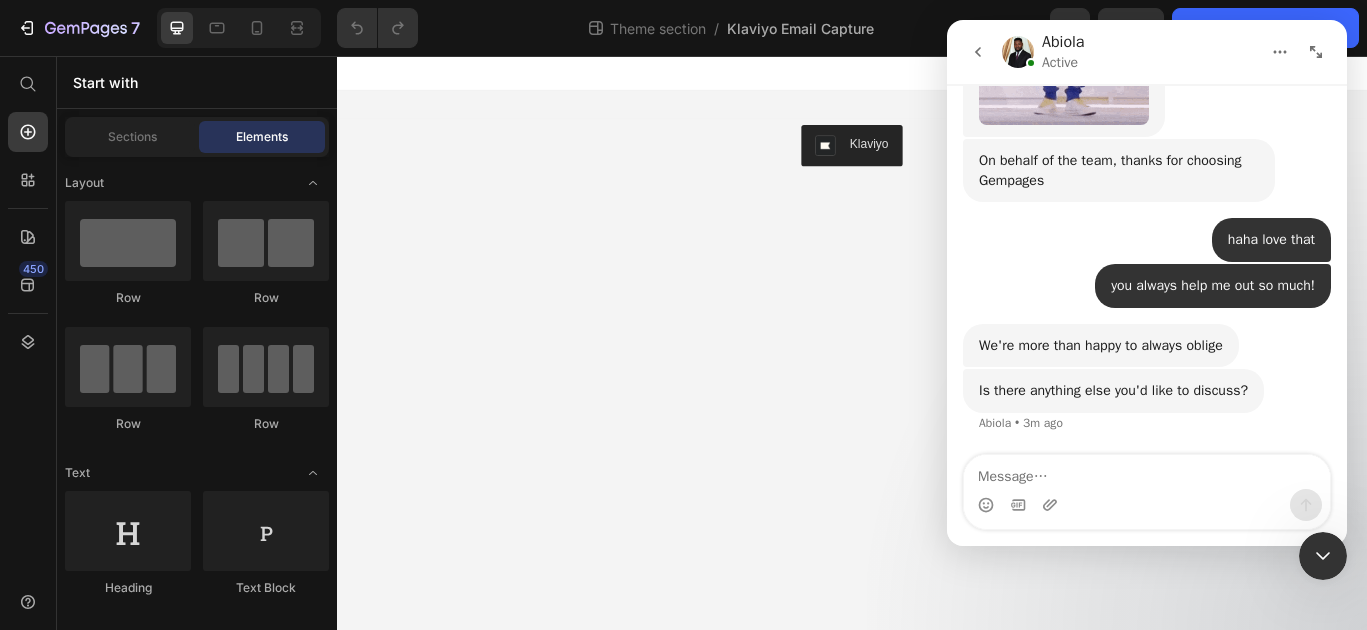 click at bounding box center [1147, 472] 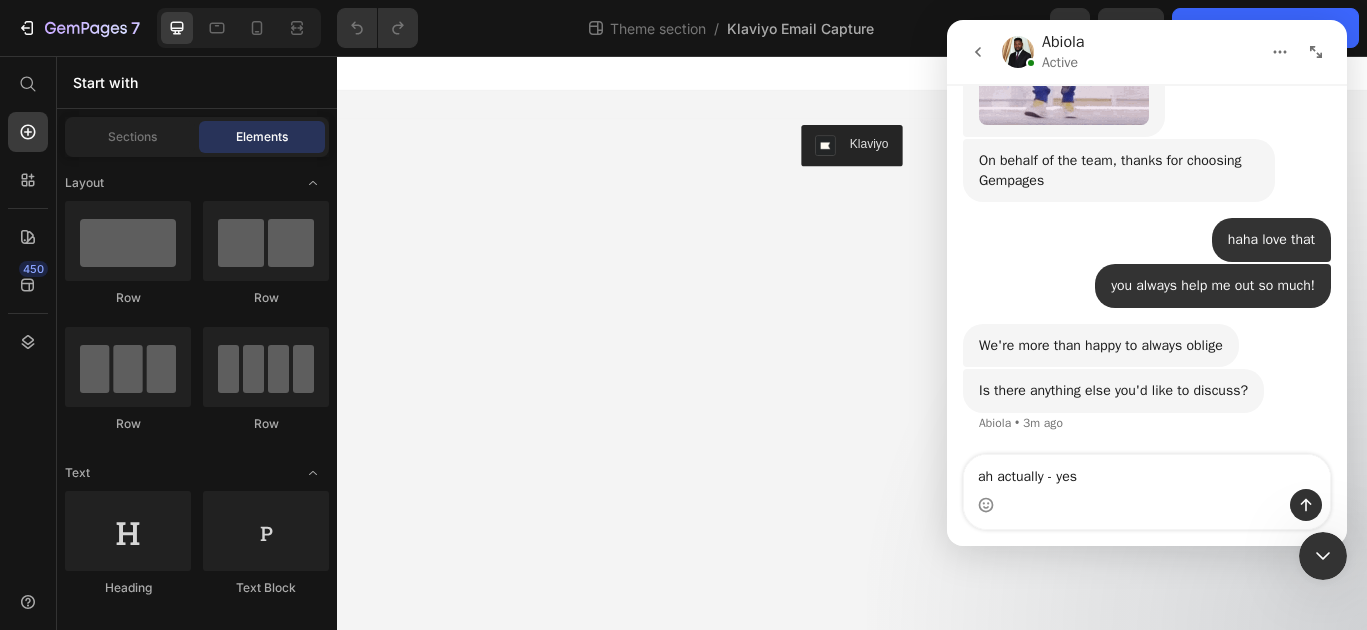 type on "ah actually - yes!" 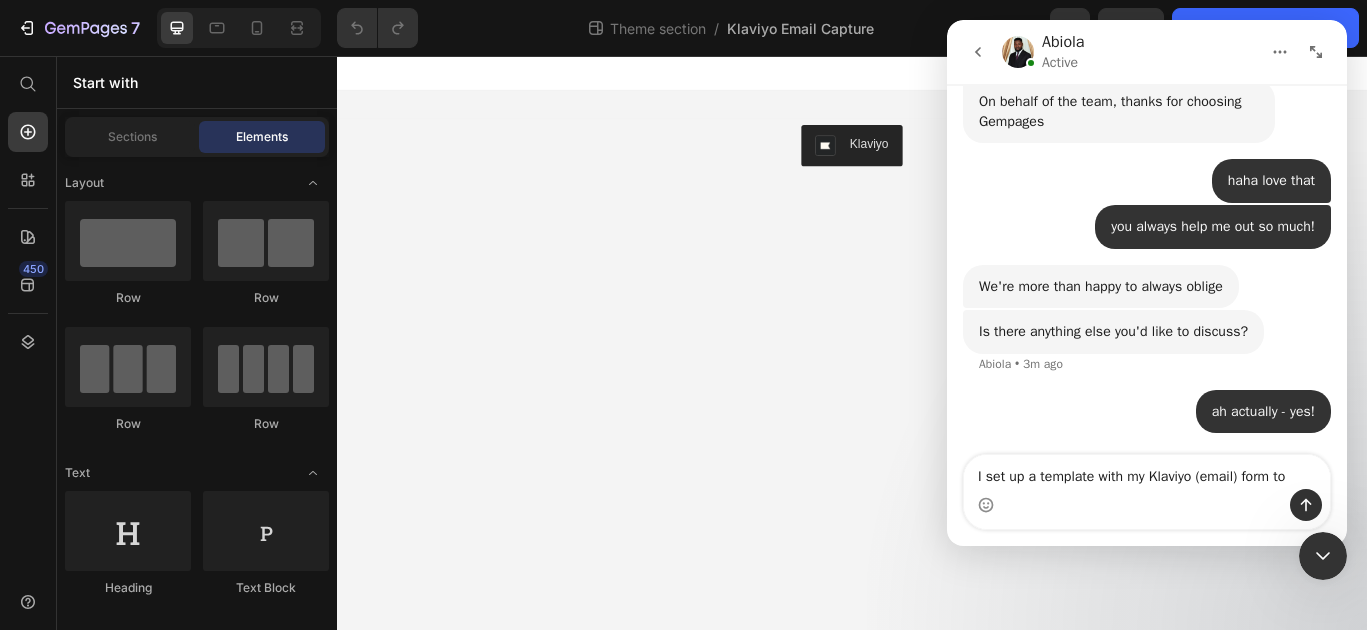 scroll, scrollTop: 8018, scrollLeft: 0, axis: vertical 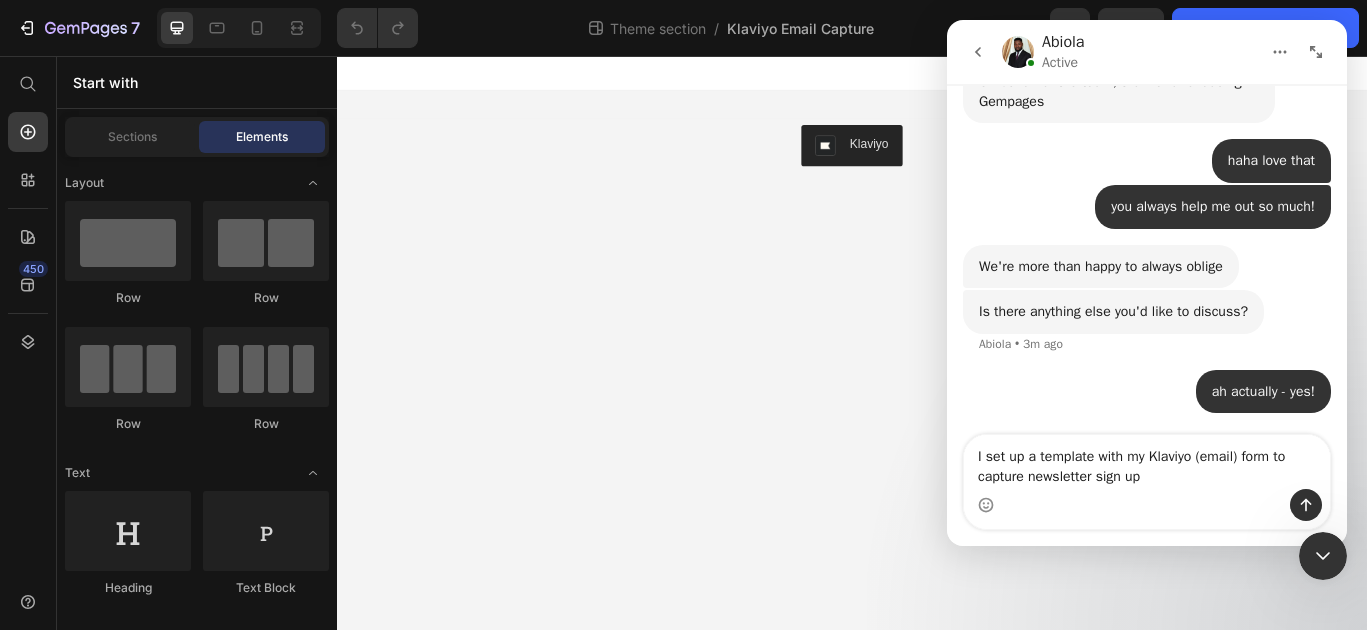 type on "I set up a template with my Klaviyo (email) form to capture newsletter sign ups" 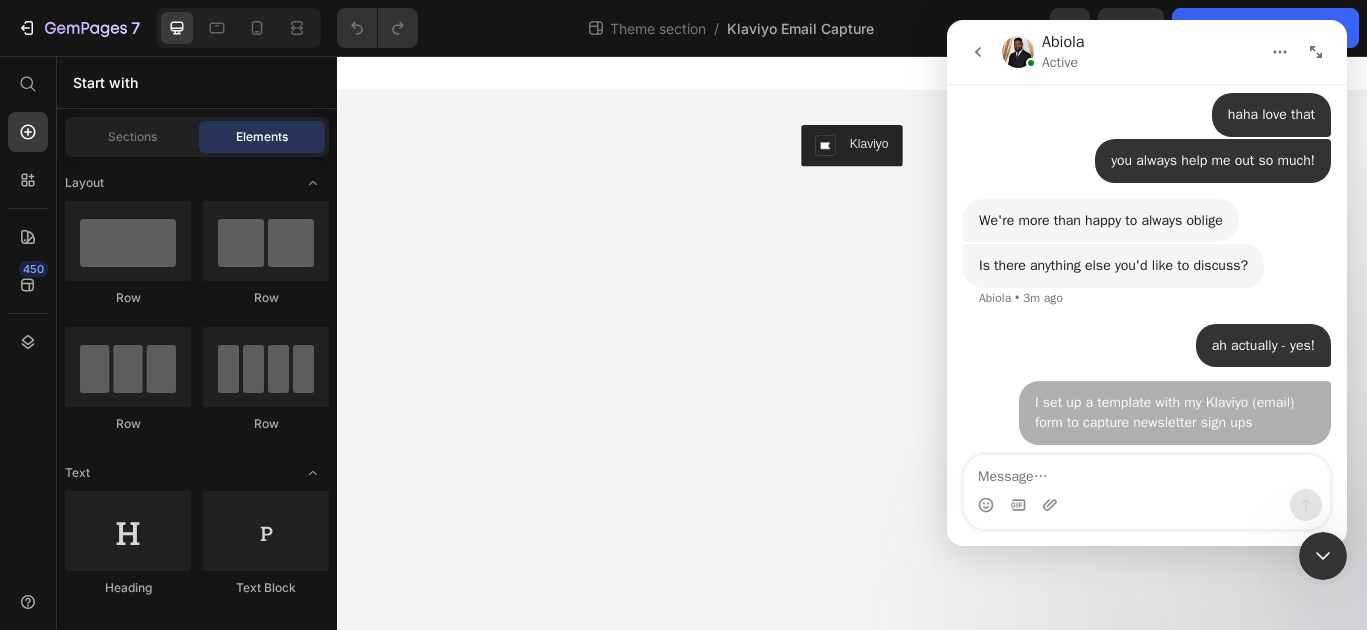 scroll, scrollTop: 8063, scrollLeft: 0, axis: vertical 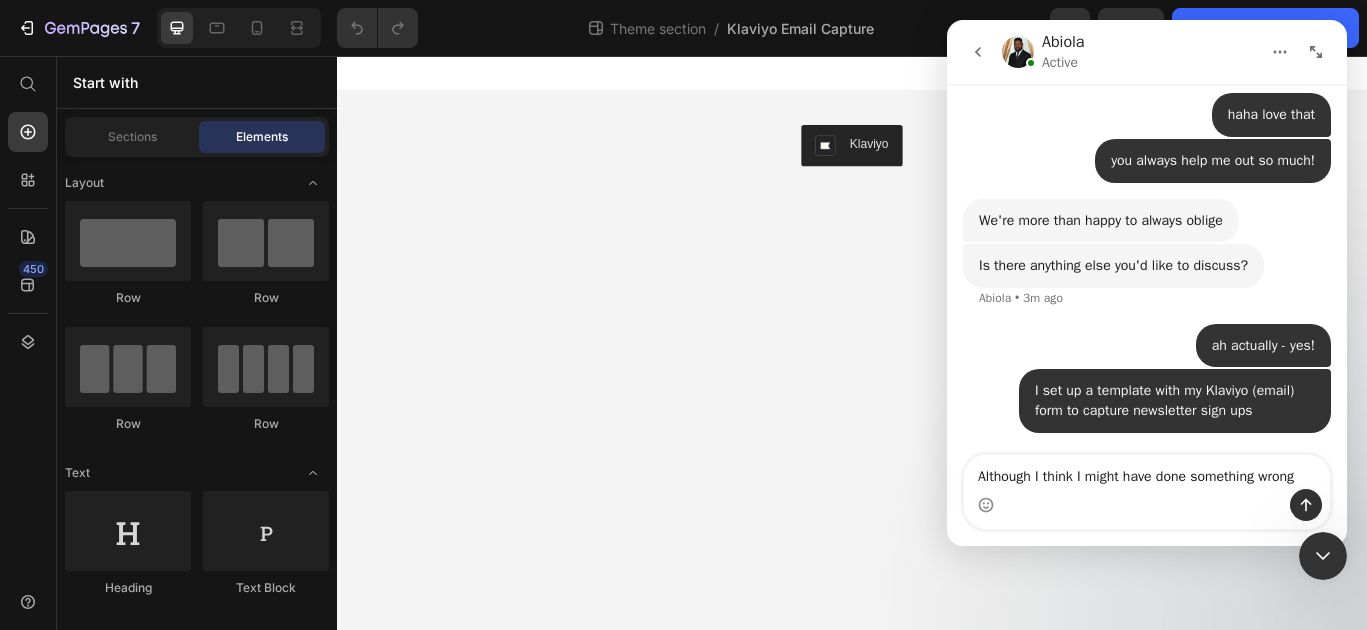 type on "Although I think I might have done something wrong" 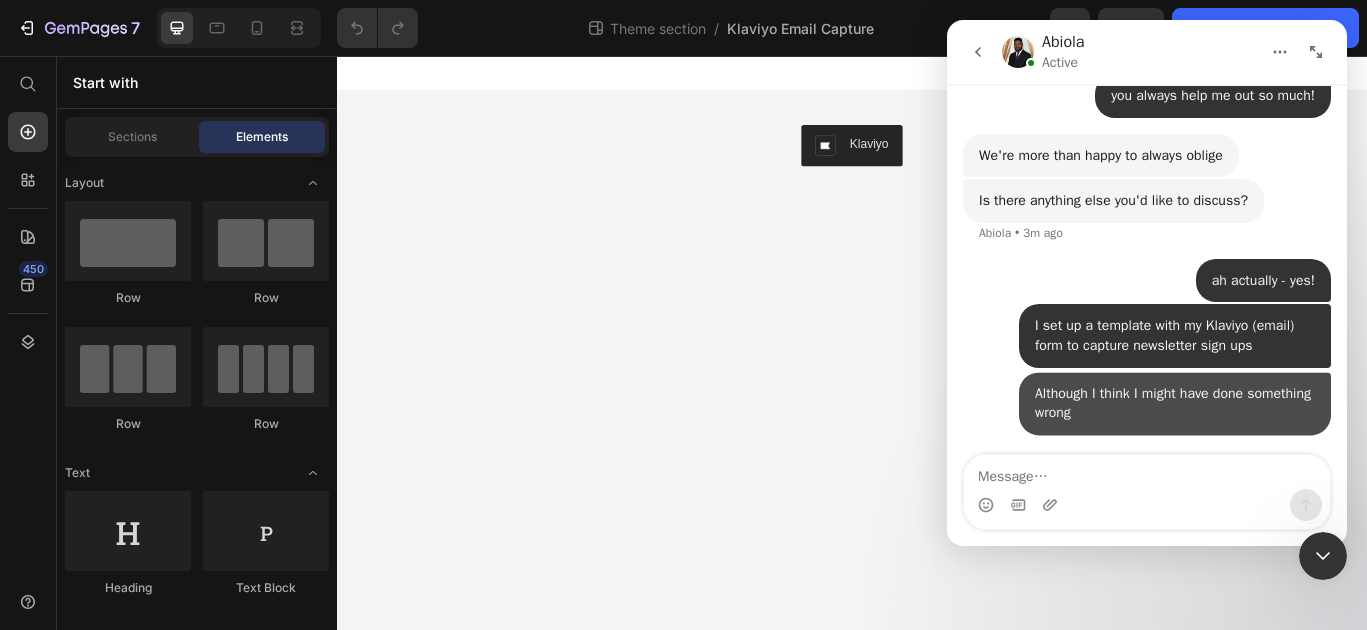 scroll, scrollTop: 8128, scrollLeft: 0, axis: vertical 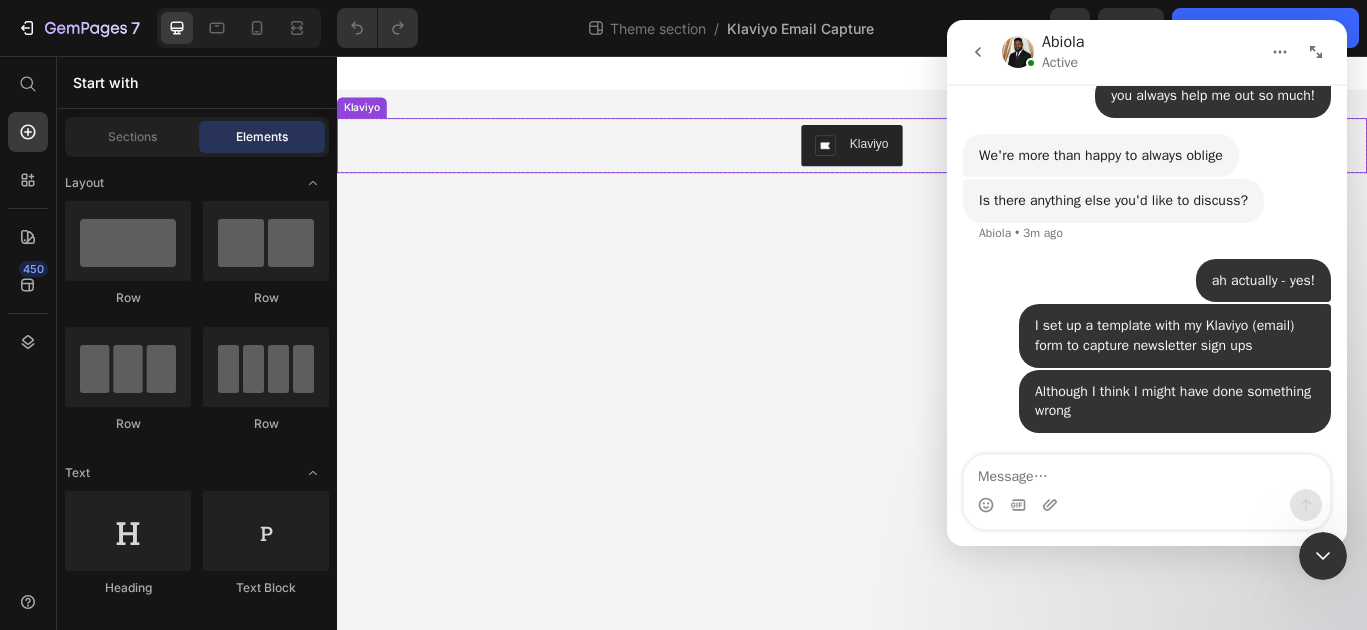 click on "Klaviyo" at bounding box center [956, 158] 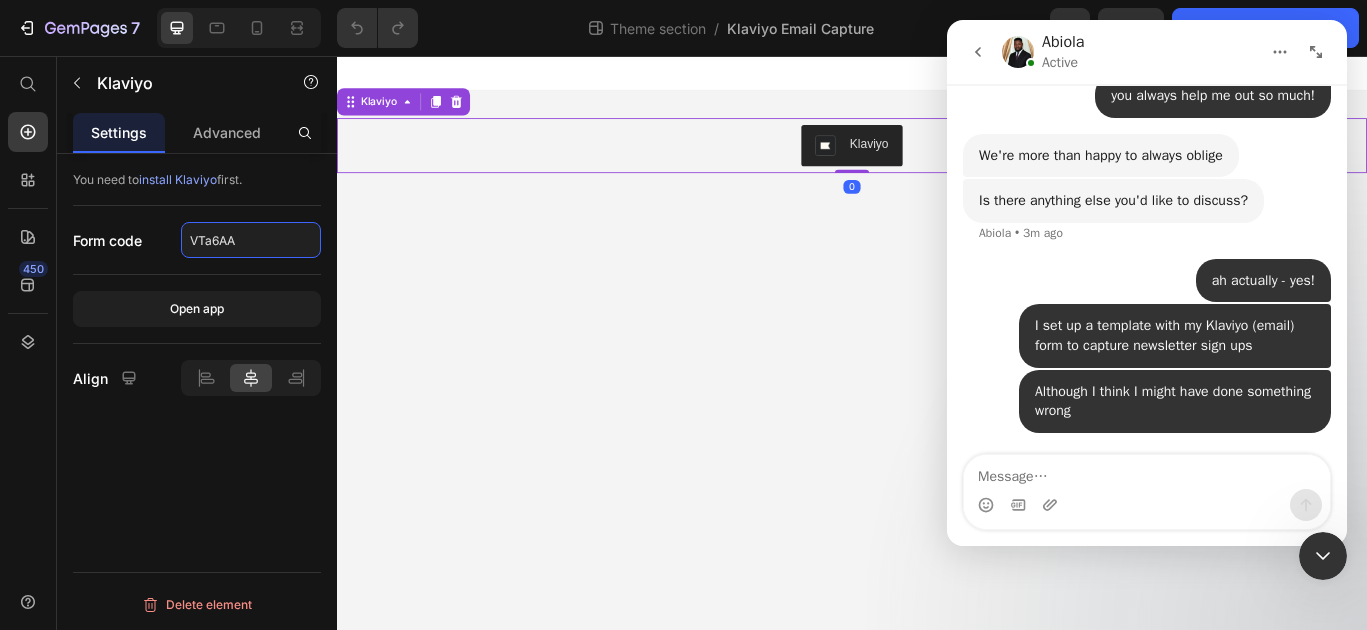 click on "VTa6AA" 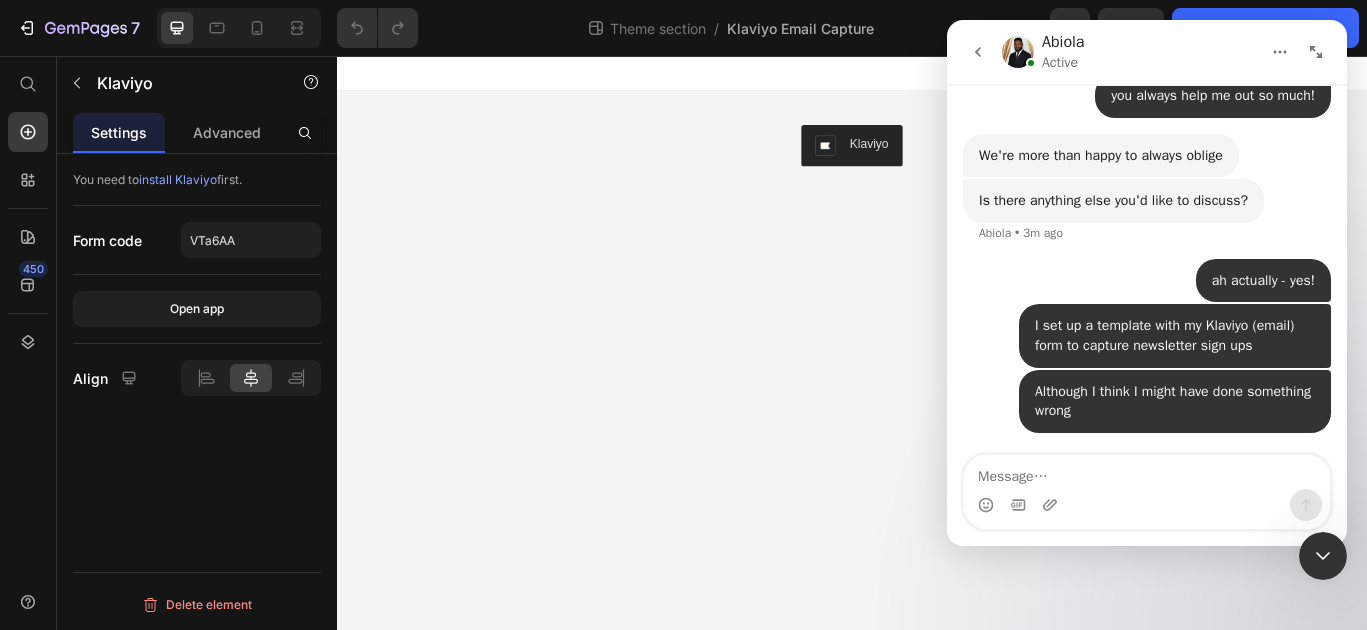 click on "Klaviyo Klaviyo   0 Row Root
Drag & drop element from sidebar or
Explore Library
Add section Choose templates inspired by CRO experts Generate layout from URL or image Add blank section then drag & drop elements" at bounding box center [937, 390] 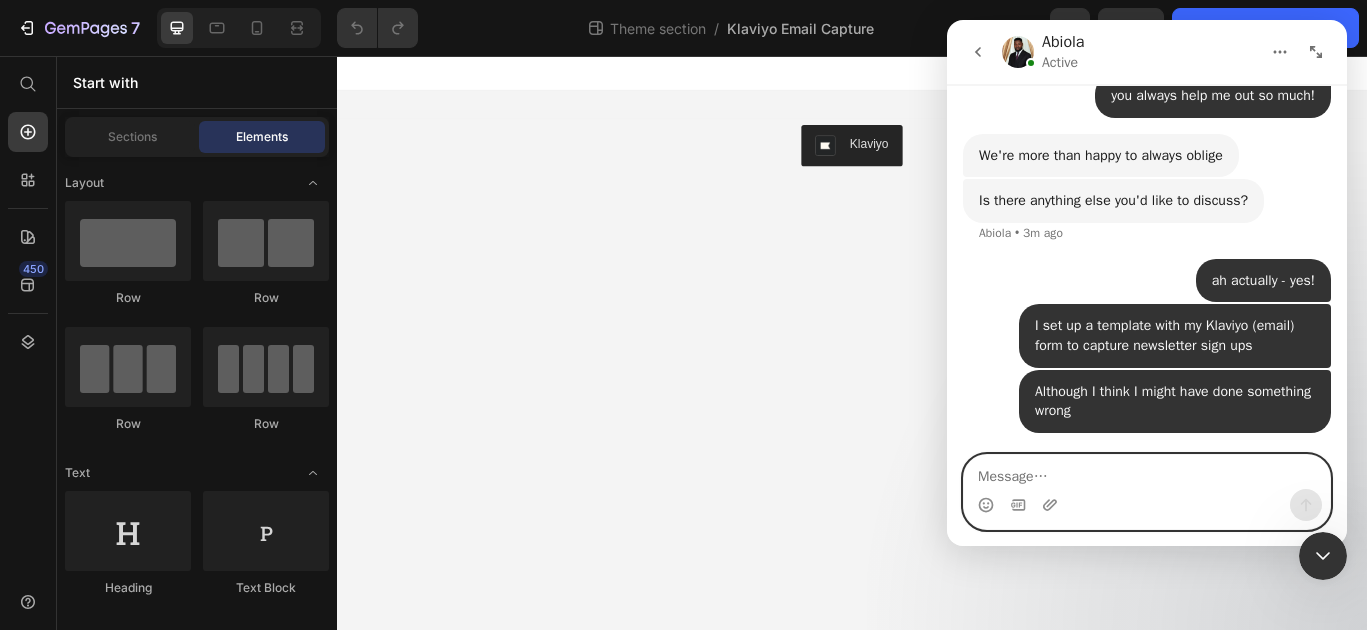 click at bounding box center (1147, 472) 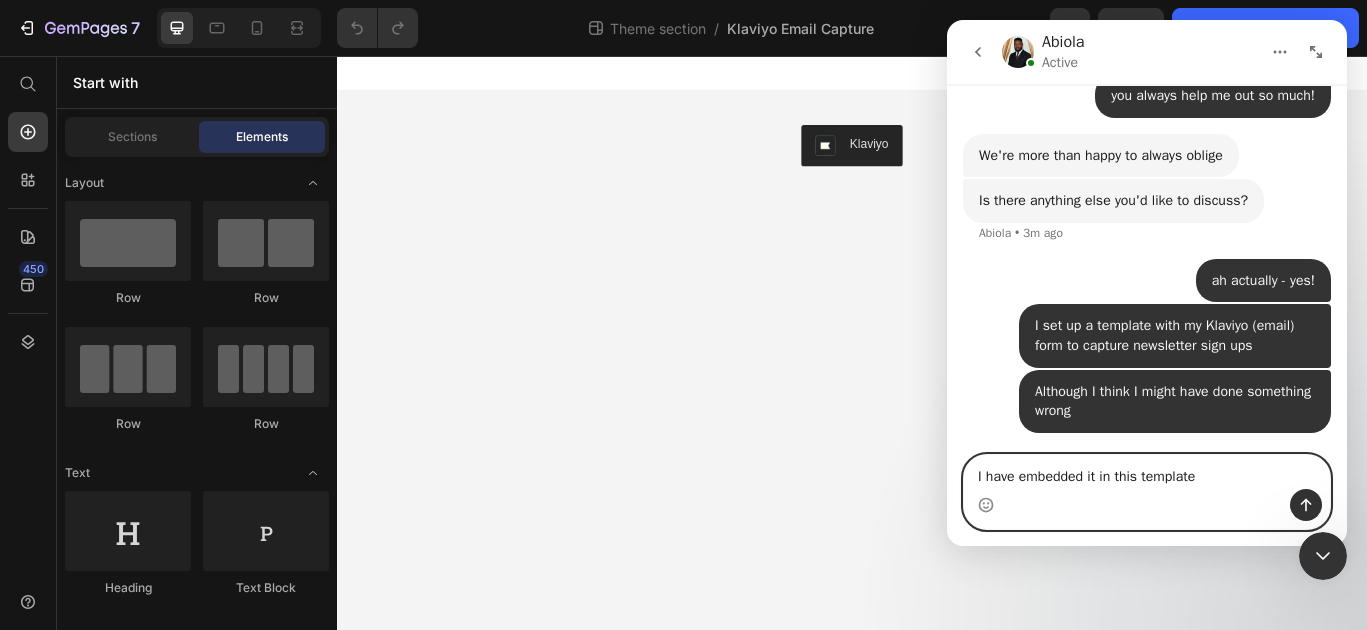 paste on "https://www.klaviyo.com/forms/VTa6AA" 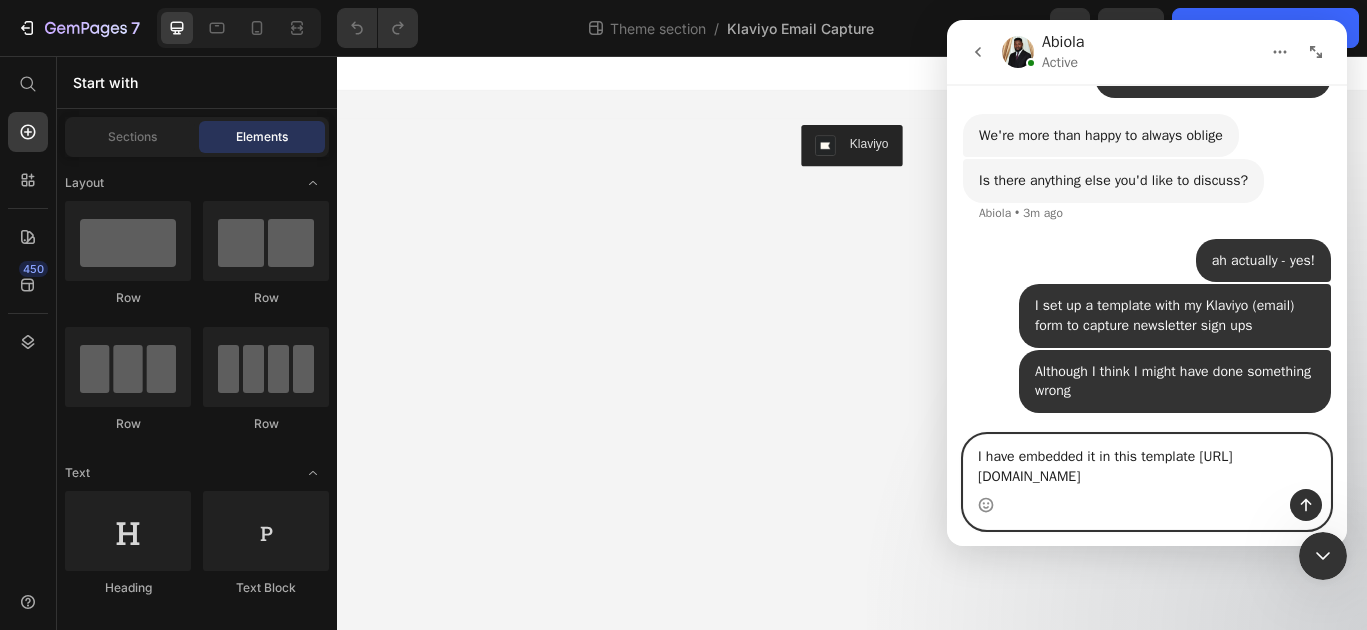 scroll, scrollTop: 8148, scrollLeft: 0, axis: vertical 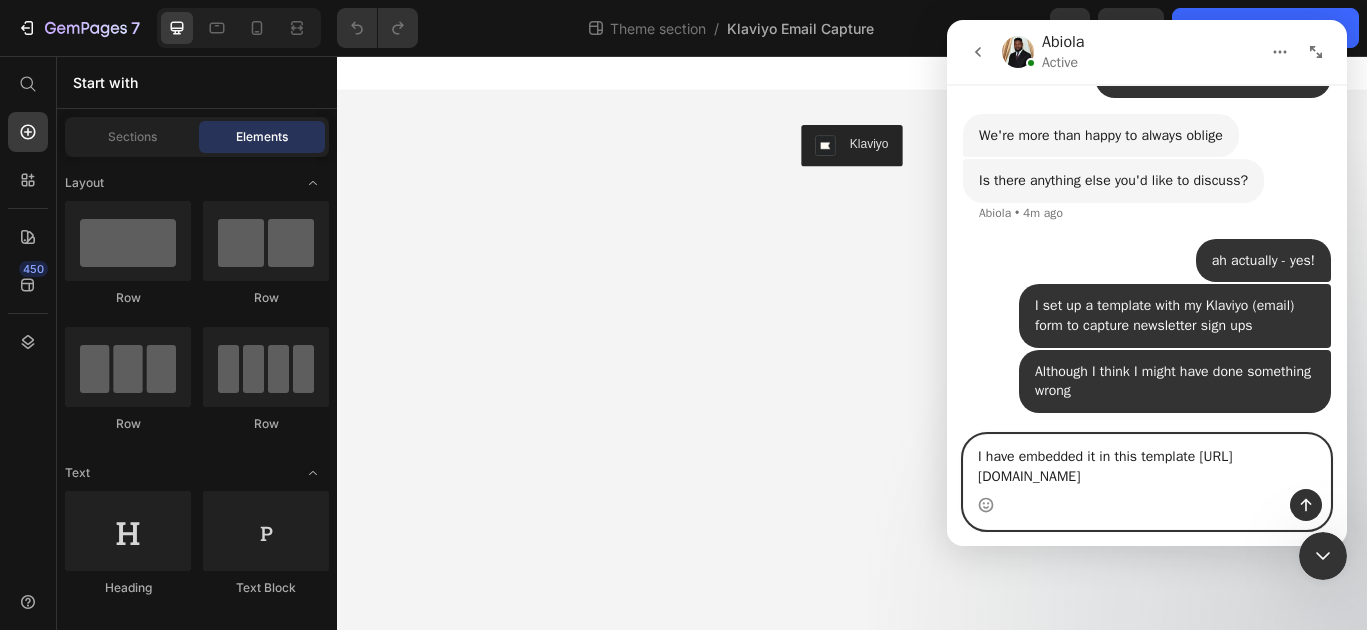 drag, startPoint x: 1144, startPoint y: 461, endPoint x: 1019, endPoint y: 459, distance: 125.016 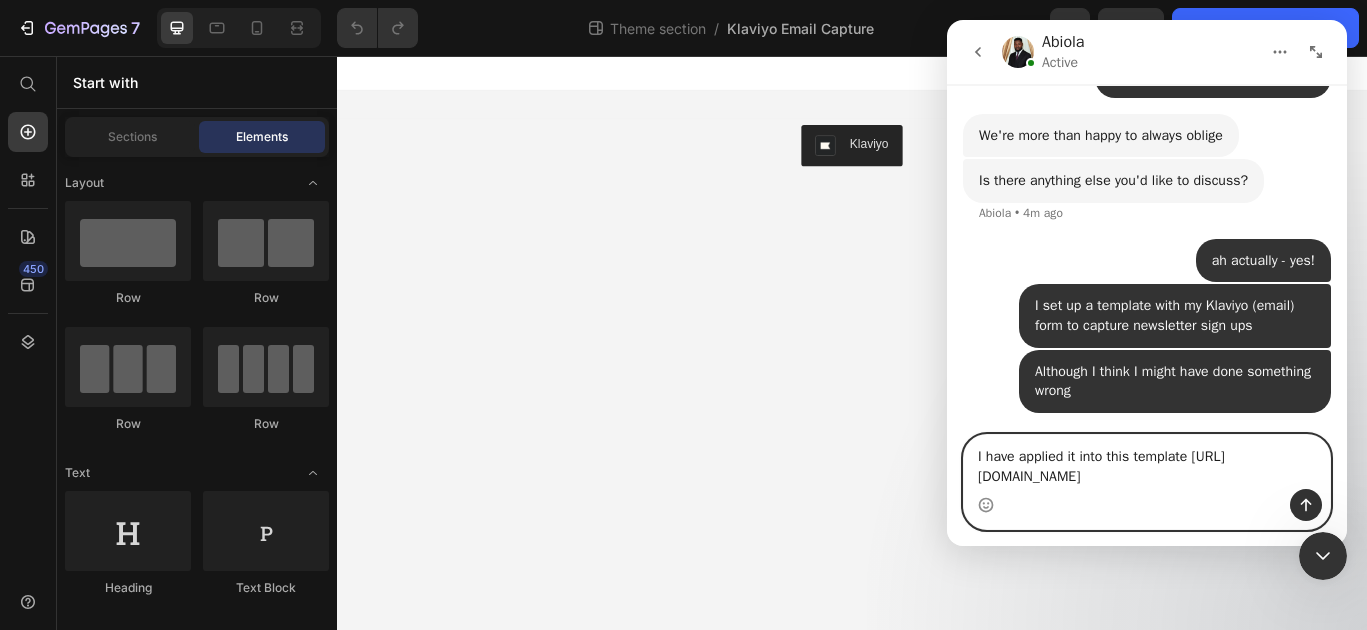 click on "I have applied it into this template https://www.klaviyo.com/forms/VTa6AA" at bounding box center (1147, 462) 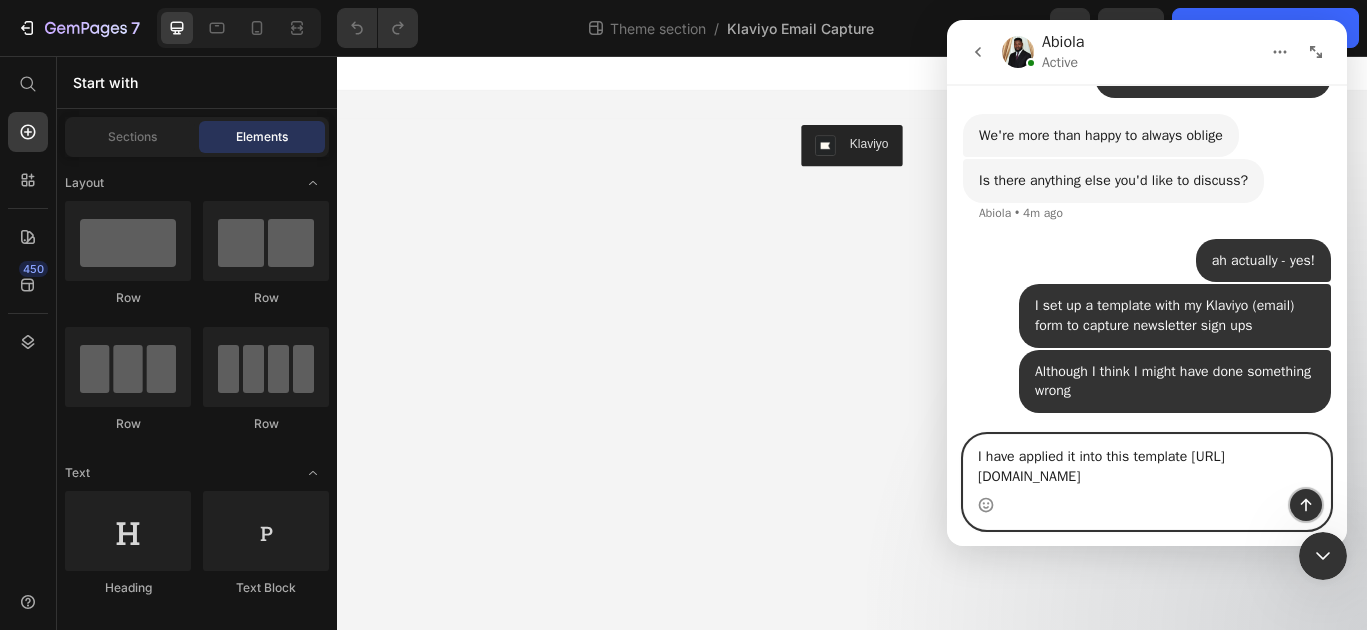click 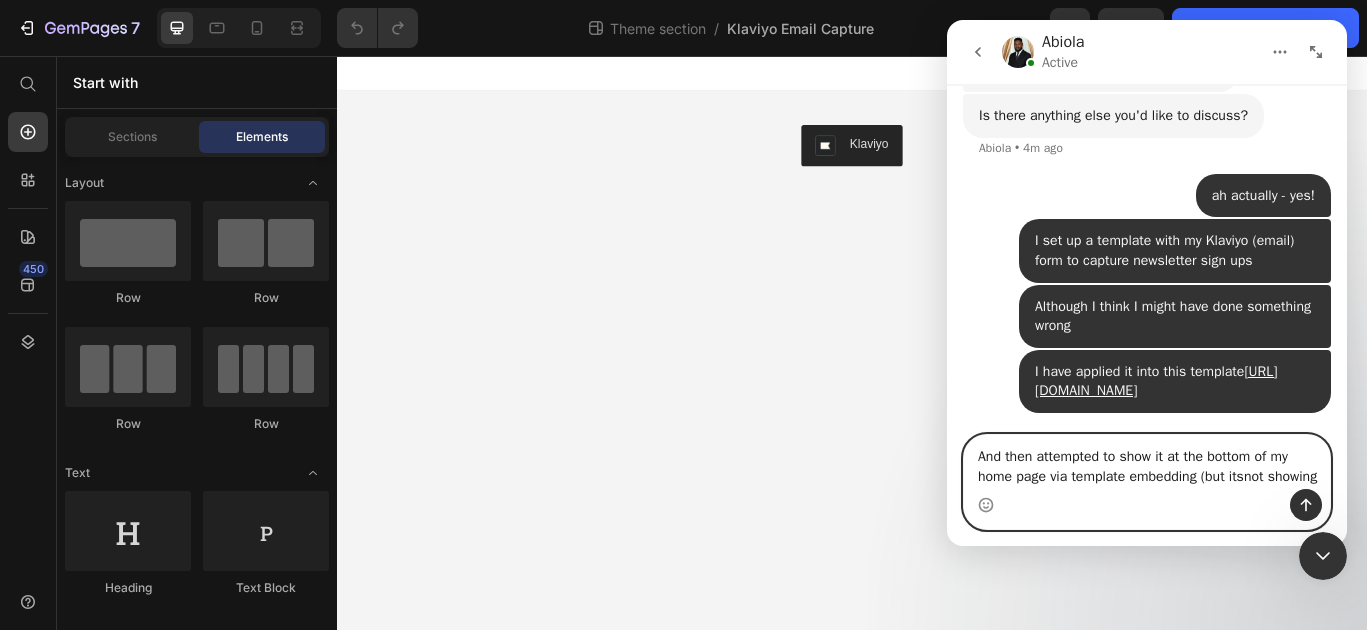 scroll, scrollTop: 8233, scrollLeft: 0, axis: vertical 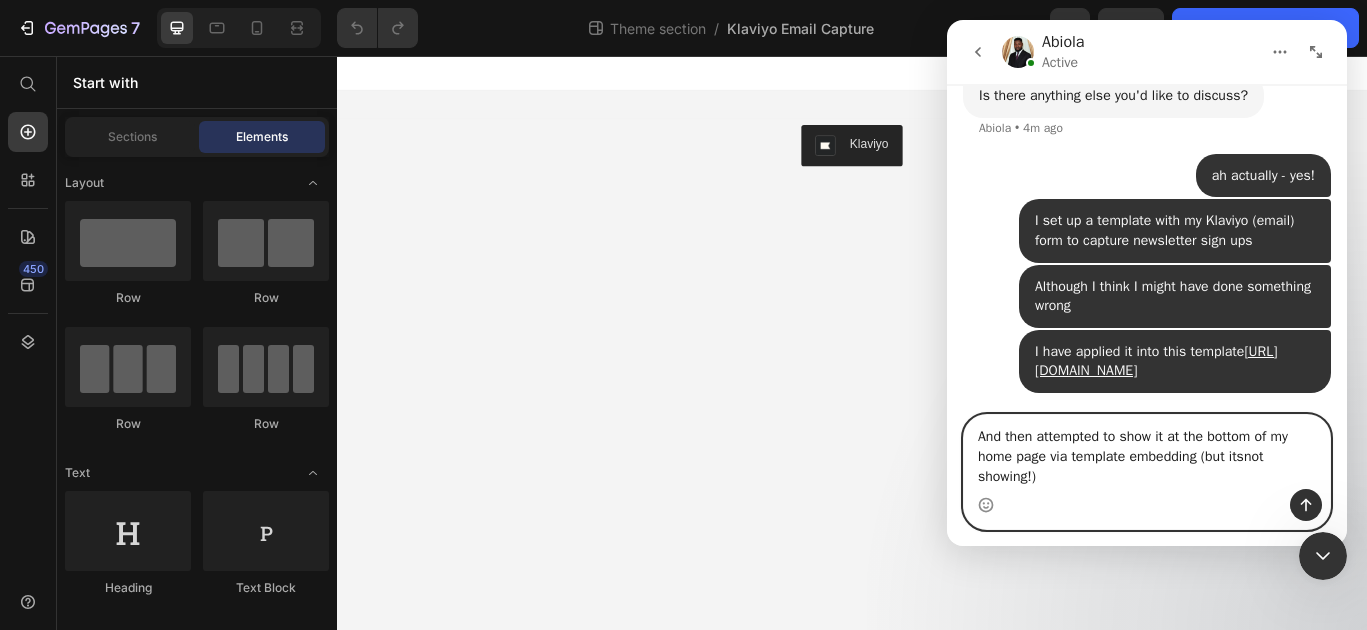 click on "And then attempted to show it at the bottom of my home page via template embedding (but itsnot showing!)" at bounding box center (1147, 452) 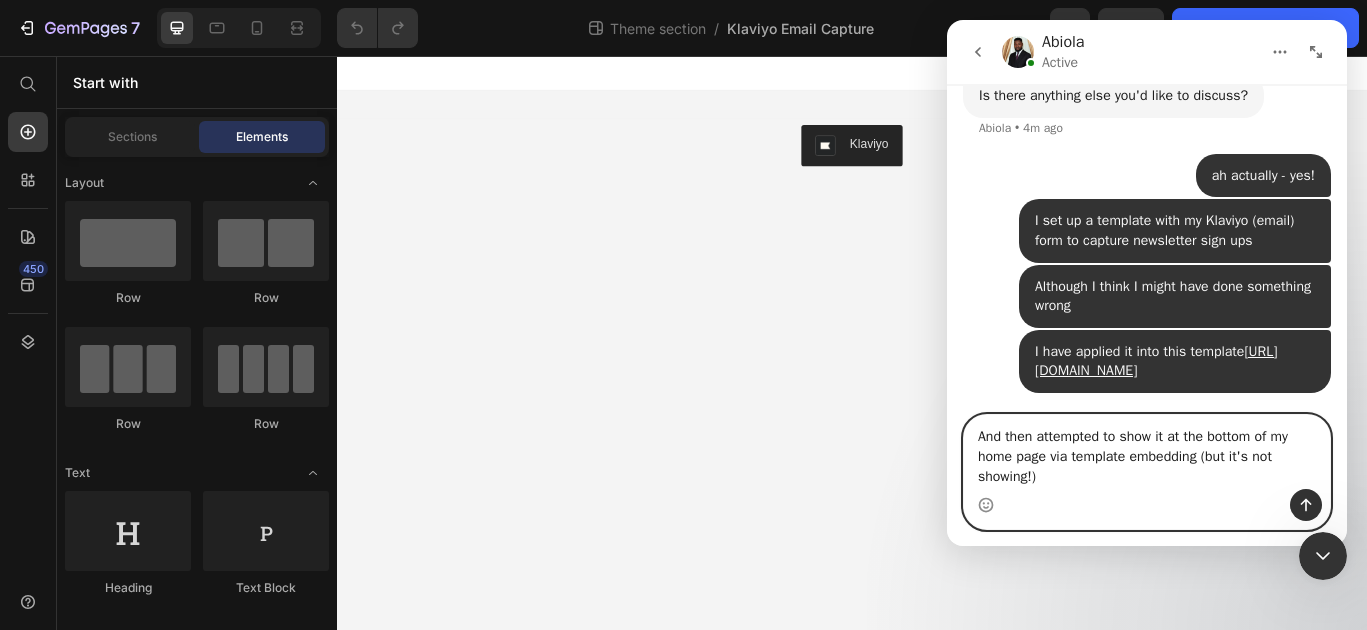type on "And then attempted to show it at the bottom of my home page via template embedding (but it's not showing!)" 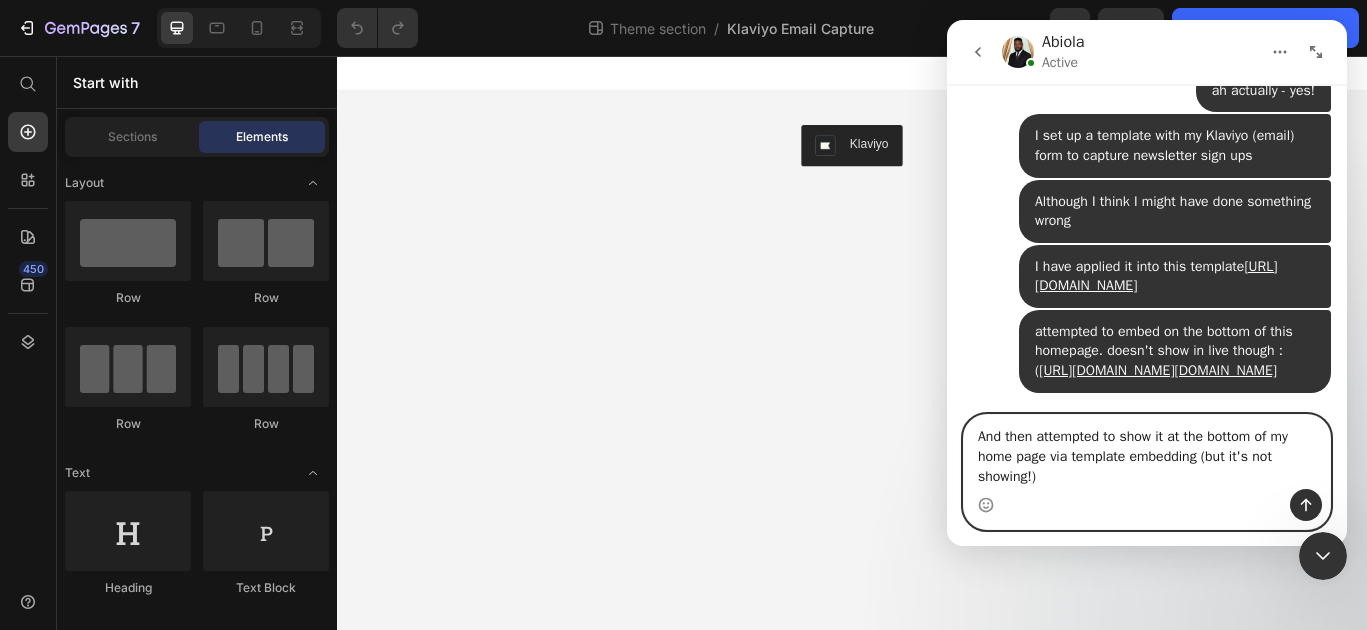 scroll, scrollTop: 8377, scrollLeft: 0, axis: vertical 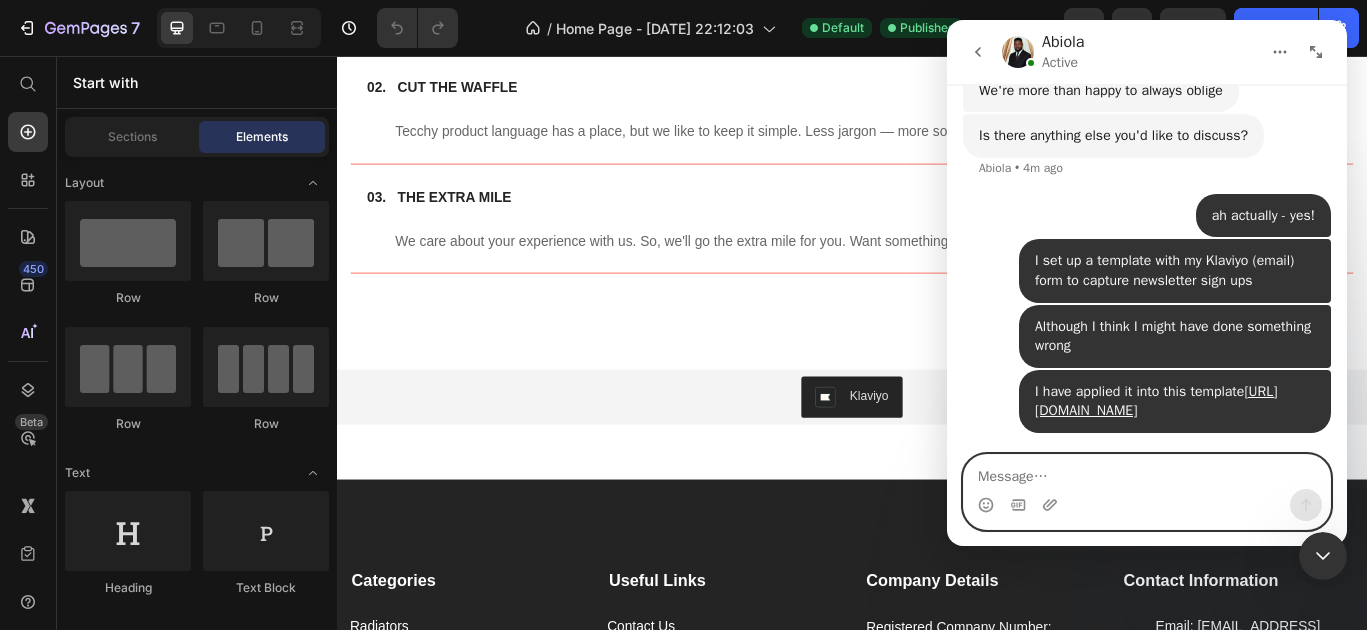 click at bounding box center [1147, 472] 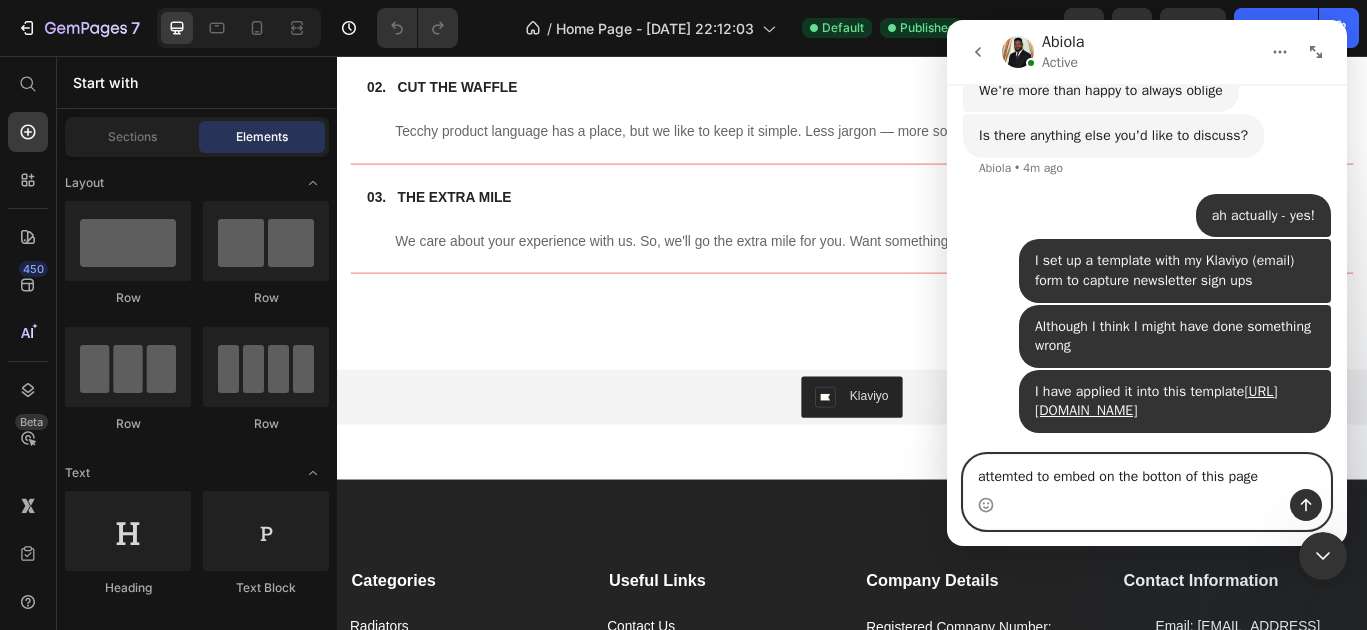 paste on "[URL][DOMAIN_NAME][DOMAIN_NAME]" 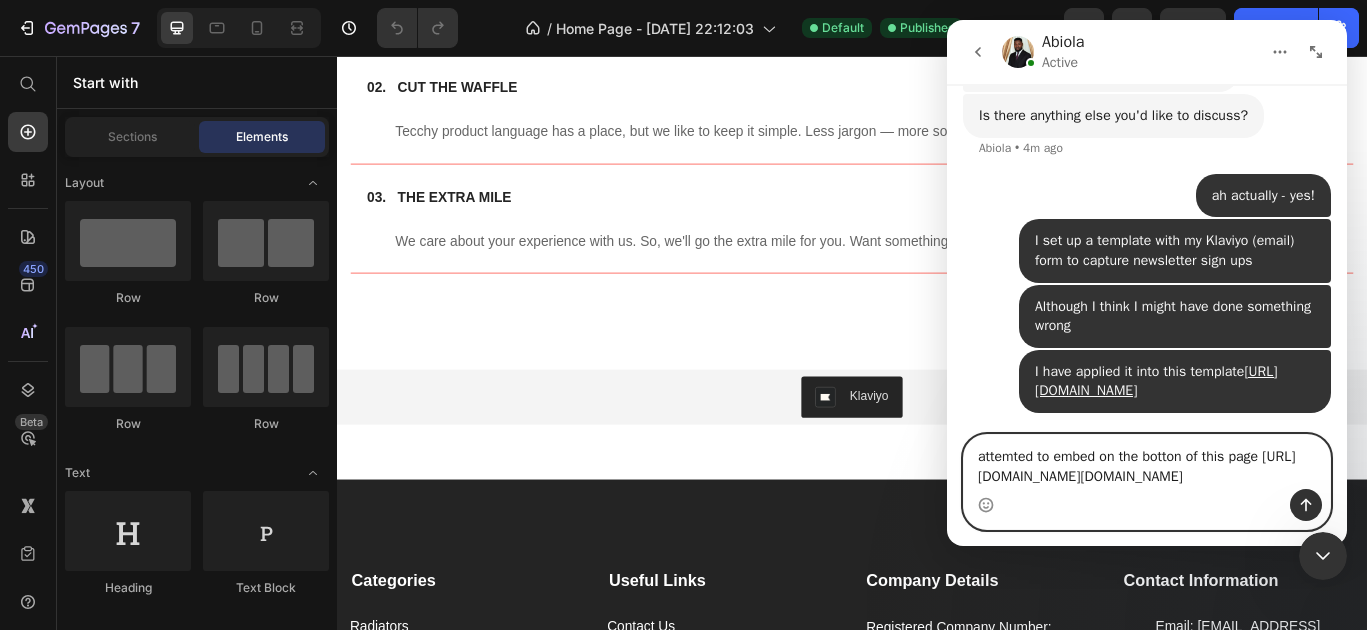 scroll, scrollTop: 8273, scrollLeft: 0, axis: vertical 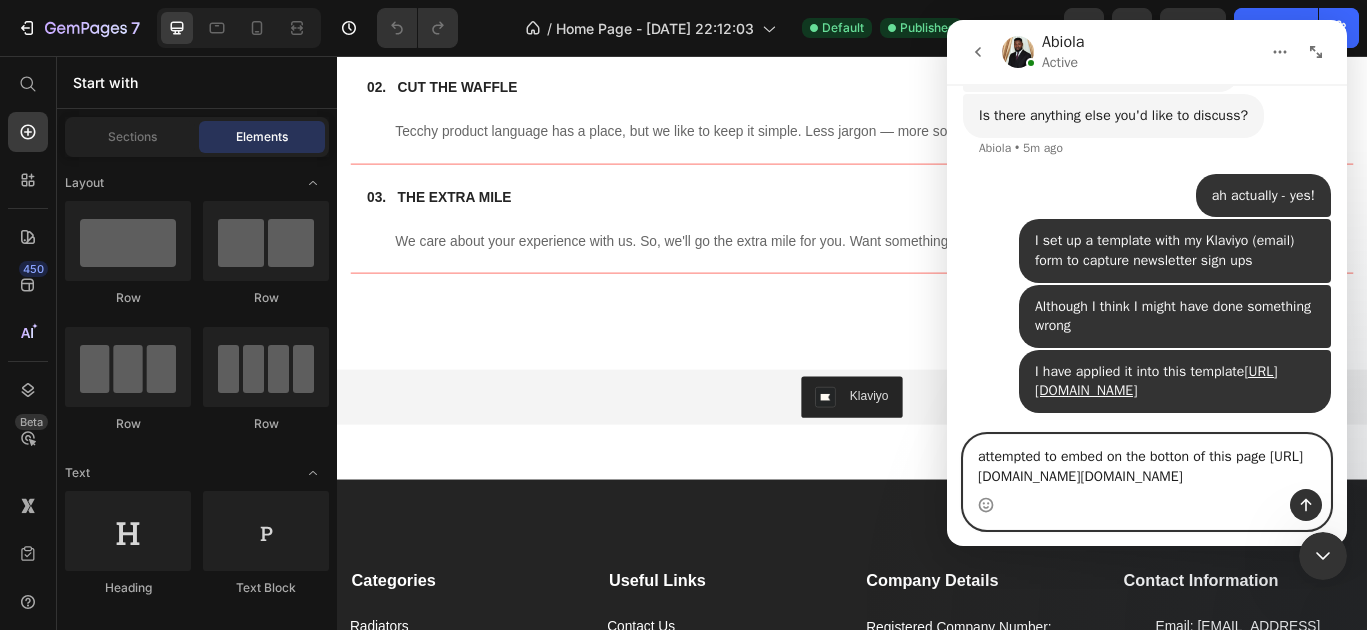 click on "attempted to embed on the botton of this page [URL][DOMAIN_NAME][DOMAIN_NAME]" at bounding box center [1147, 462] 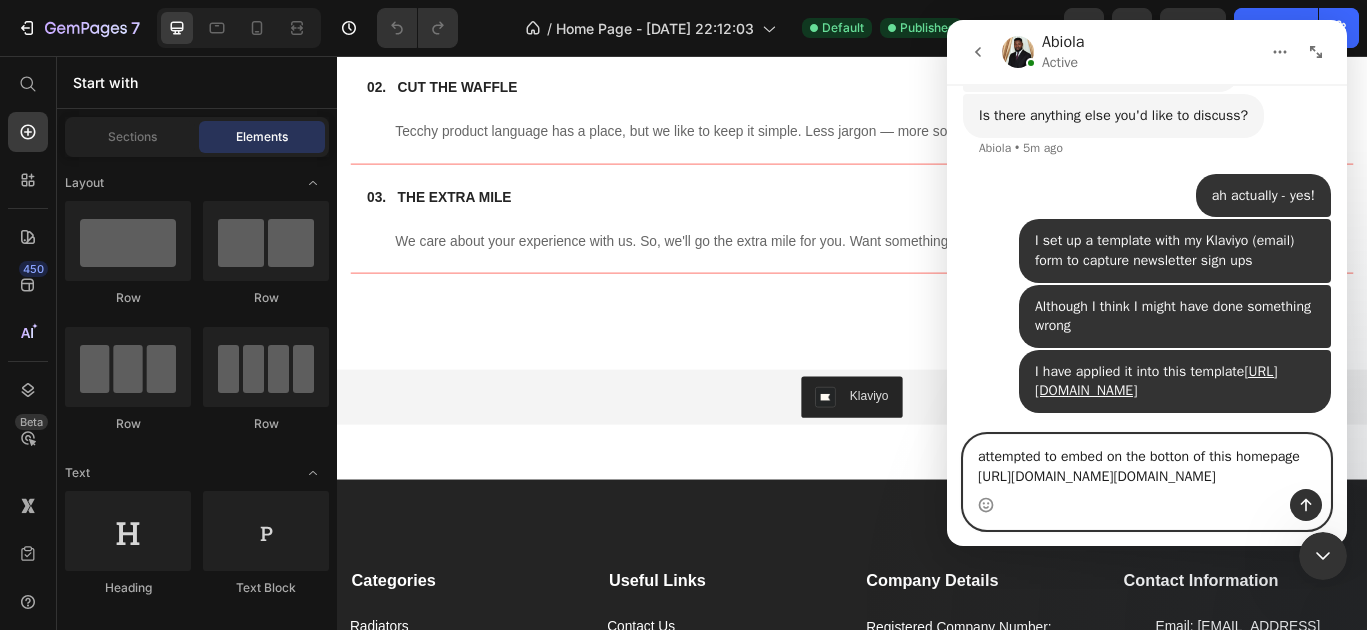 click on "attempted to embed on the botton of this homepage https://builder.gempages.net/editor/554308089889686745/554442569577137402?type=gempagesv7&pageType=GP_INDEX&shop=mhzdcz-i0.myshopify.com" at bounding box center (1147, 462) 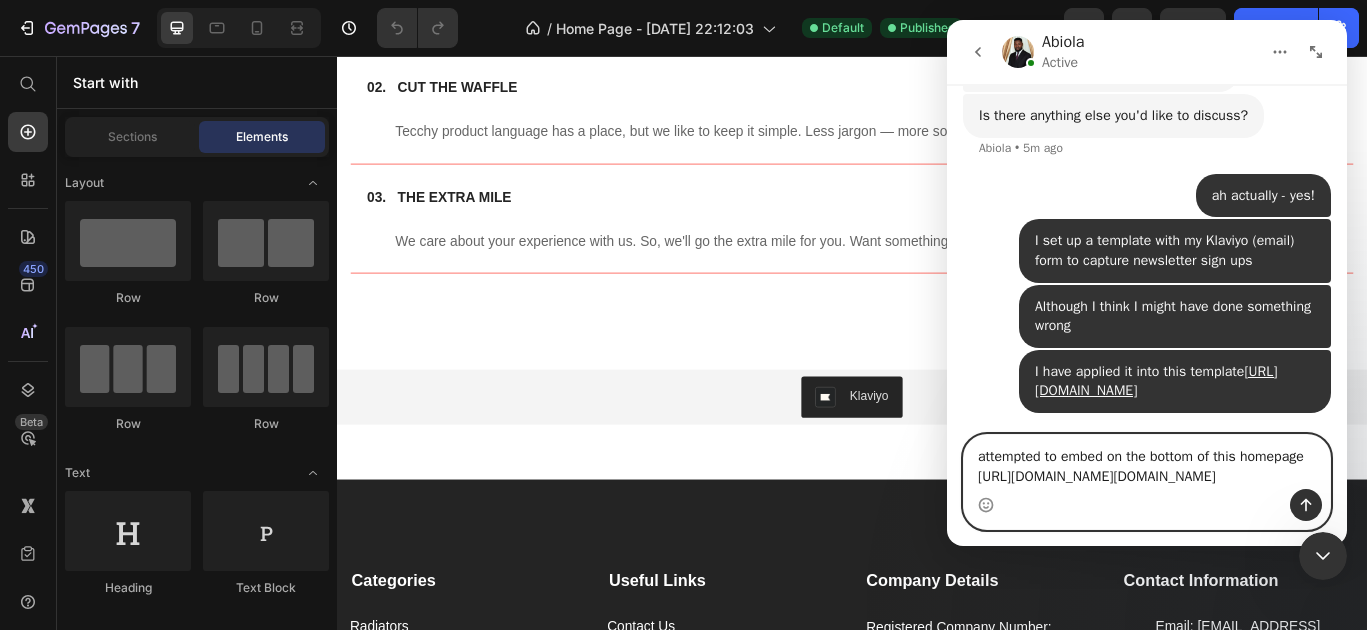 click on "attempted to embed on the bottom of this homepage https://builder.gempages.net/editor/554308089889686745/554442569577137402?type=gempagesv7&pageType=GP_INDEX&shop=mhzdcz-i0.myshopify.com" at bounding box center (1147, 462) 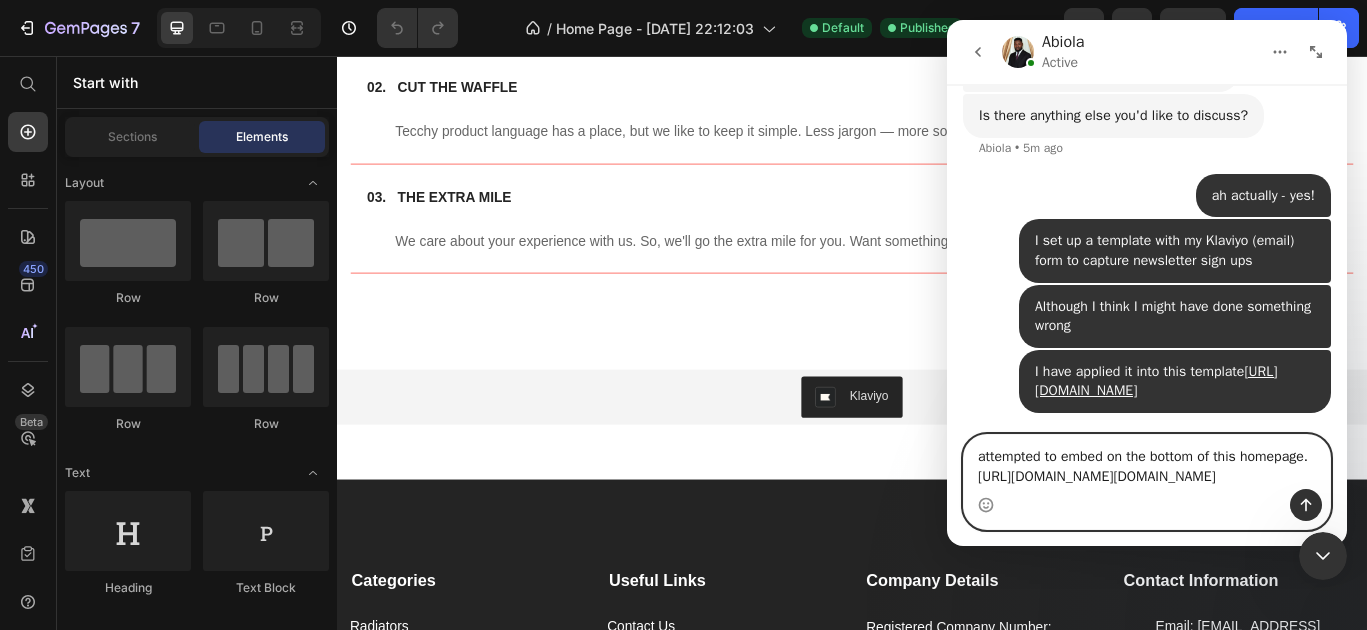 scroll, scrollTop: 8293, scrollLeft: 0, axis: vertical 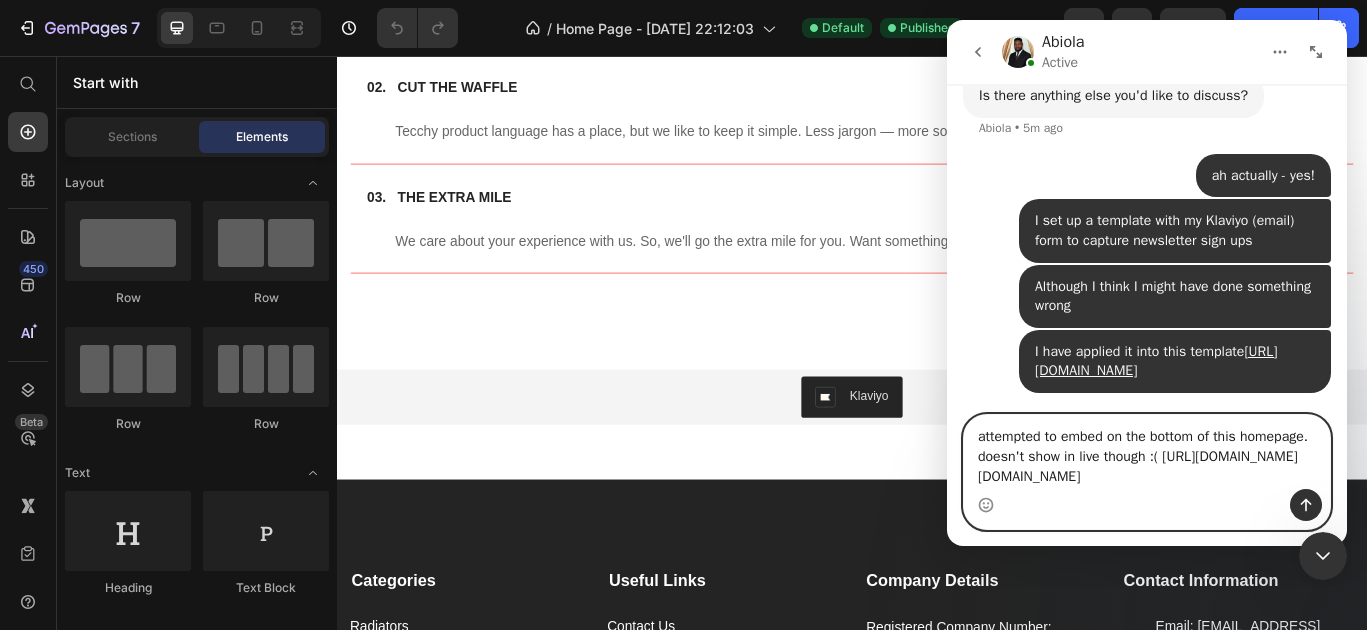 type on "attempted to embed on the bottom of this homepage. doesn't show in live though :(  https://builder.gempages.net/editor/554308089889686745/554442569577137402?type=gempagesv7&pageType=GP_INDEX&shop=mhzdcz-i0.myshopify.com" 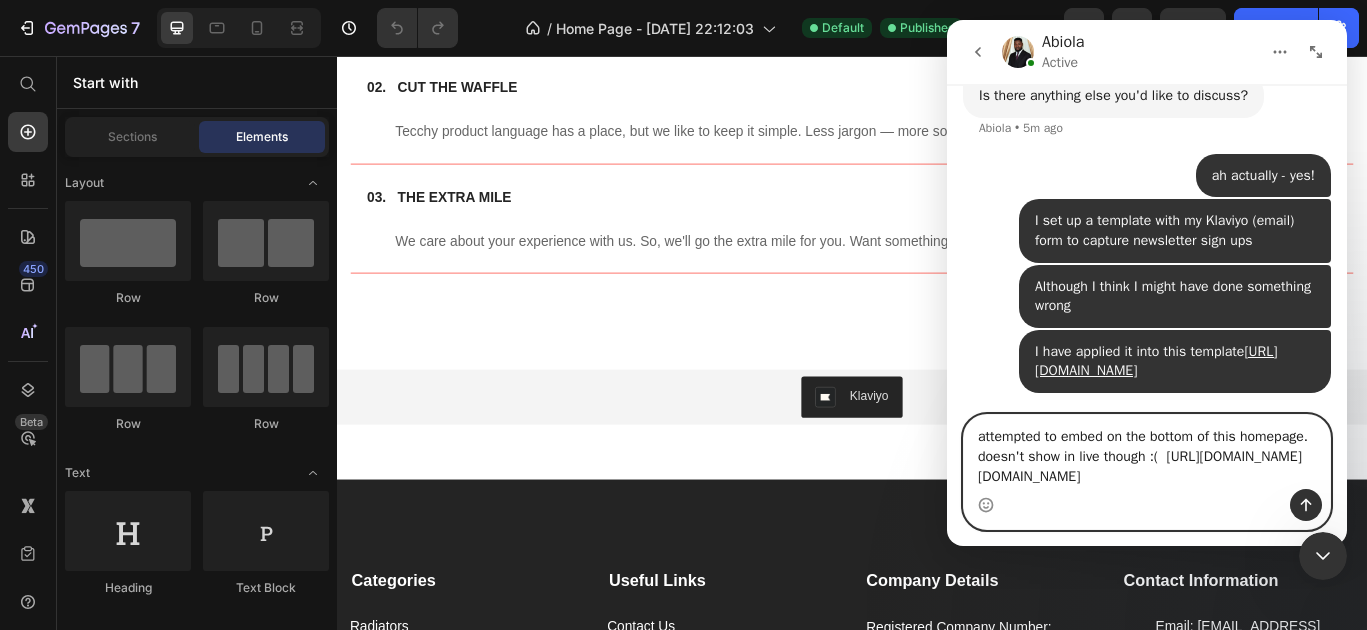 type 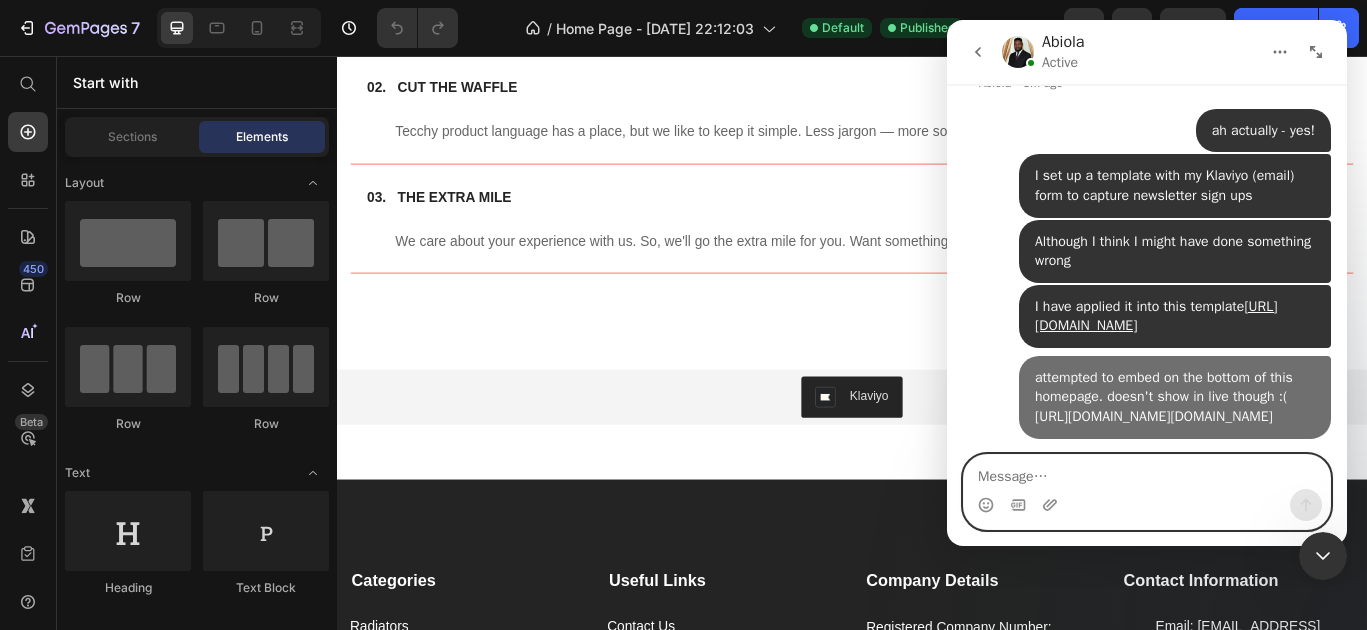 scroll, scrollTop: 8337, scrollLeft: 0, axis: vertical 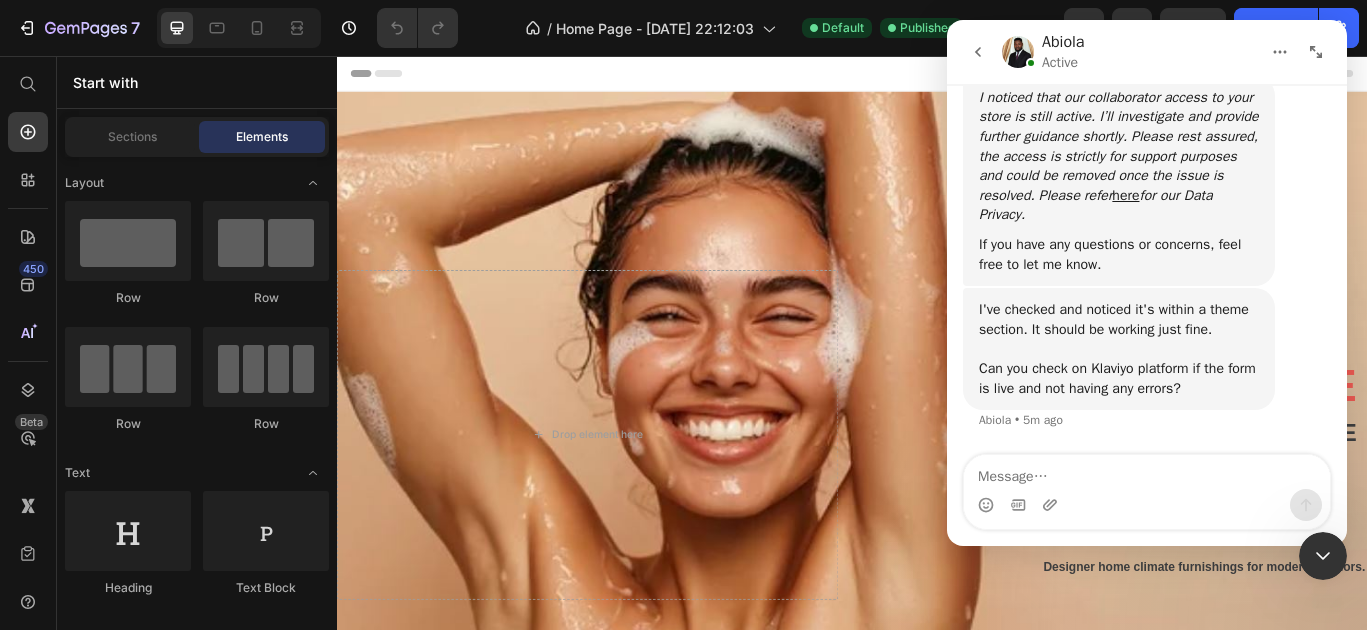 click at bounding box center (978, 52) 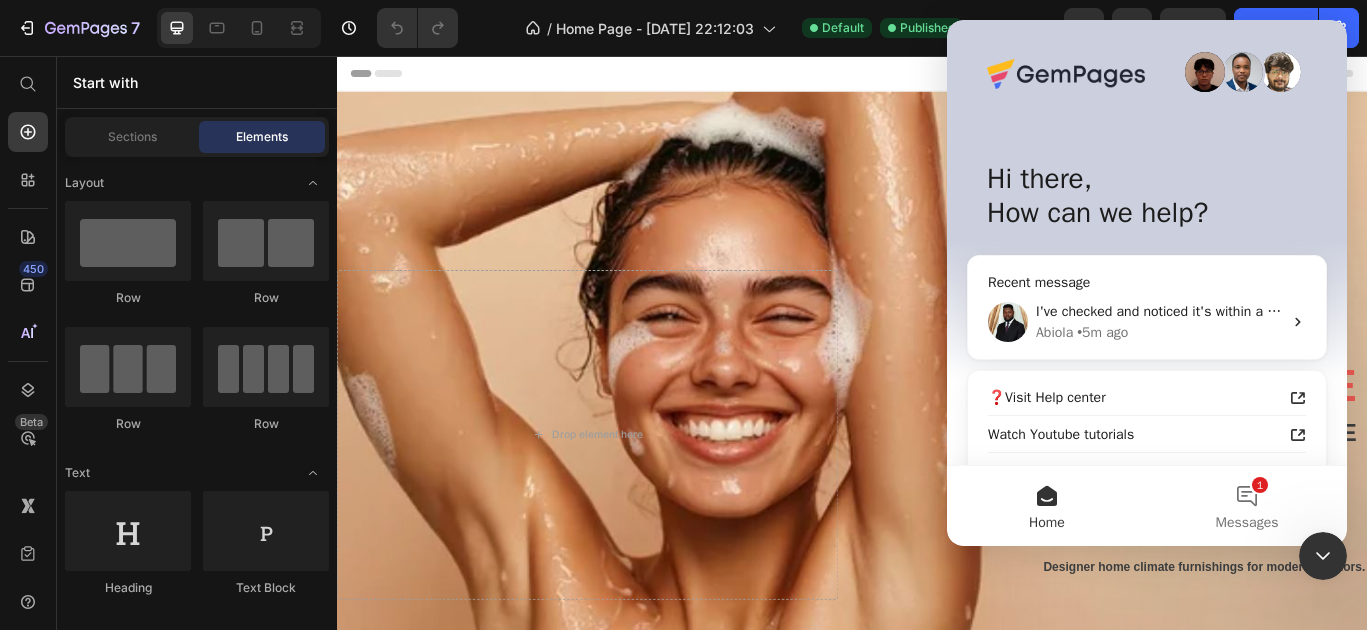 scroll, scrollTop: 0, scrollLeft: 0, axis: both 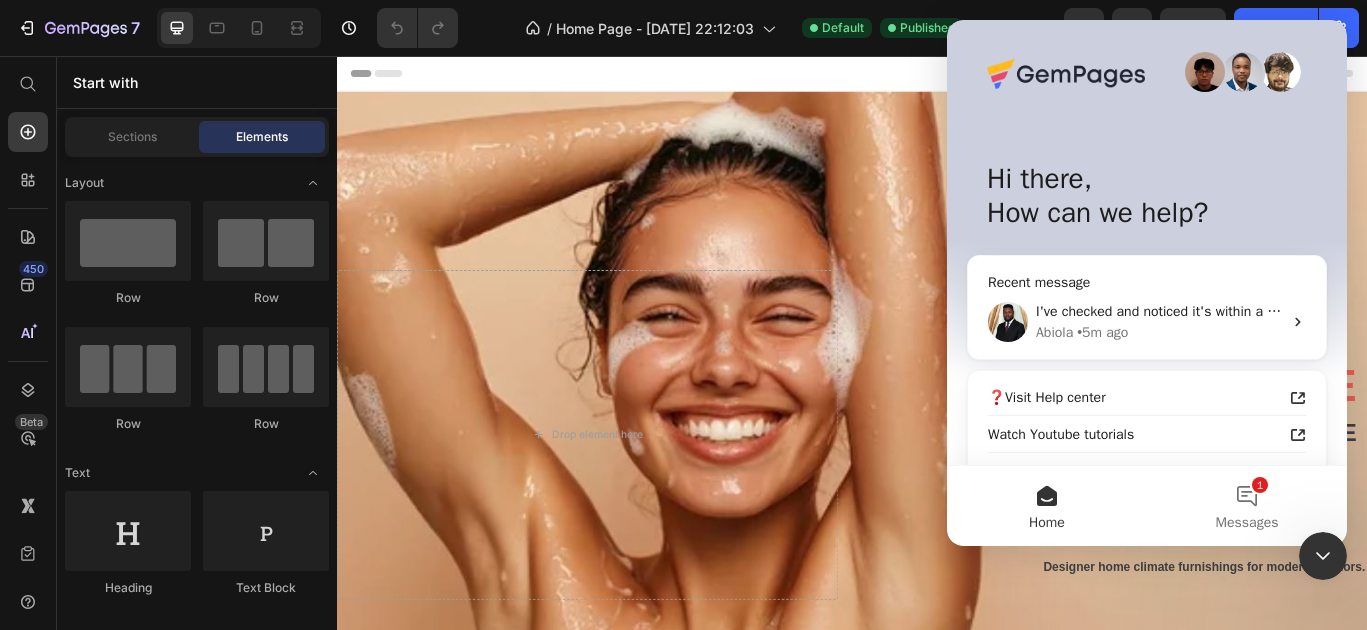click 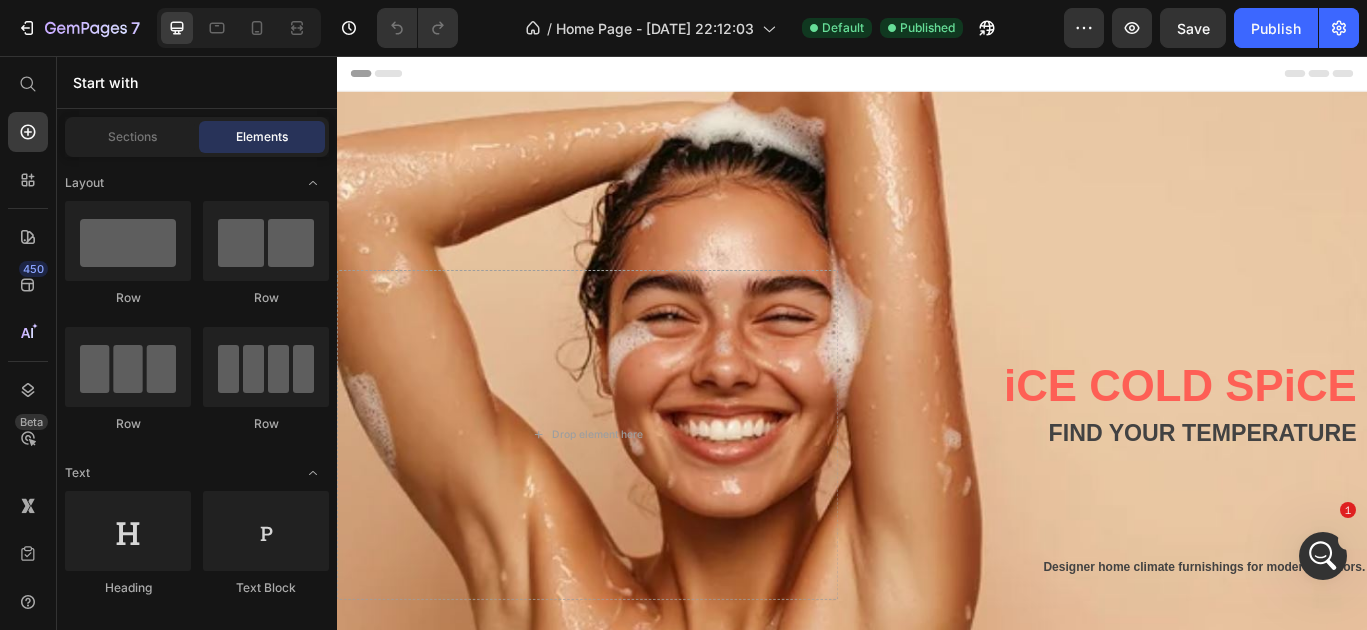 scroll, scrollTop: 0, scrollLeft: 0, axis: both 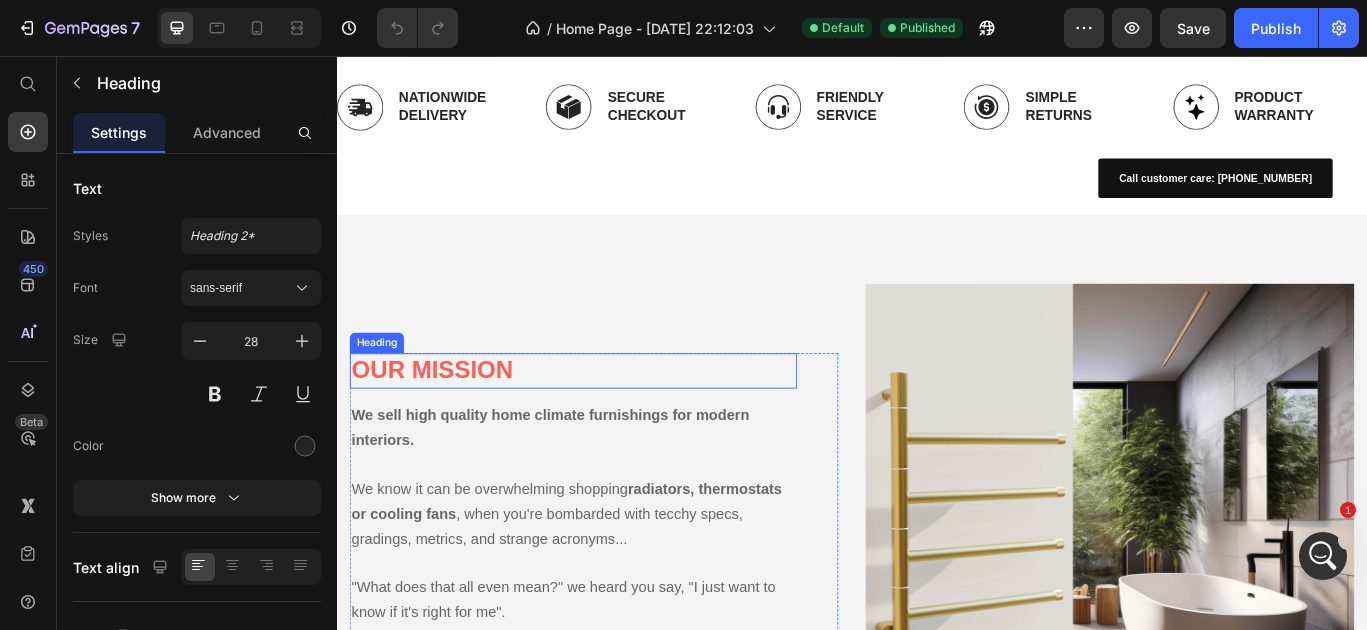 click on "OUR MISSION" at bounding box center [448, 421] 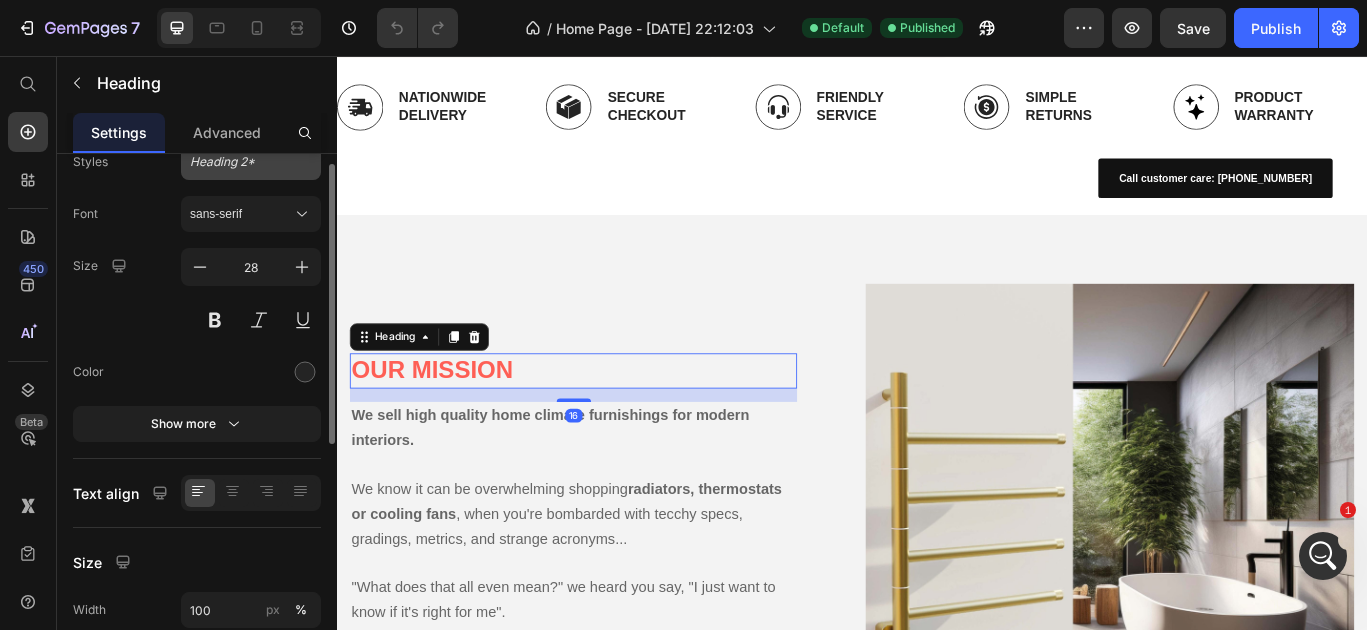 scroll, scrollTop: 79, scrollLeft: 0, axis: vertical 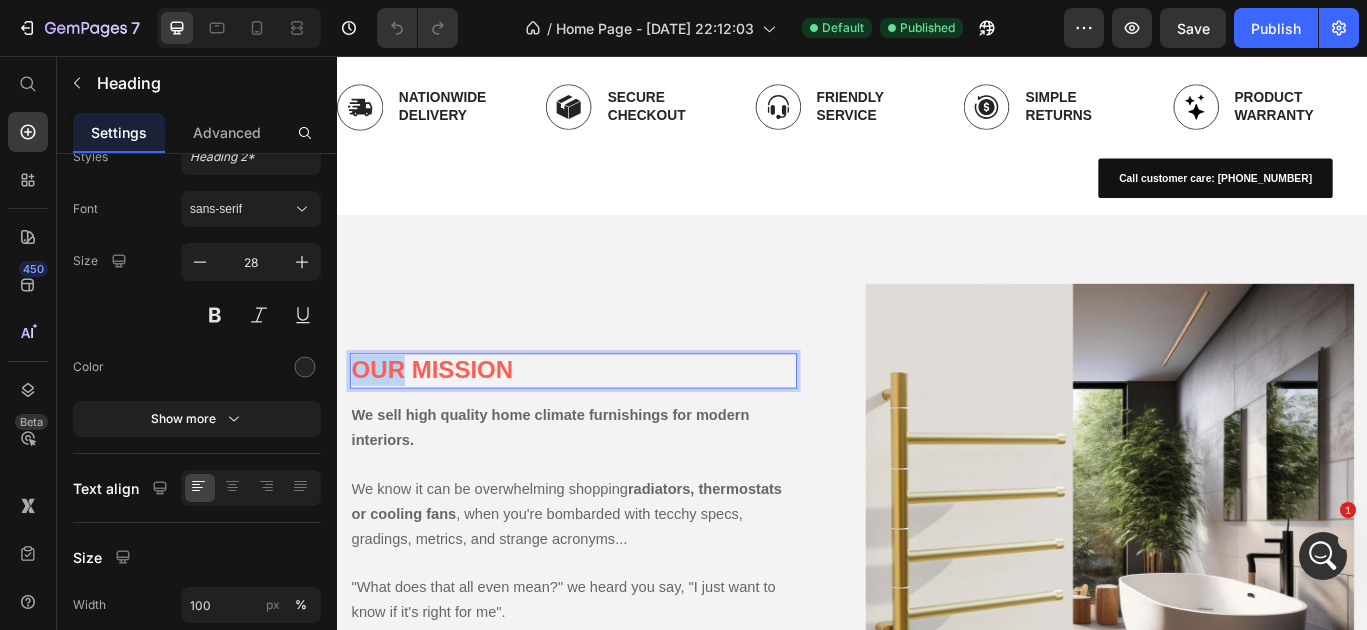 click on "OUR MISSION" at bounding box center (448, 421) 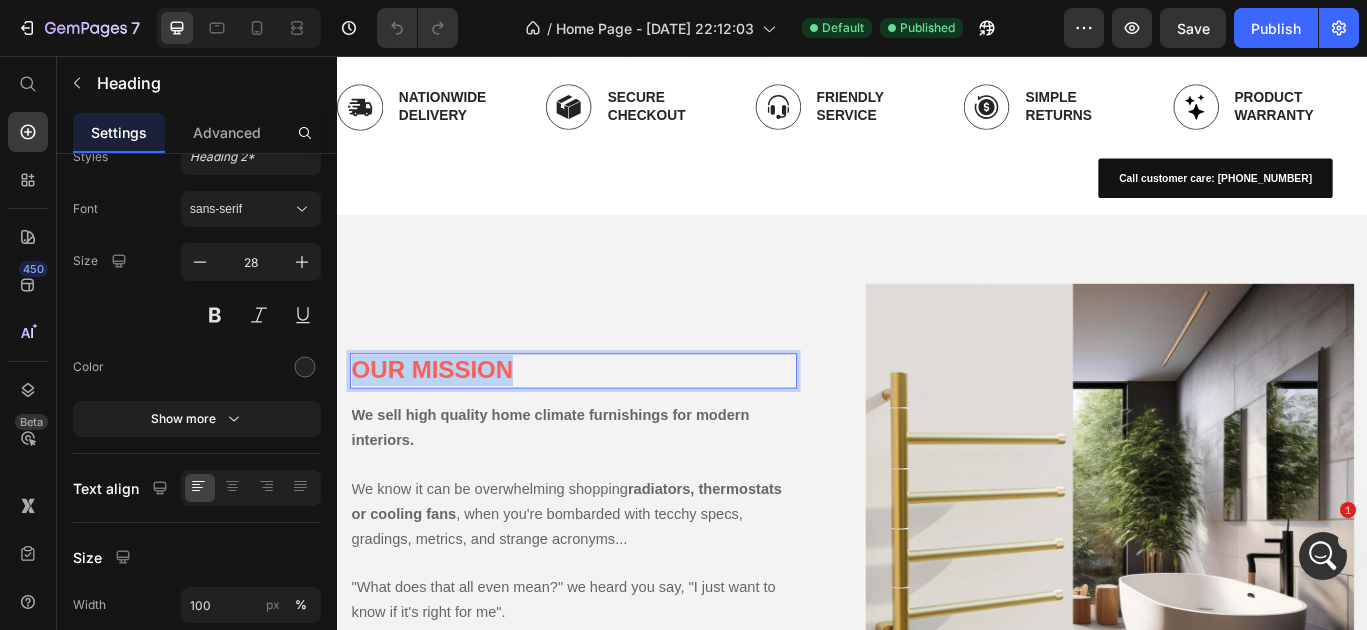 click on "OUR MISSION" at bounding box center (448, 421) 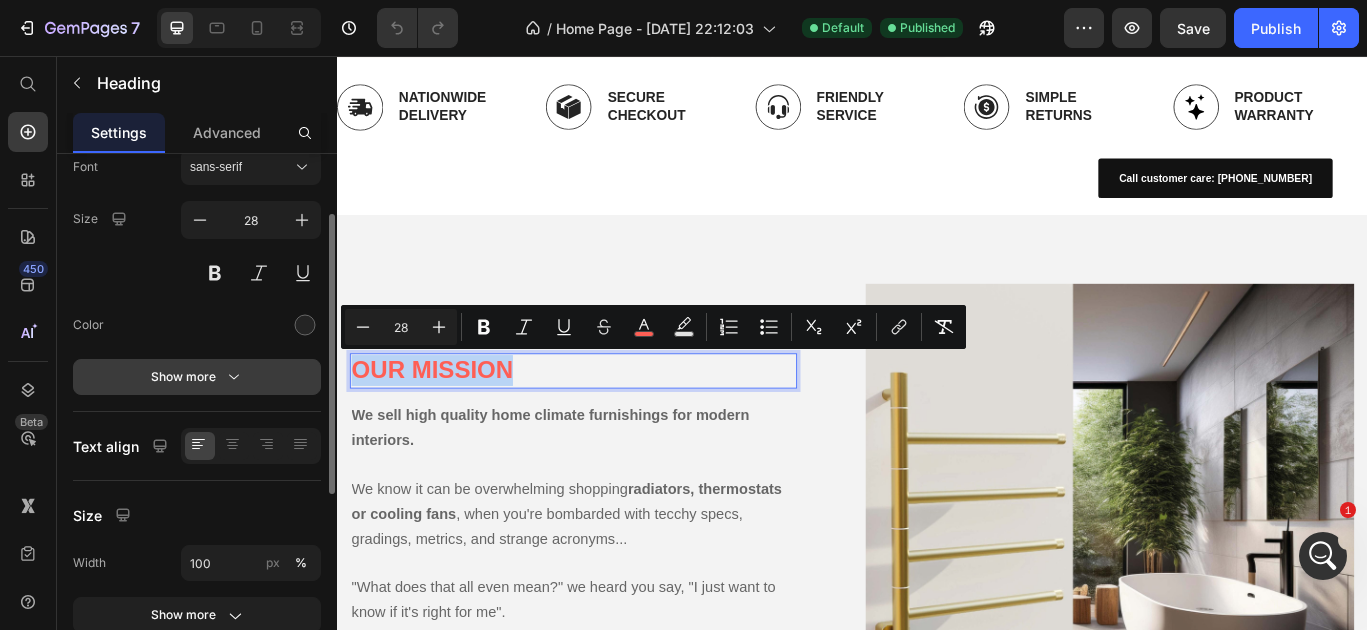 scroll, scrollTop: 118, scrollLeft: 0, axis: vertical 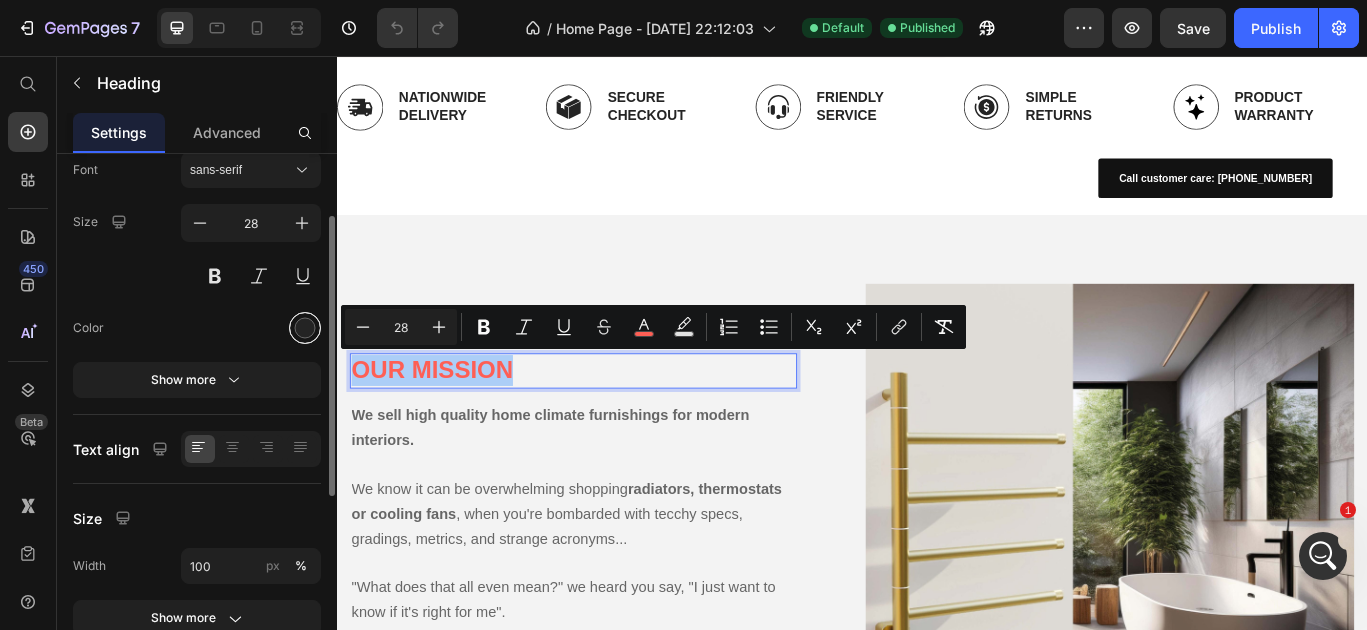 click at bounding box center [305, 328] 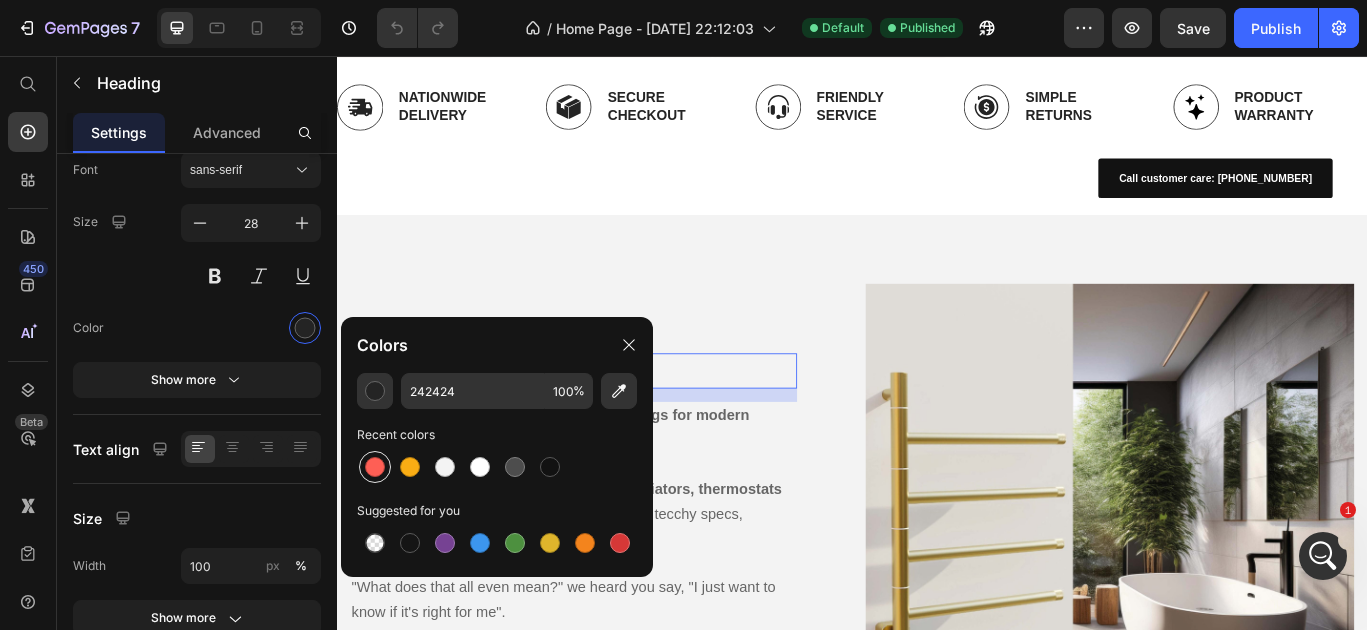 click at bounding box center [375, 467] 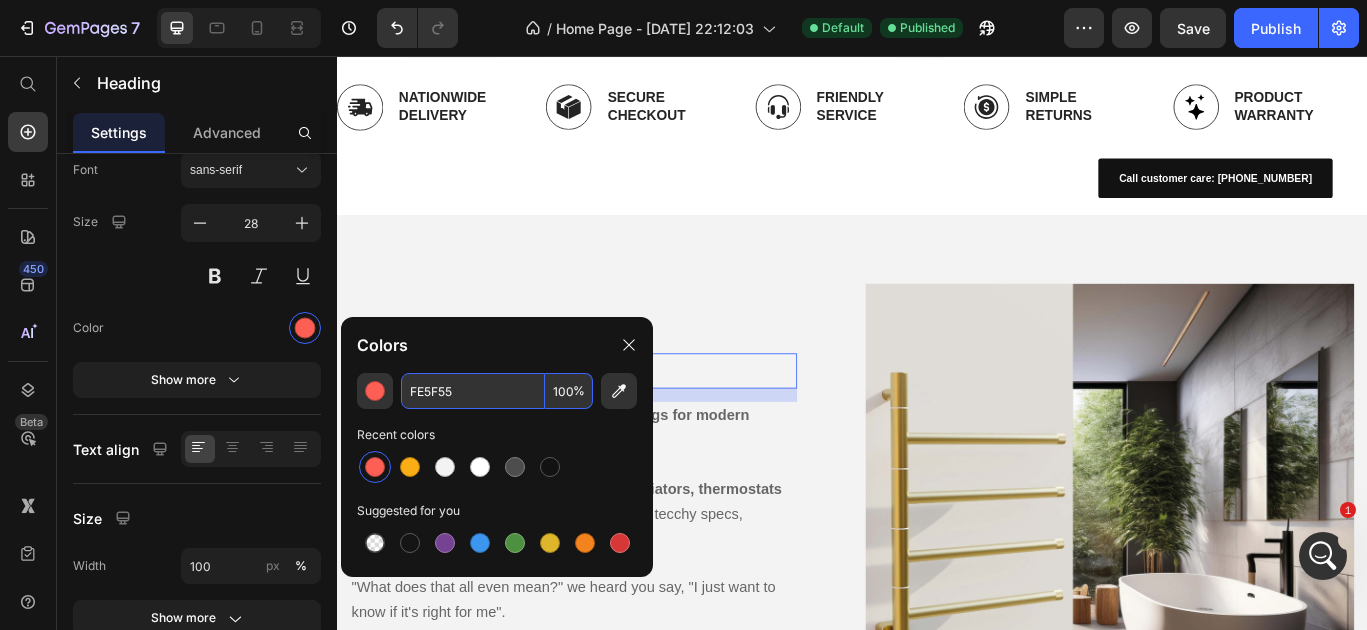 click on "FE5F55" at bounding box center (473, 391) 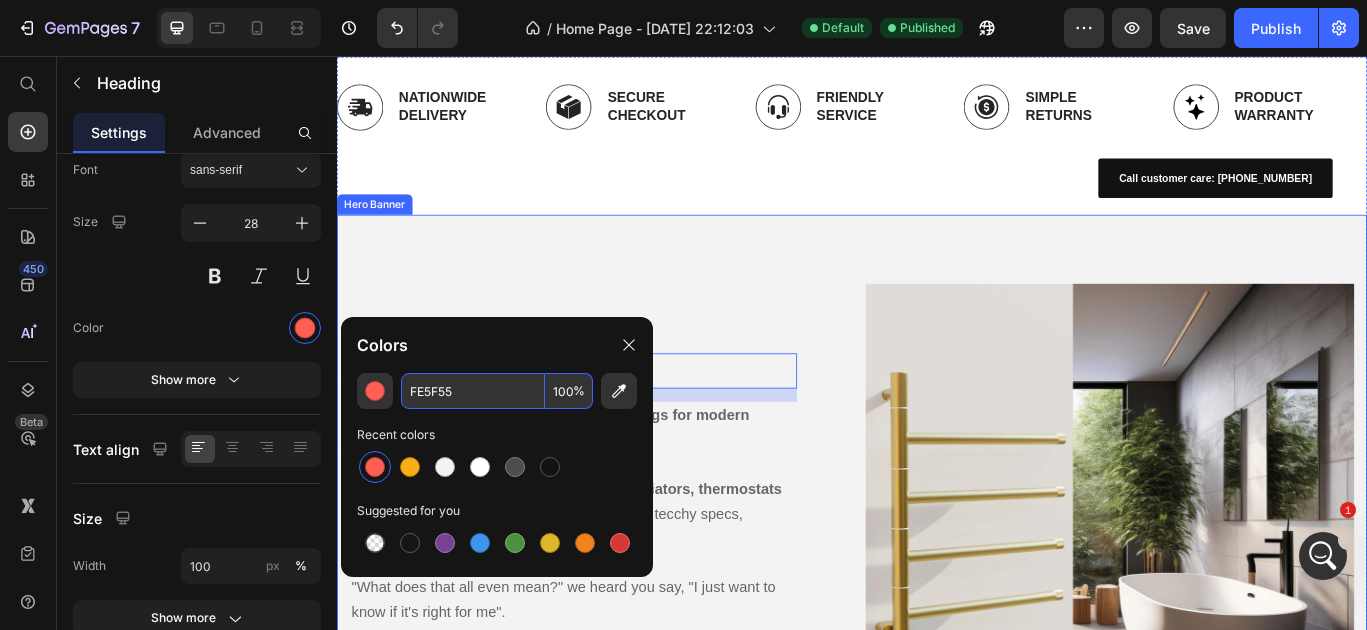 click on "OUR MISSION Heading   16 We sell high quality home climate furnishings for modern interiors.   We know it can be overwhelming shopping  radiators, thermostats or cooling fans , when you're bombarded with tecchy specs, gradings, metrics, and strange acronyms...    "What does that all even mean?" we heard you say, "I just want to know if it's right for me".    Comfort isn't just a setting. It's your experience — and our priority.   Text Block Row Row Image" at bounding box center (937, 585) 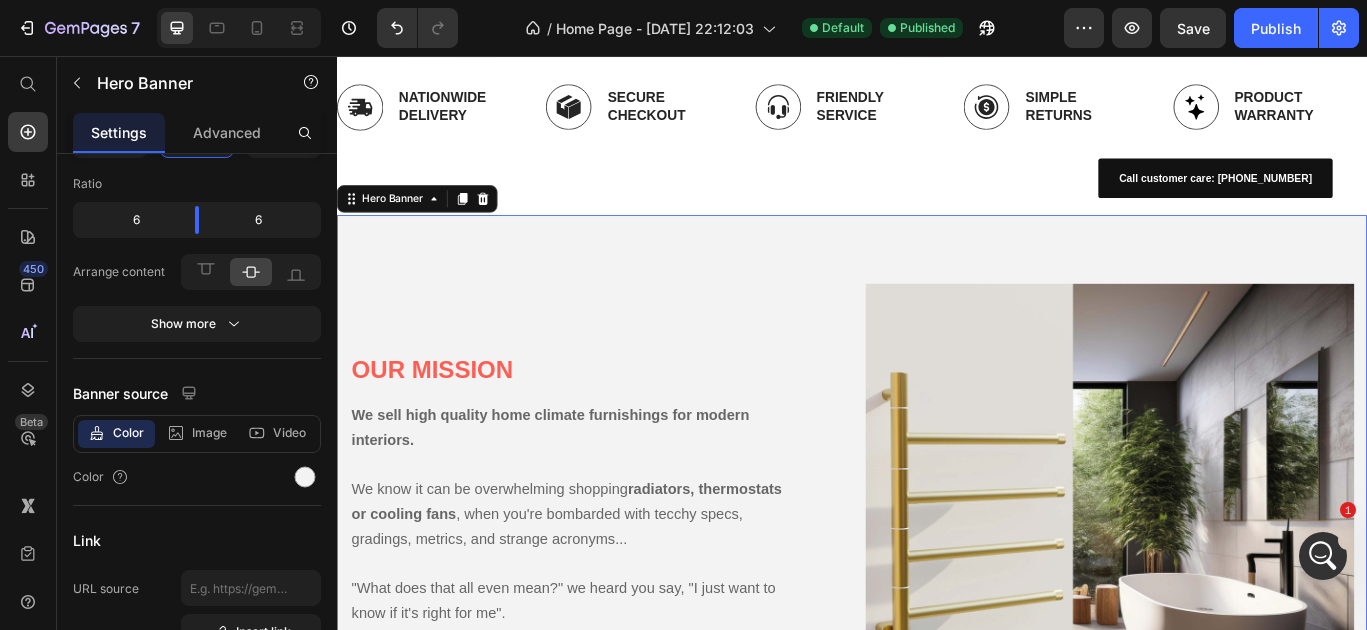 scroll, scrollTop: 0, scrollLeft: 0, axis: both 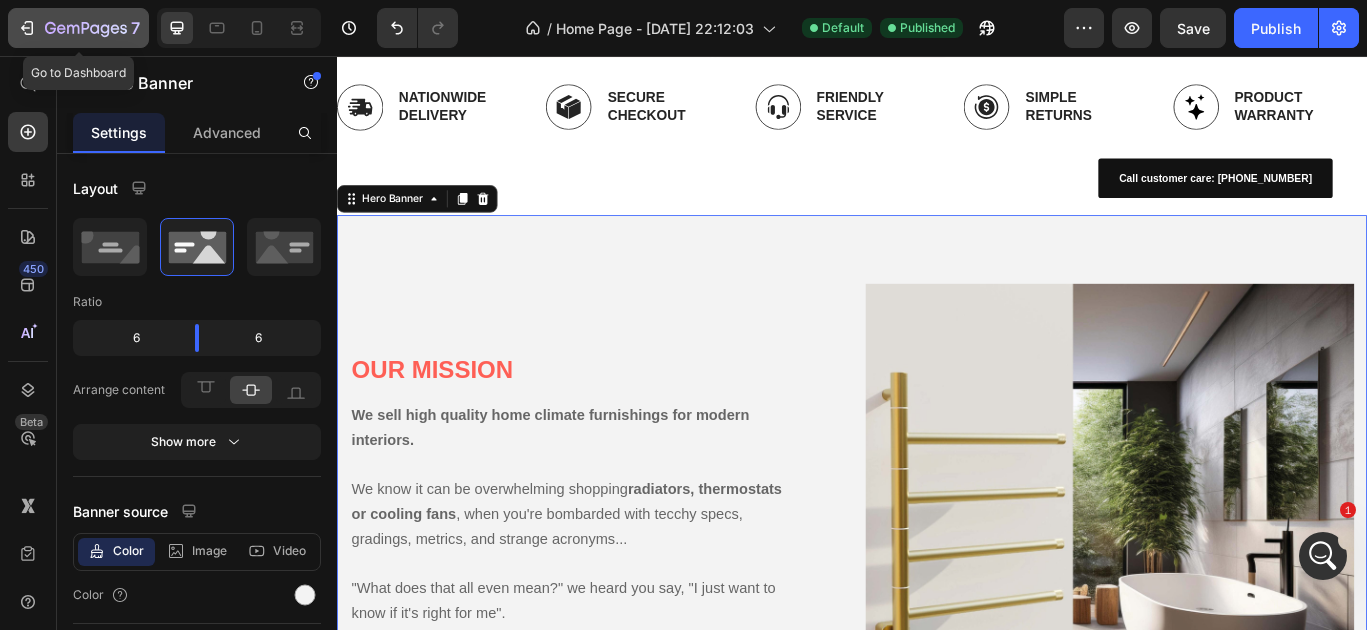 click 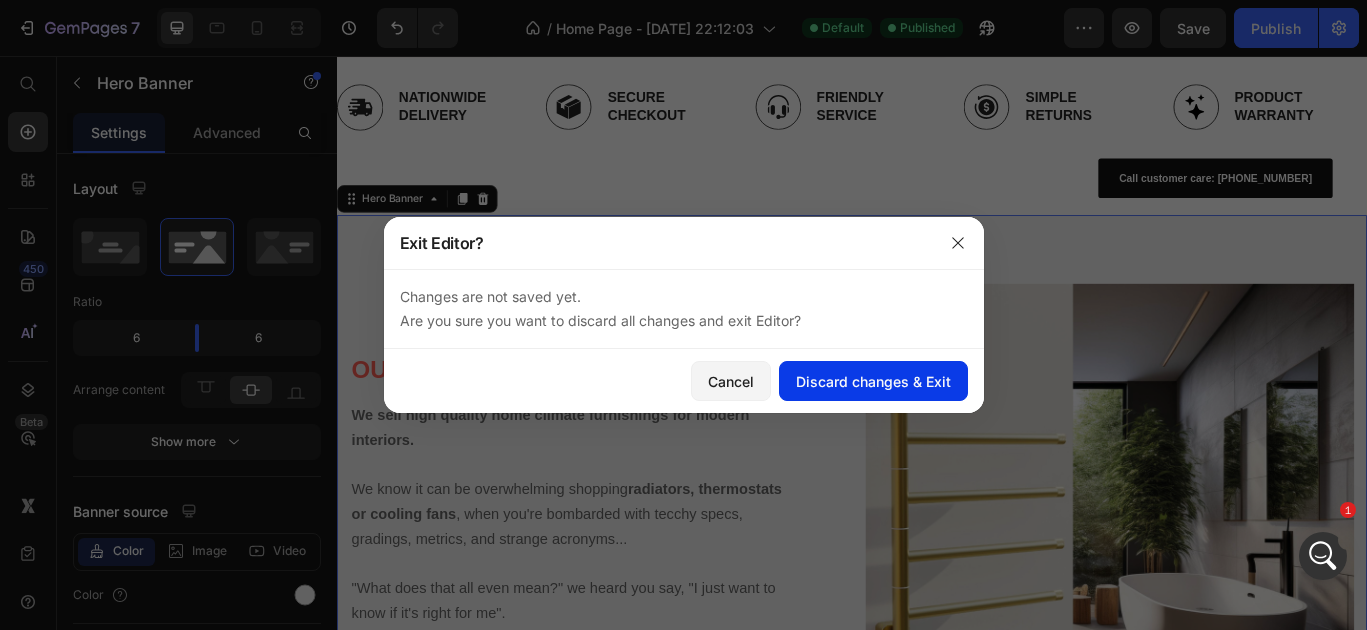 click on "Discard changes & Exit" at bounding box center [873, 381] 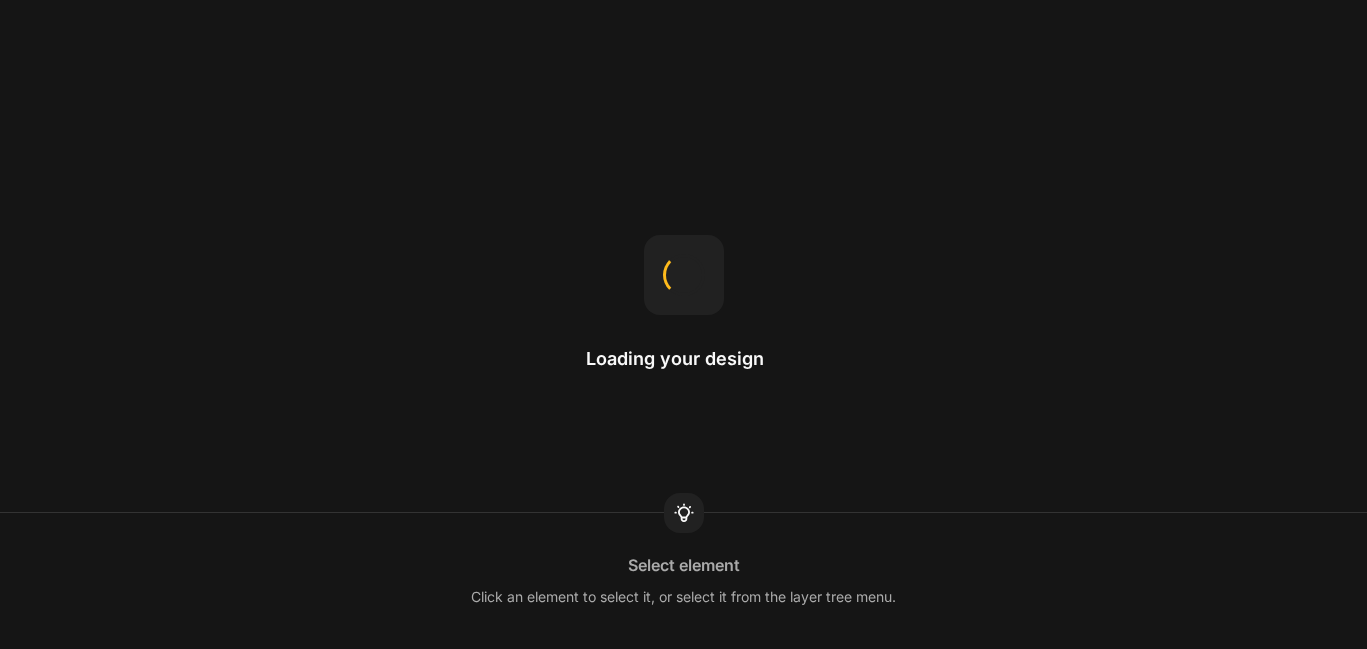 scroll, scrollTop: 0, scrollLeft: 0, axis: both 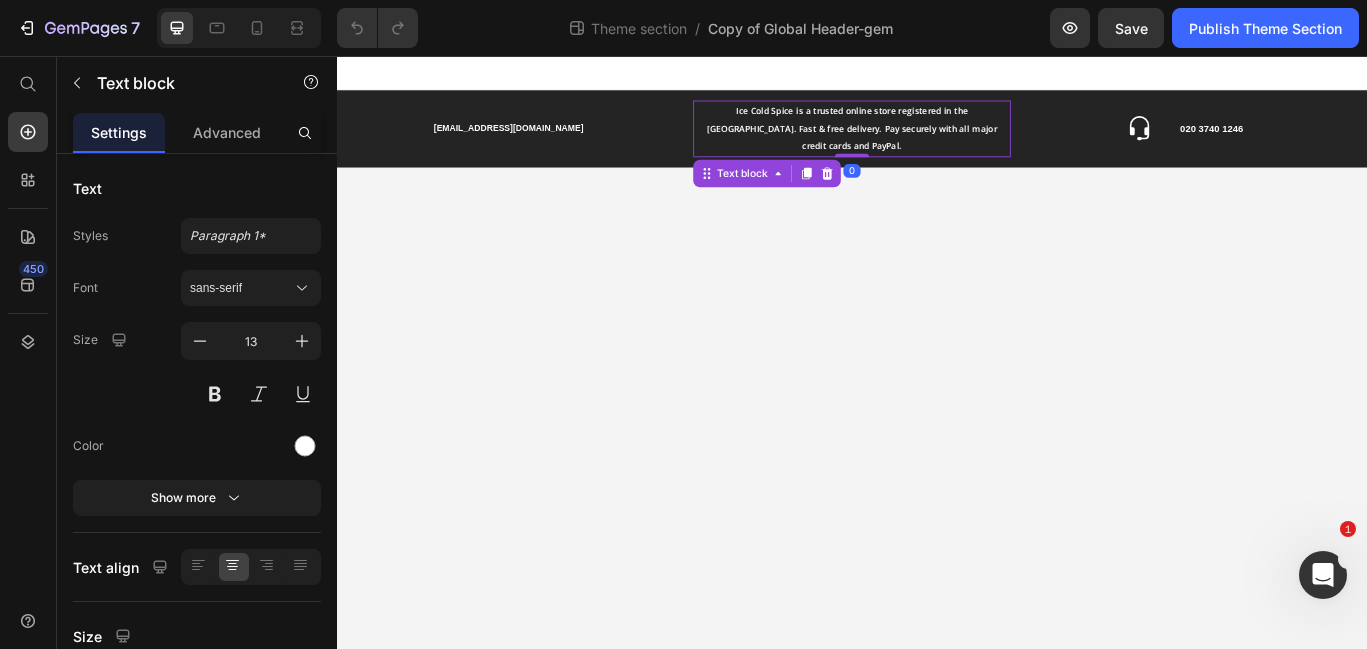 click on "Ice Cold Spice is a trusted online store registered in the [GEOGRAPHIC_DATA]. Fast & free delivery. Pay securely with all major credit cards and PayPal." at bounding box center [937, 141] 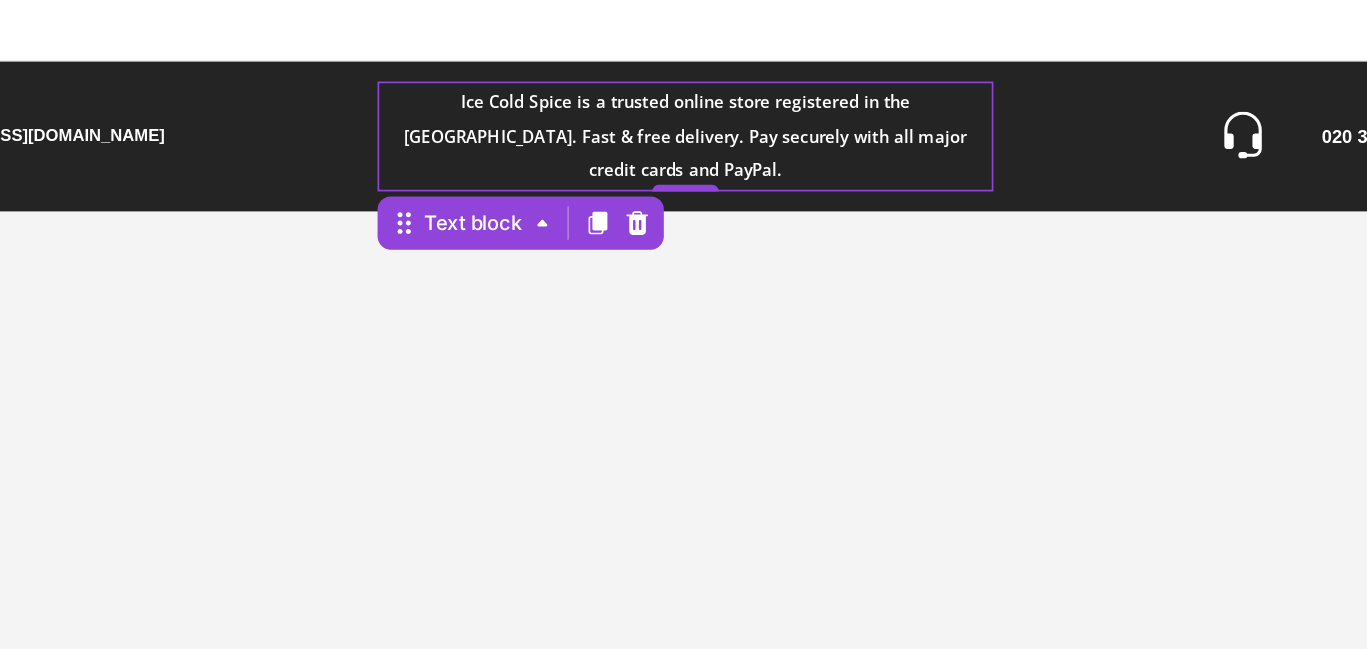 click on "Ice Cold Spice is a trusted online store registered in the [GEOGRAPHIC_DATA]. Fast & free delivery. Pay securely with all major credit cards and PayPal." at bounding box center [287, 80] 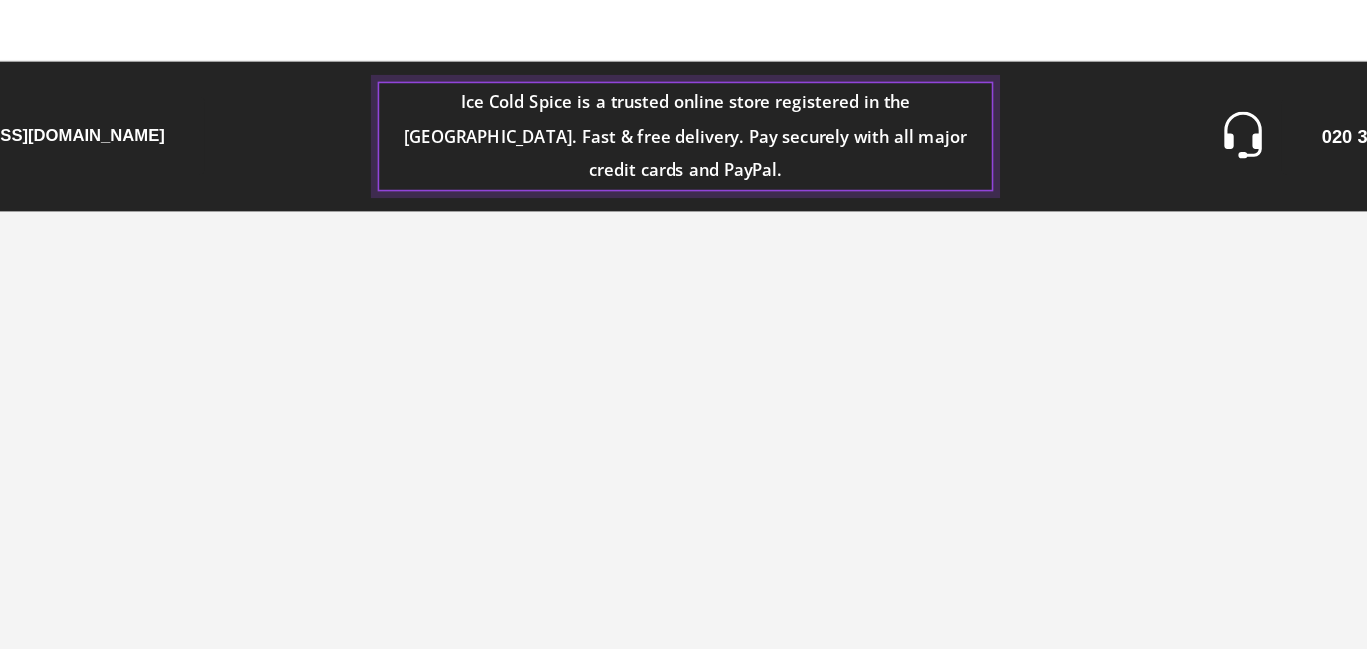 click on "Ice Cold Spice is a trusted online store registered in the [GEOGRAPHIC_DATA]. Fast & free delivery. Pay securely with all major credit cards and PayPal." at bounding box center [287, 80] 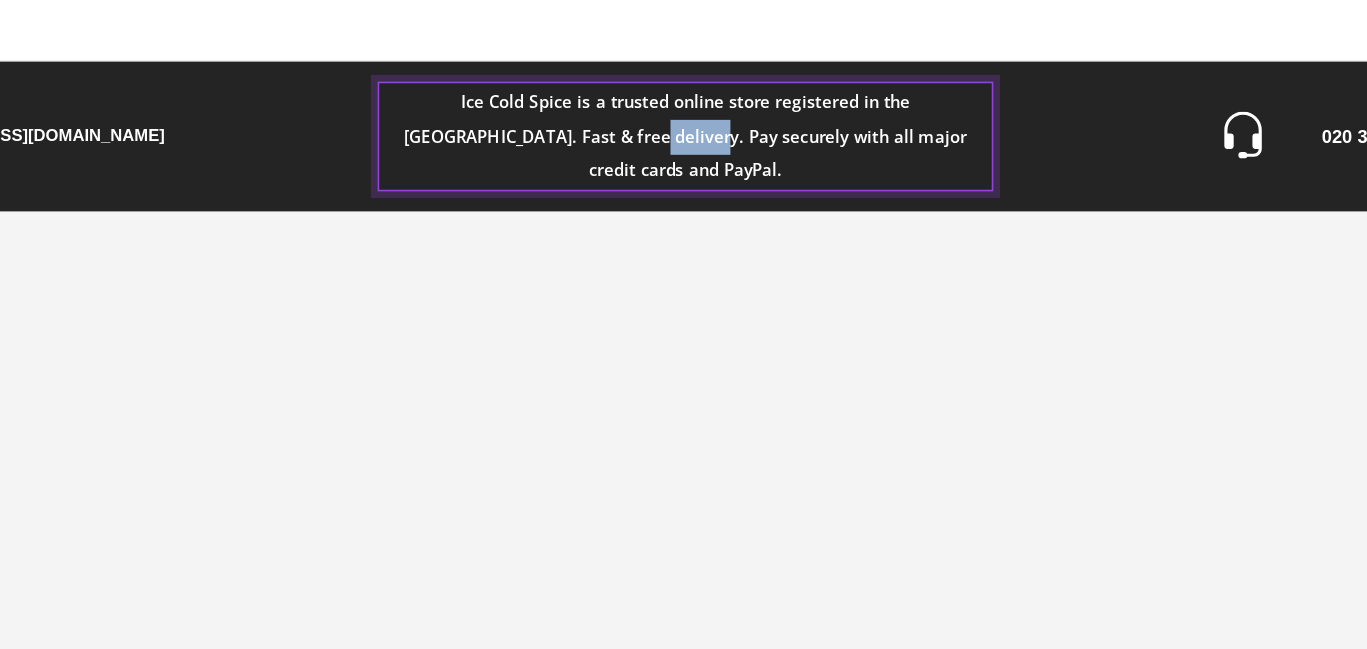 click on "Ice Cold Spice is a trusted online store registered in the [GEOGRAPHIC_DATA]. Fast & free delivery. Pay securely with all major credit cards and PayPal." at bounding box center (287, 80) 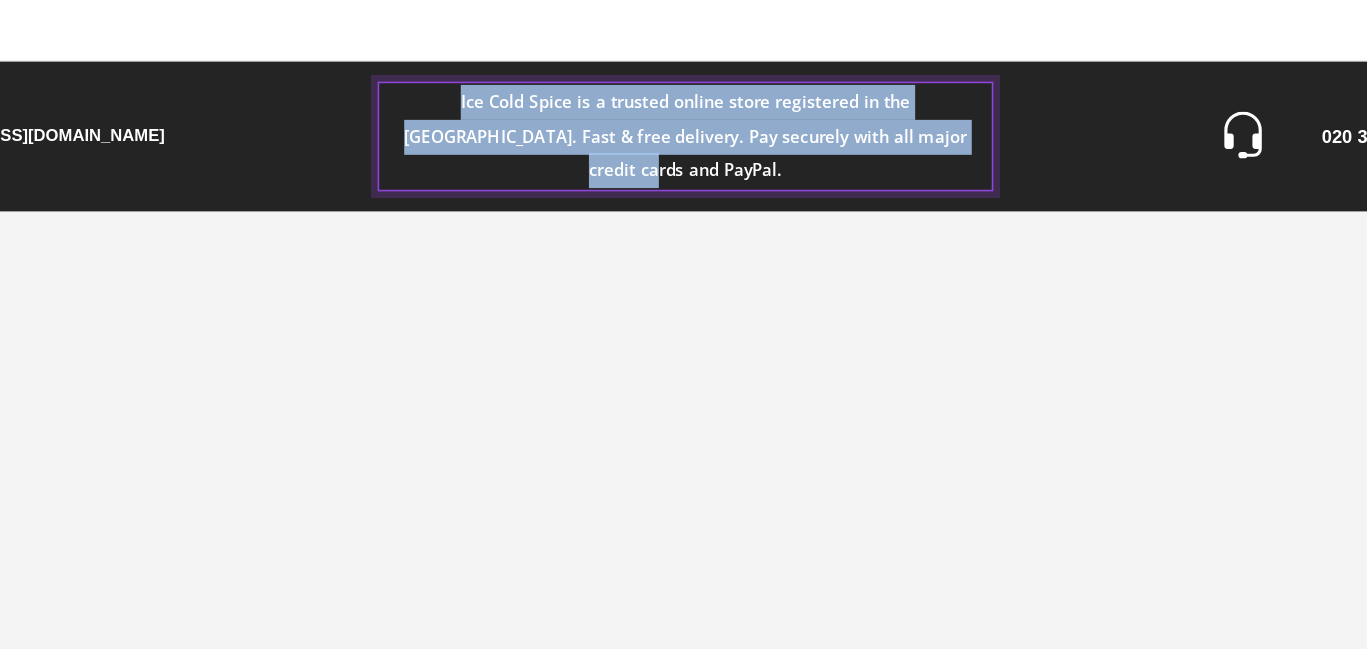 click on "Ice Cold Spice is a trusted online store registered in the [GEOGRAPHIC_DATA]. Fast & free delivery. Pay securely with all major credit cards and PayPal." at bounding box center (287, 80) 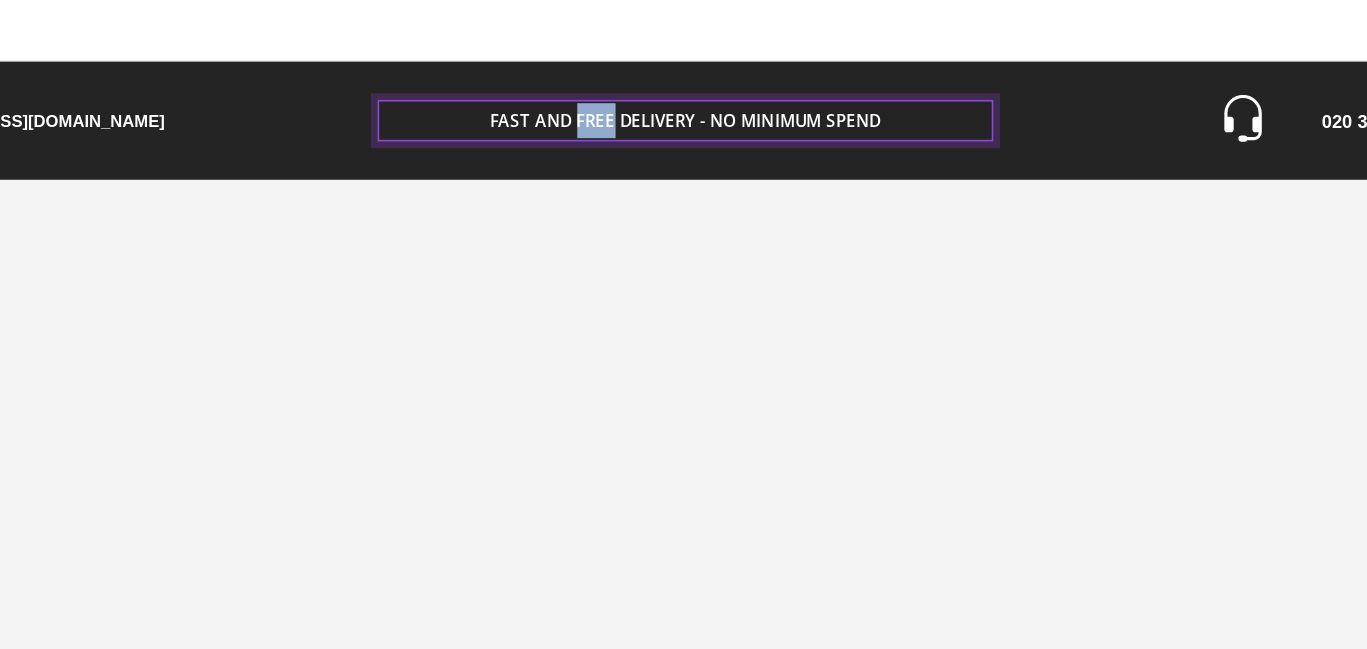 drag, startPoint x: 223, startPoint y: 76, endPoint x: 242, endPoint y: 75, distance: 19.026299 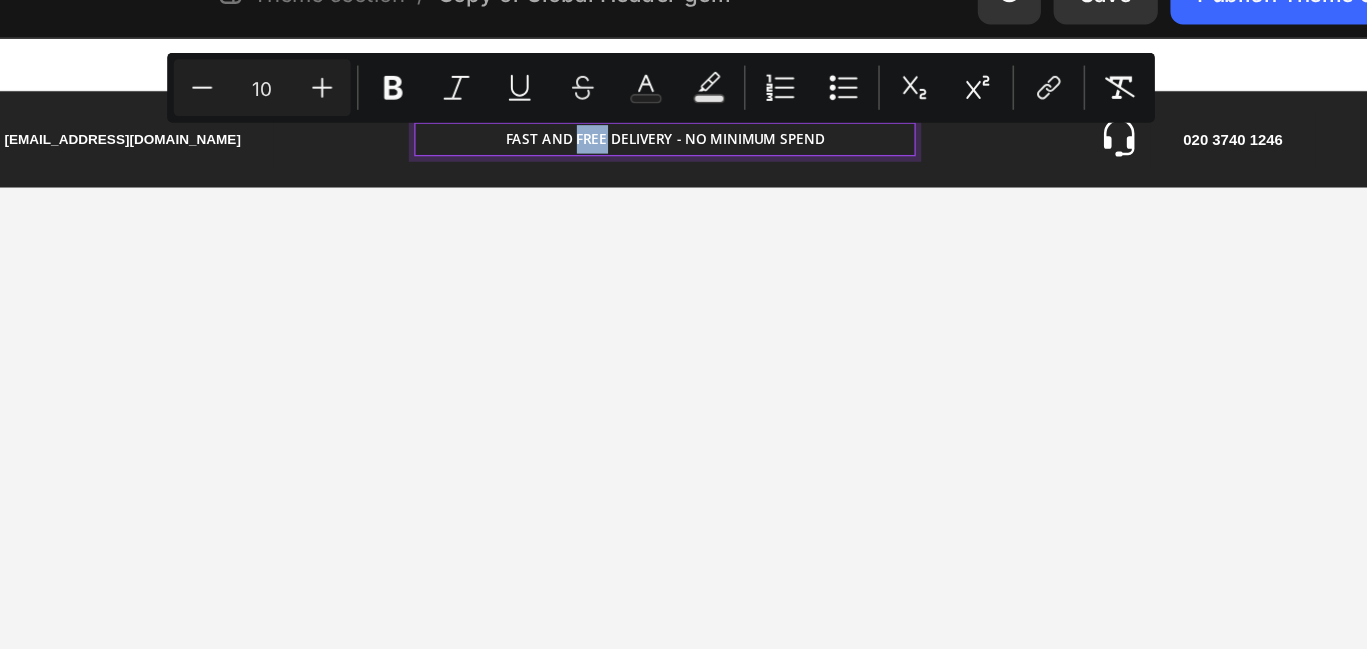 scroll, scrollTop: 0, scrollLeft: 0, axis: both 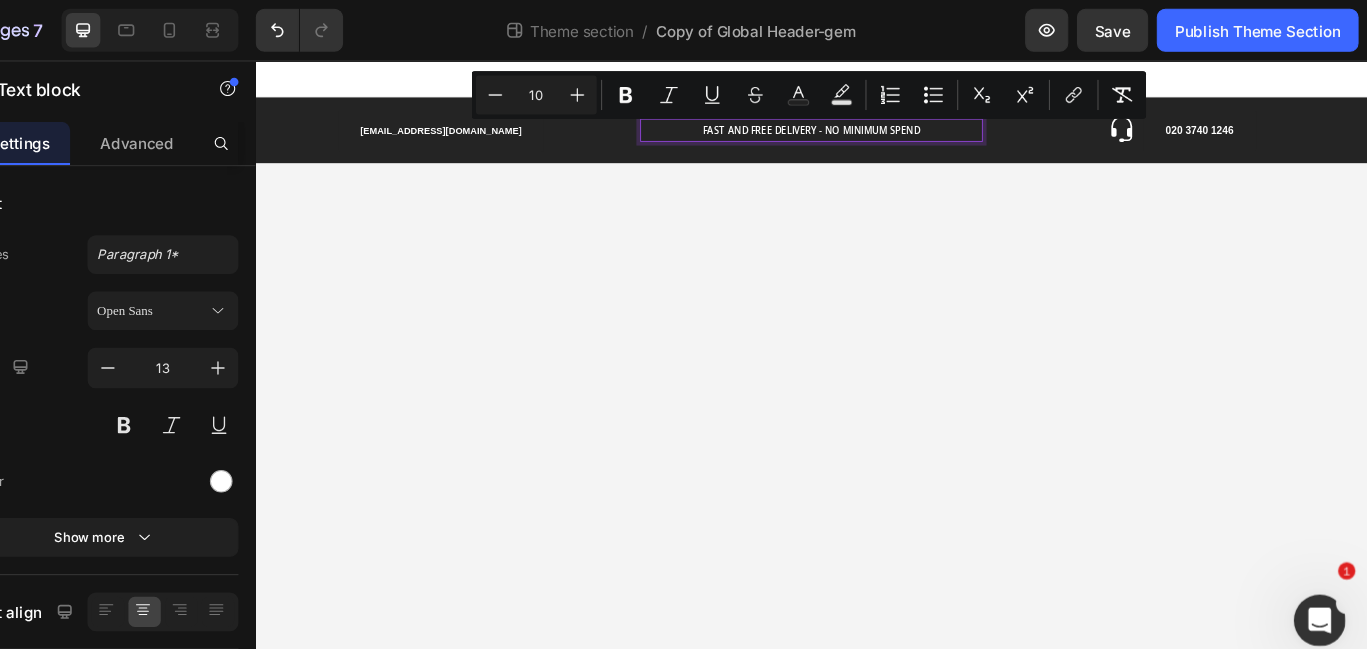 click on "FAST AND FREE DELIVERY - NO MINIMUM SPEND" at bounding box center [855, 135] 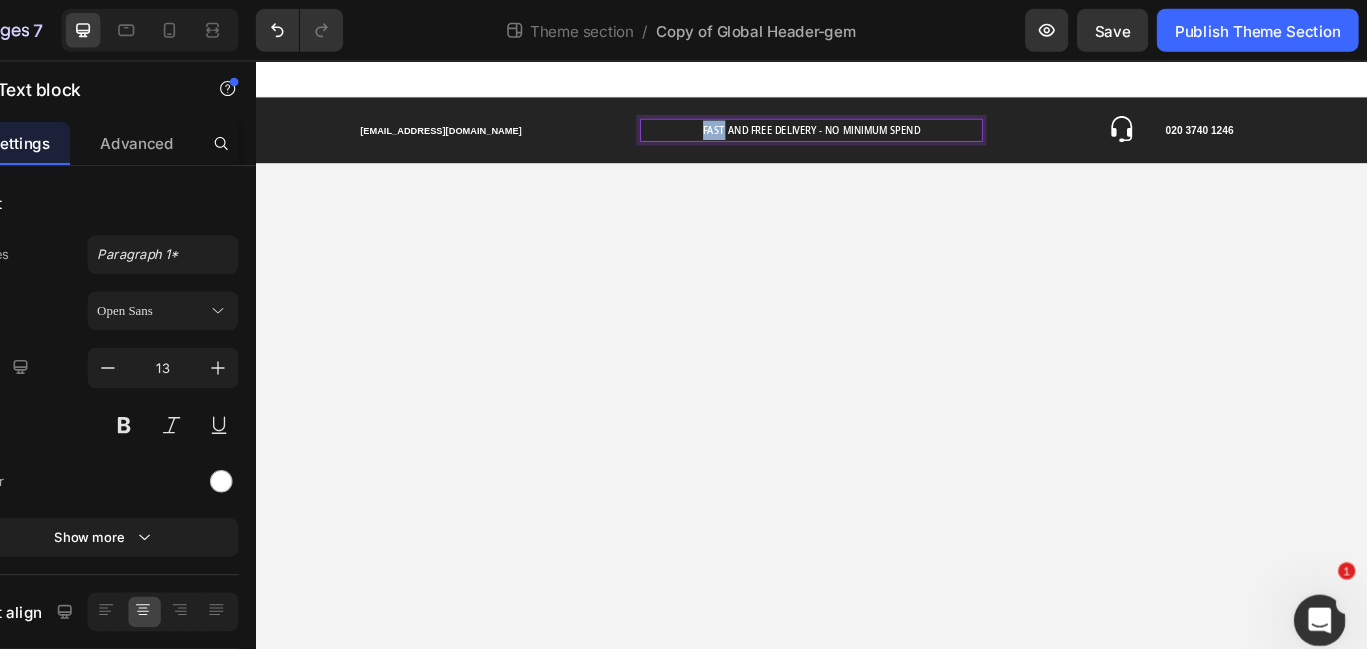 click on "FAST AND FREE DELIVERY - NO MINIMUM SPEND" at bounding box center (855, 135) 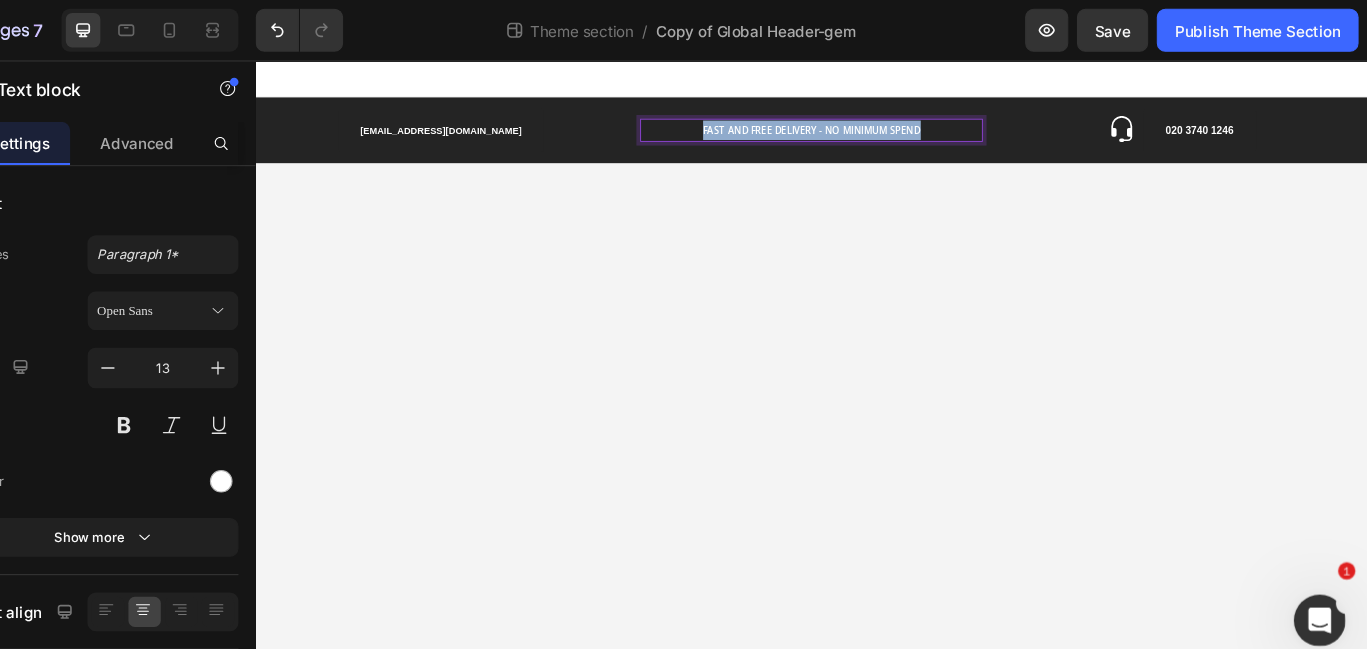 click on "FAST AND FREE DELIVERY - NO MINIMUM SPEND" at bounding box center [855, 135] 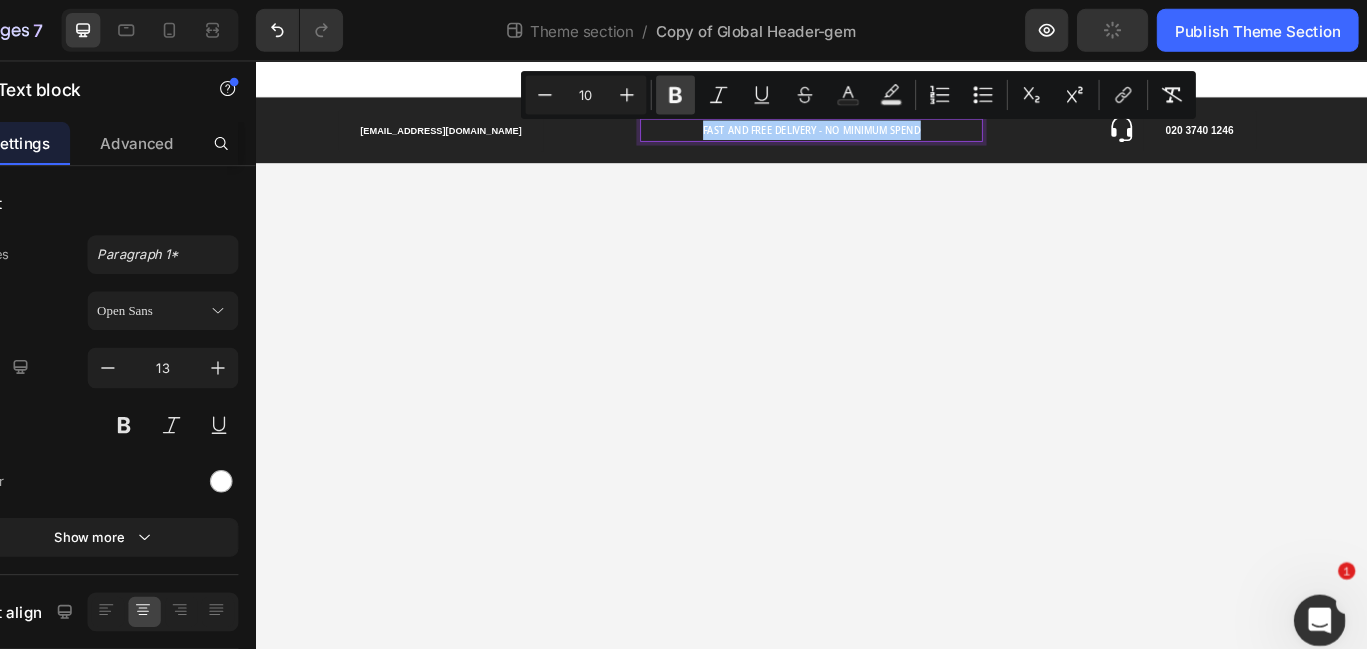 click 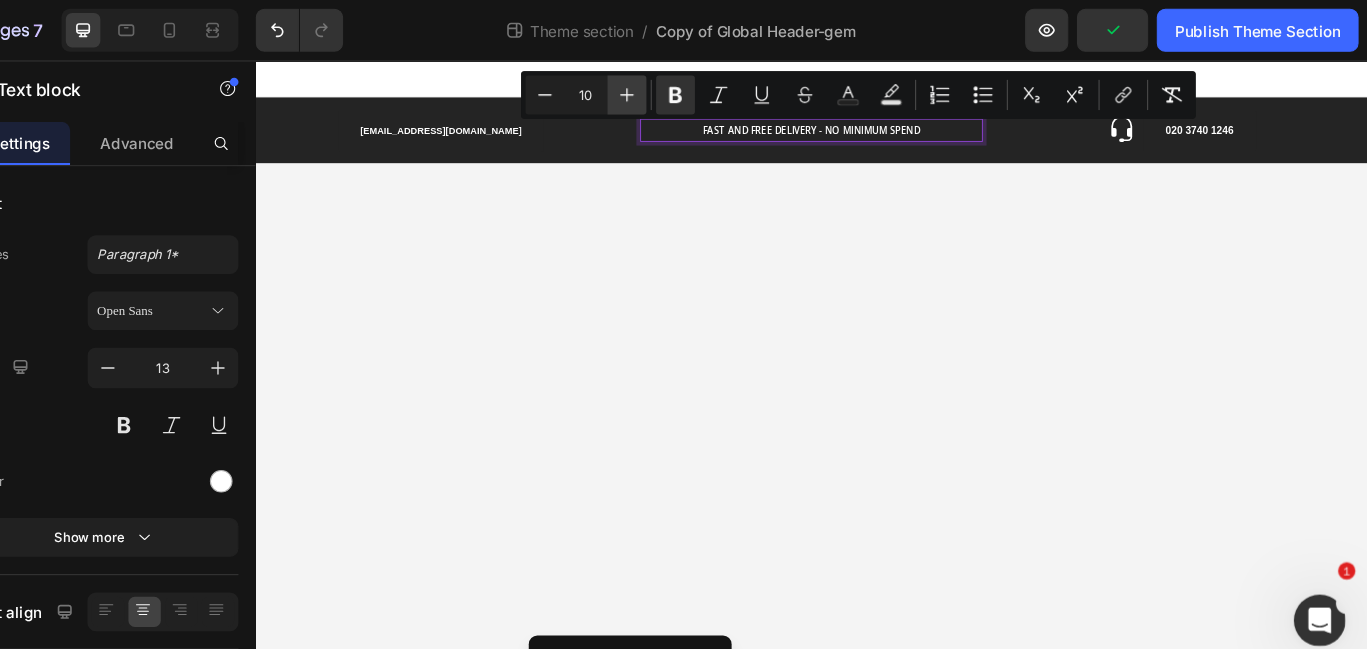 click 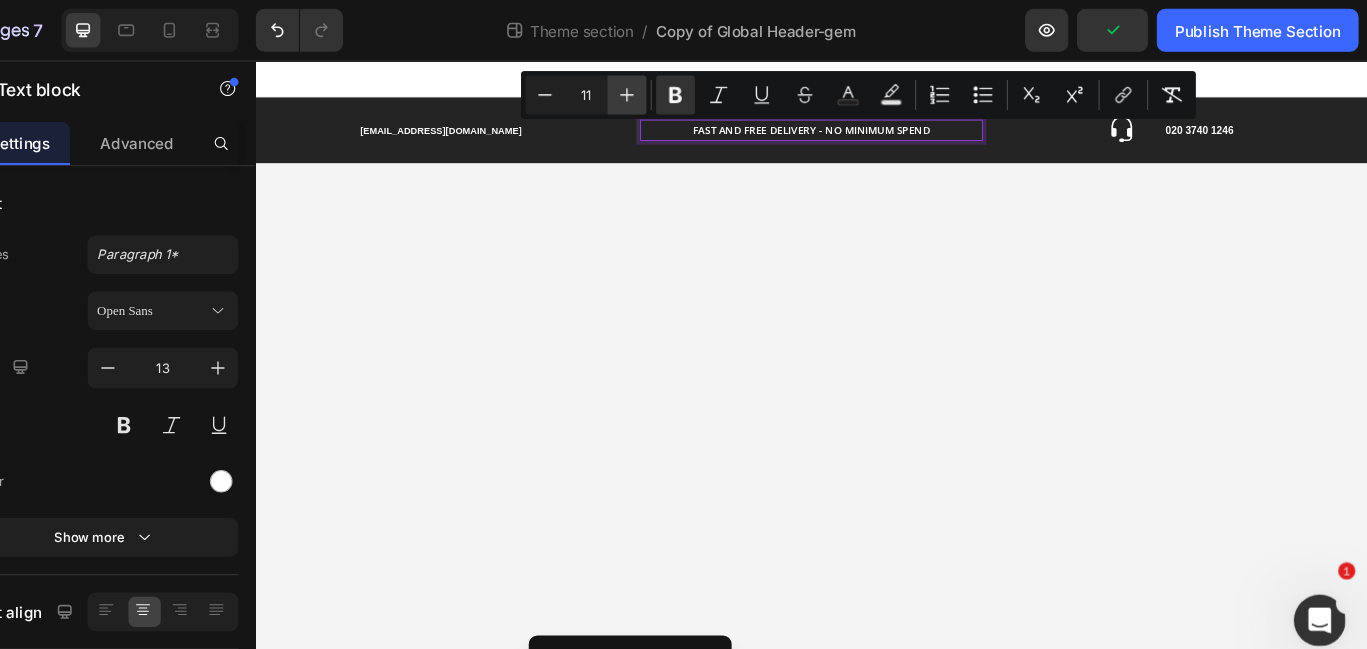 click 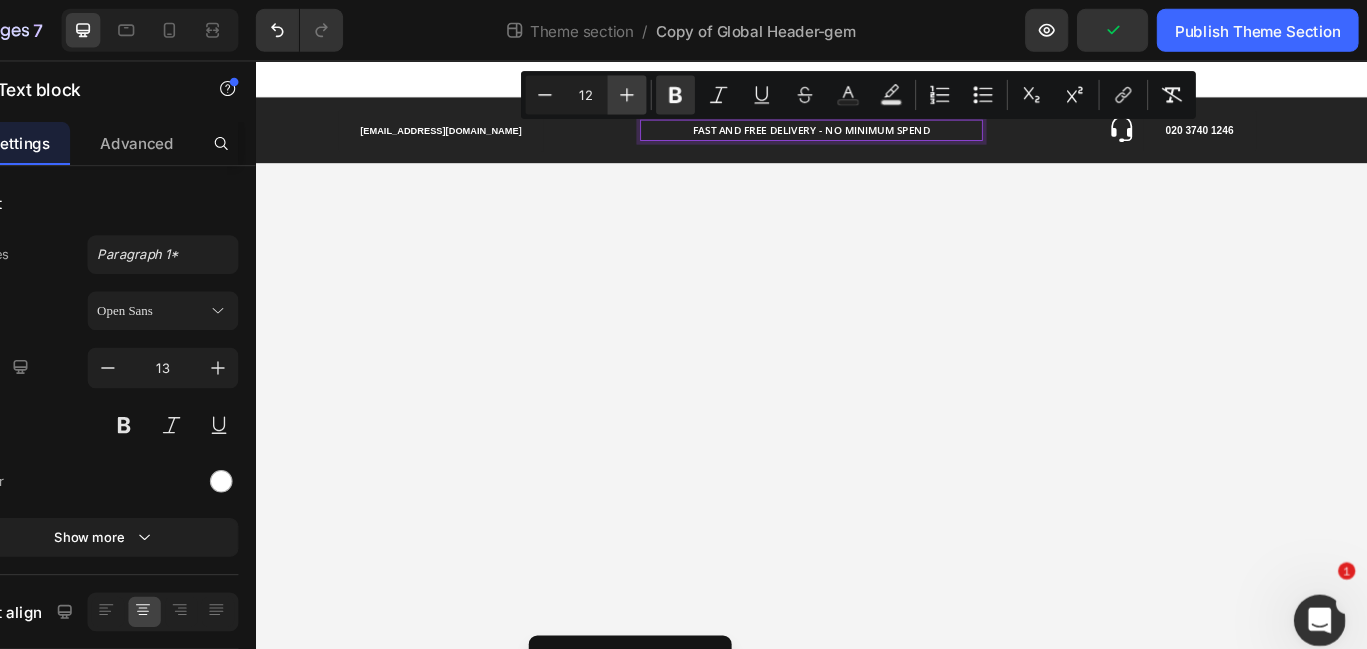 click 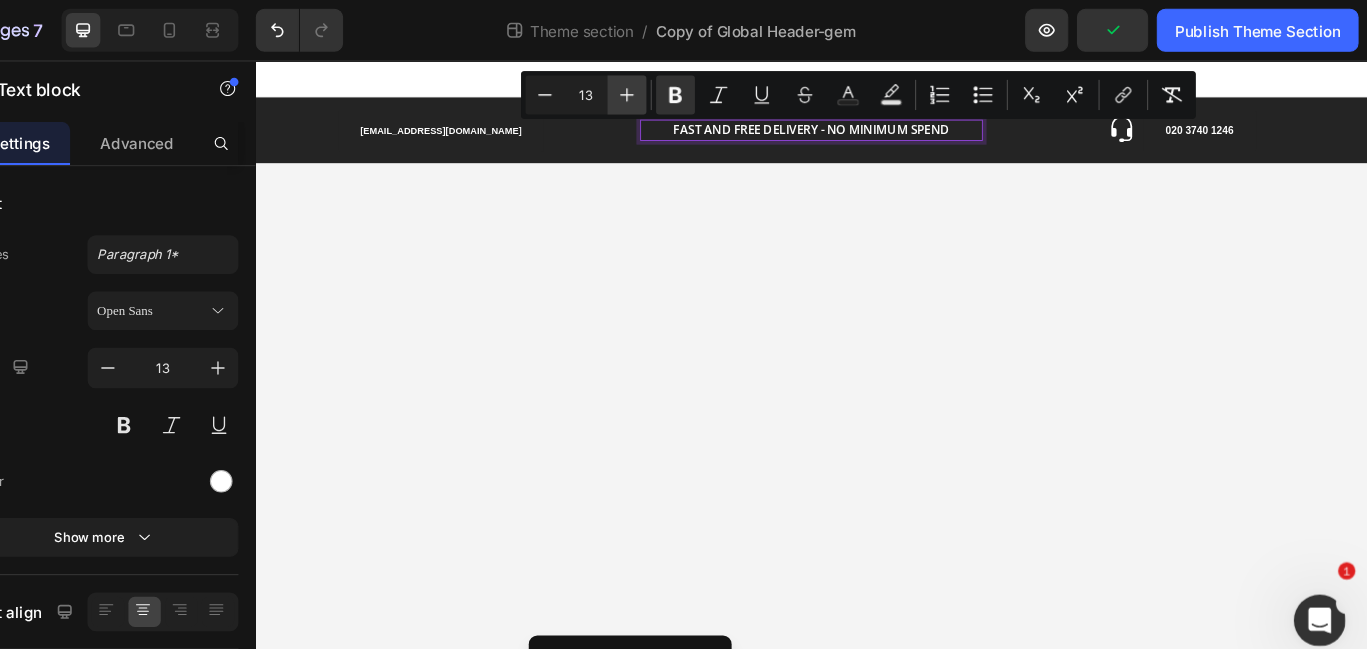 click 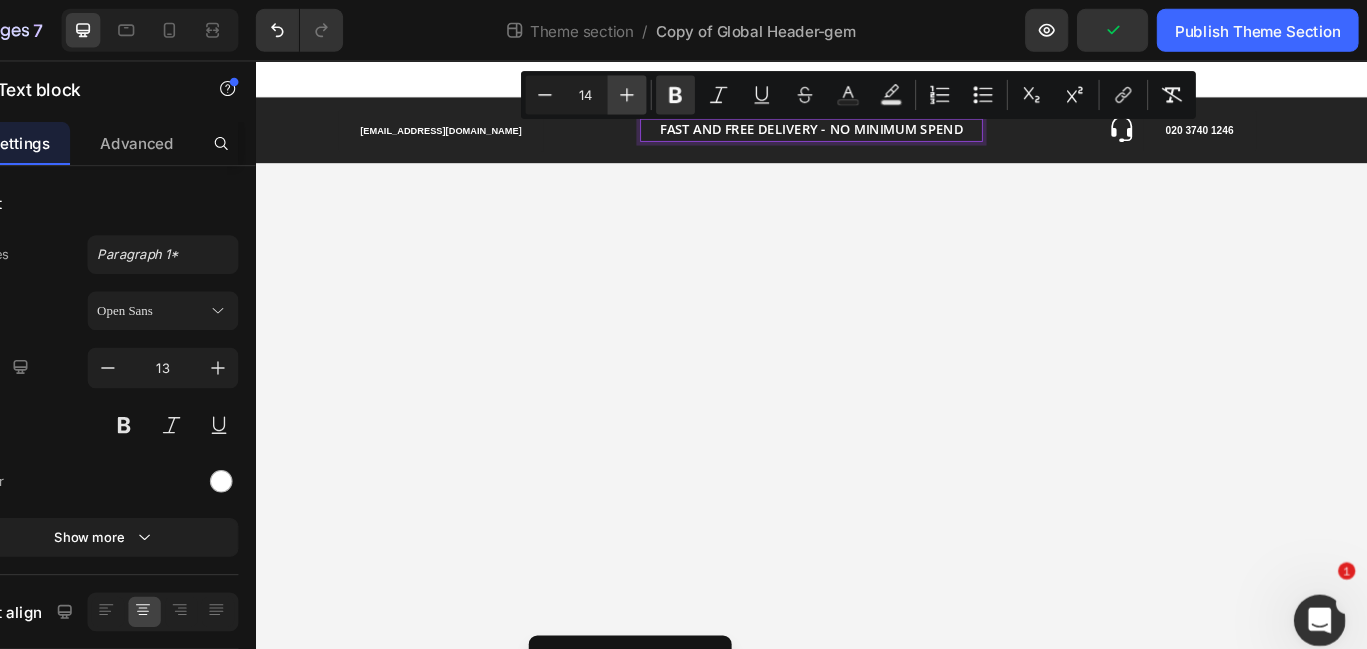 click 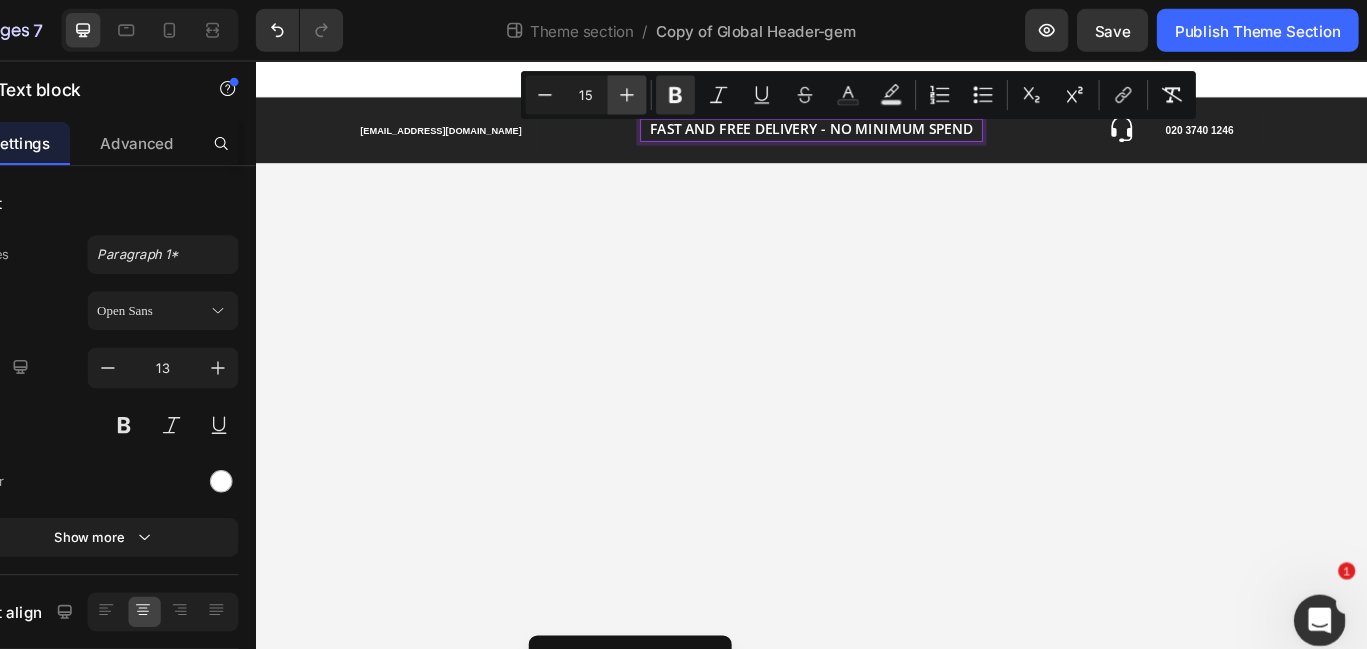 click 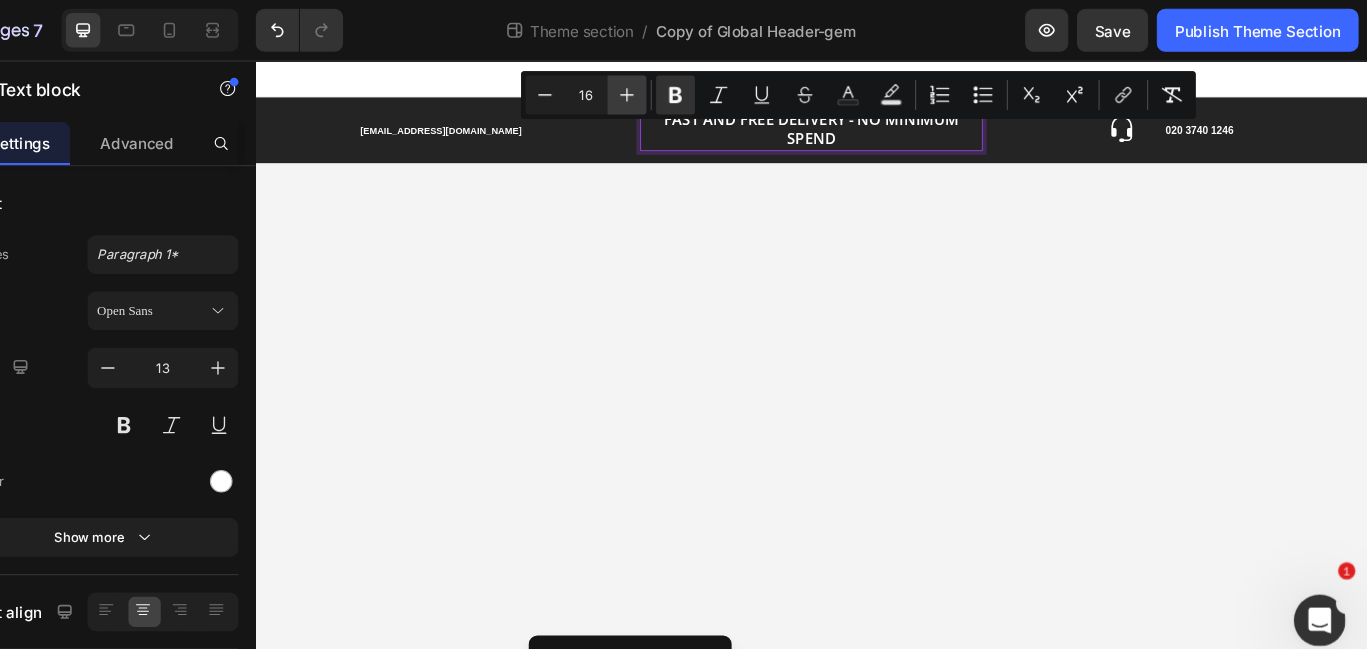click 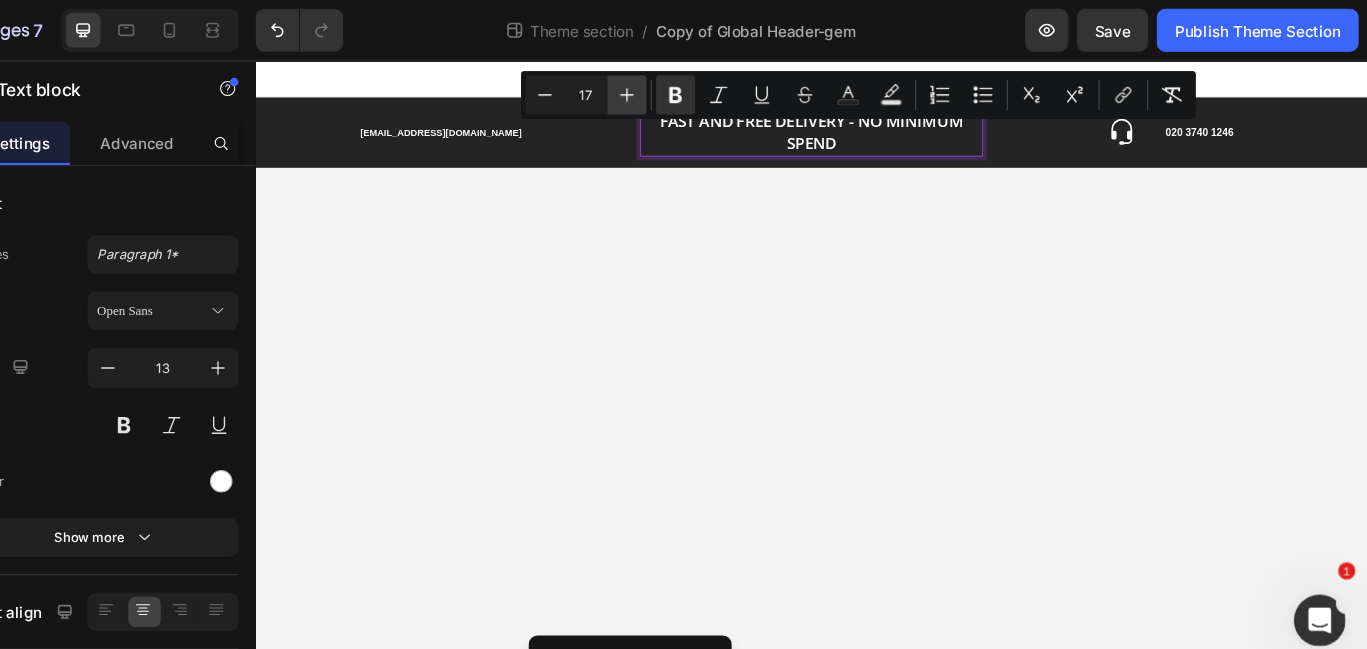 click 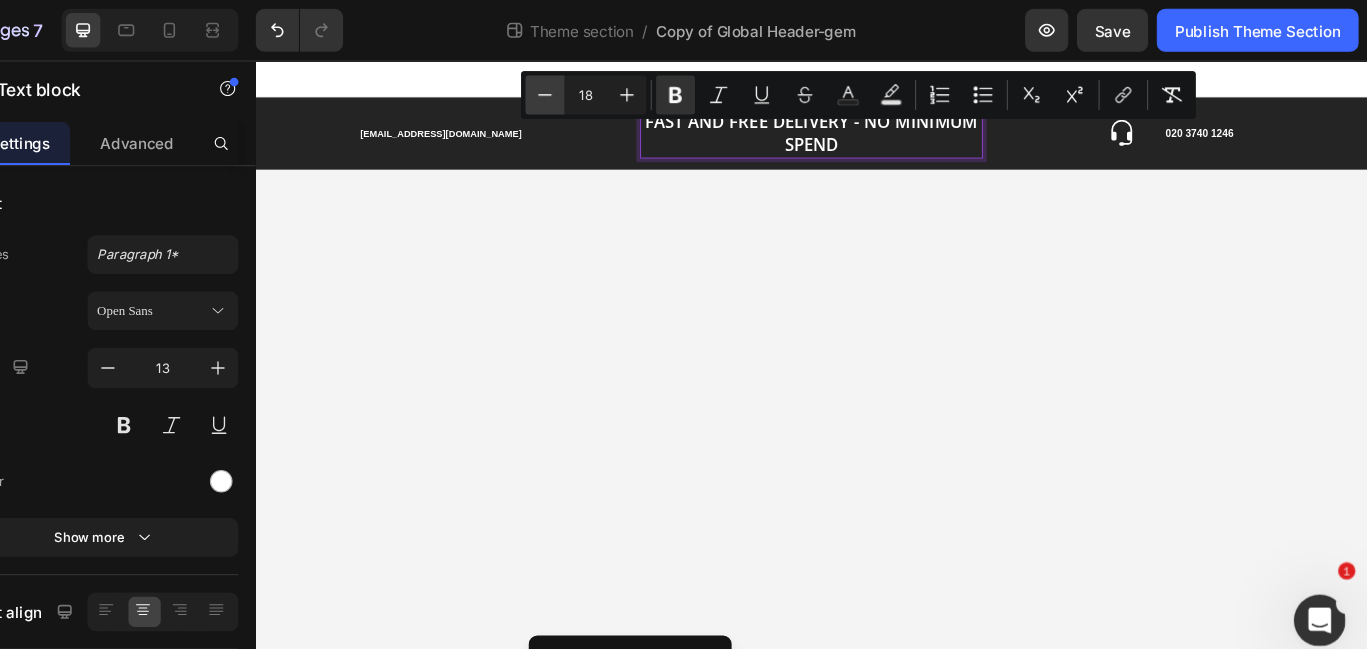 click 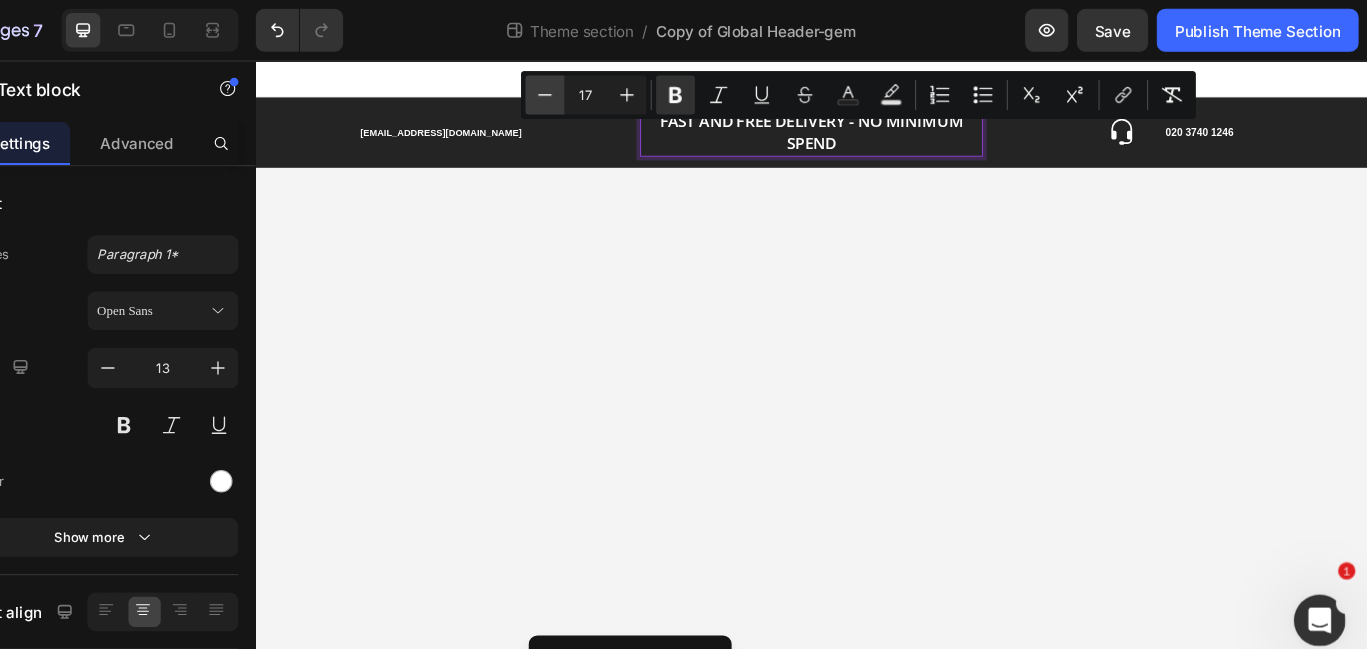 click 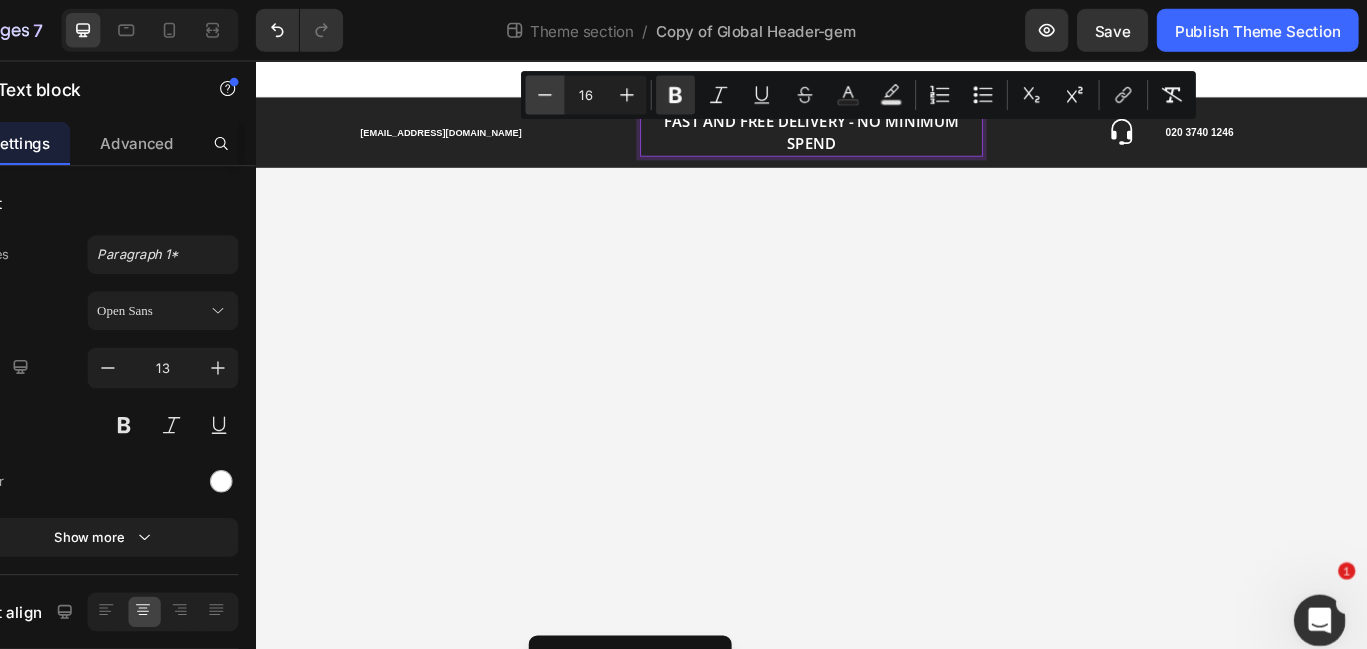 click 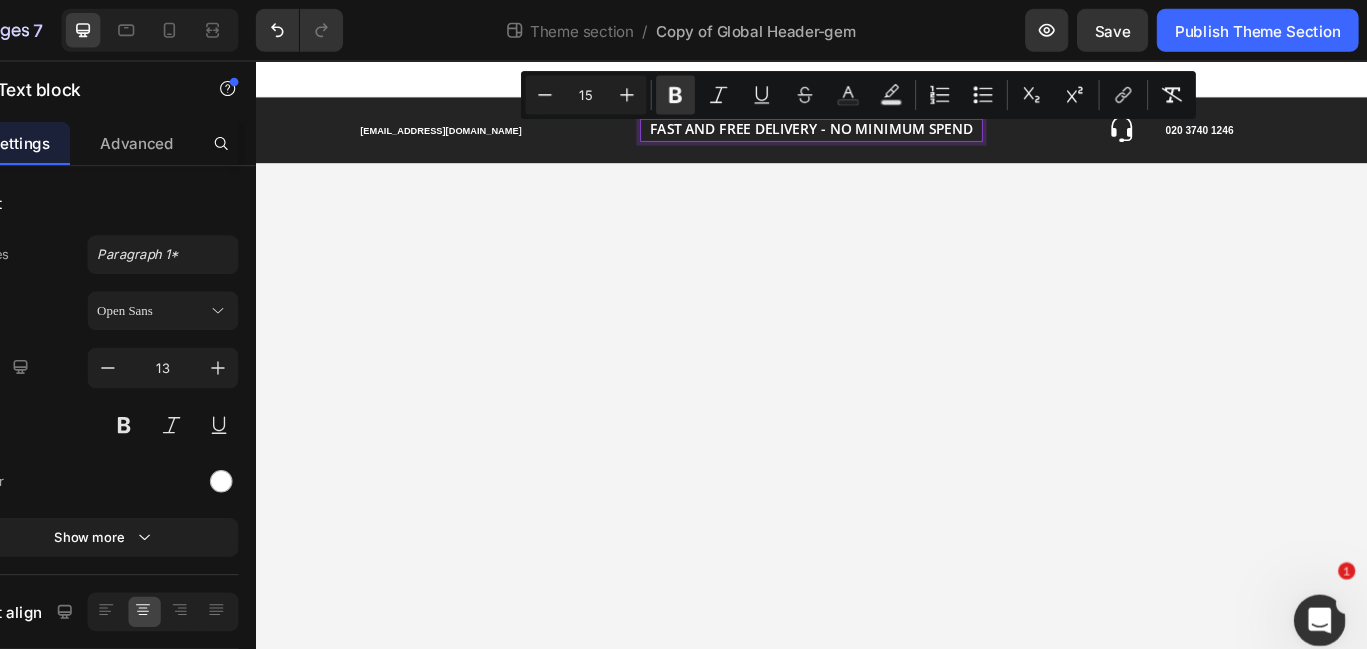click on "FAST AND FREE DELIVERY - NO MINIMUM SPEND" at bounding box center [855, 134] 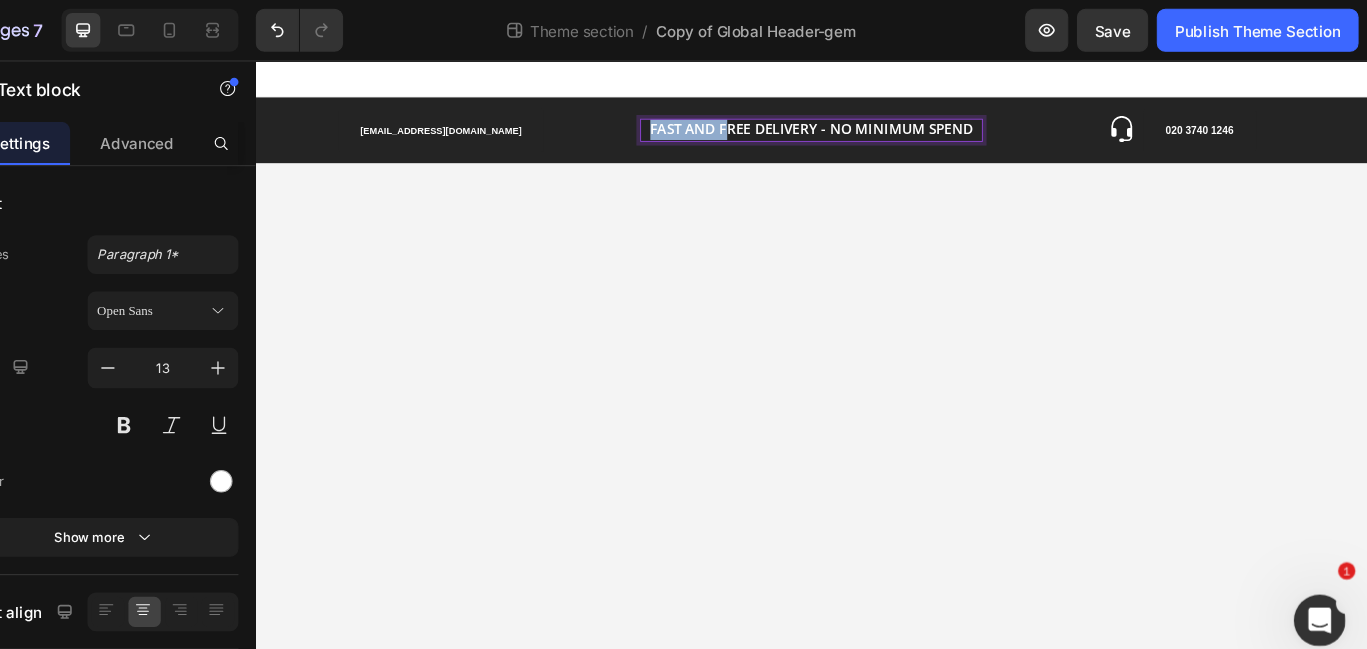 drag, startPoint x: 761, startPoint y: 137, endPoint x: 680, endPoint y: 137, distance: 81 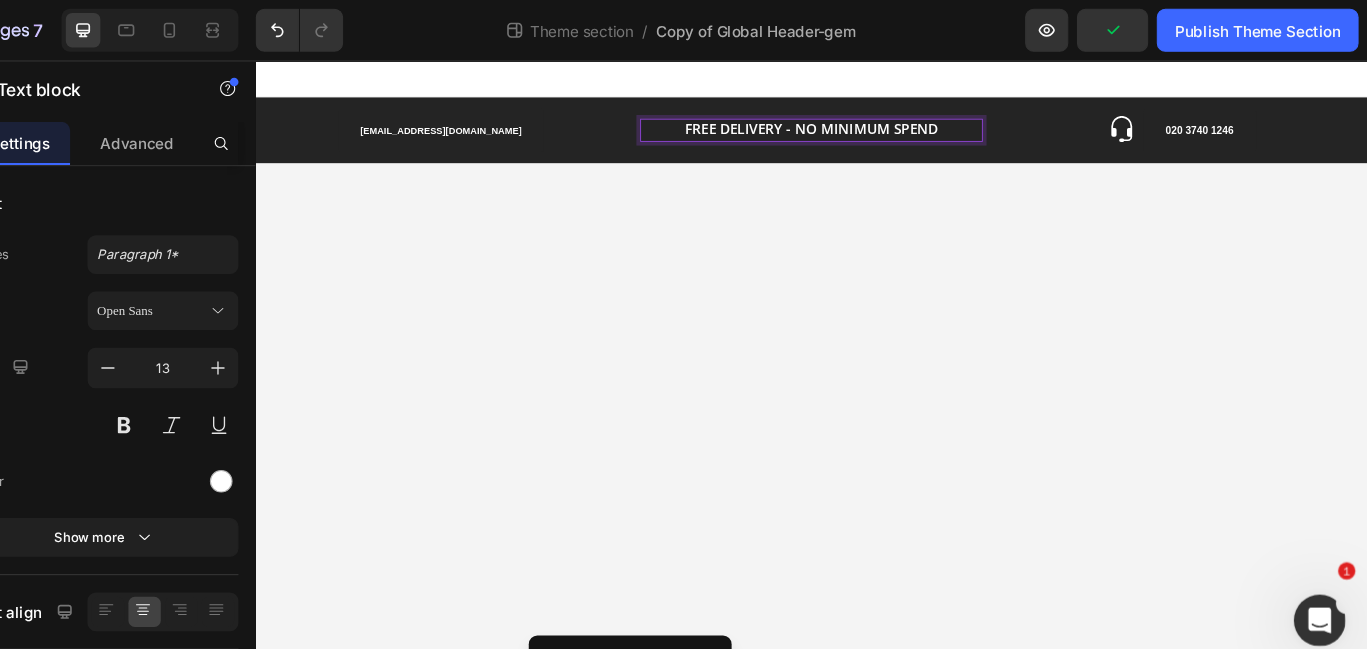 click on "FREE DELIVERY - NO MINIMUM SPEND" at bounding box center (855, 134) 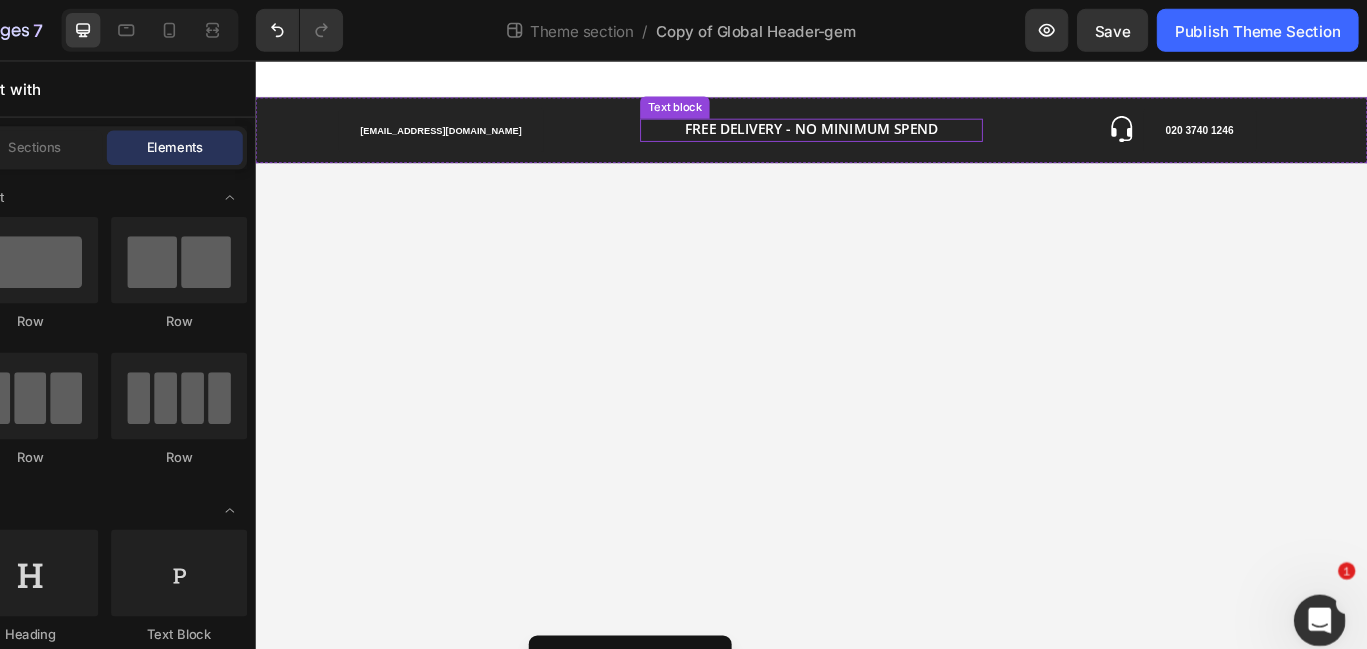 click on "FREE DELIVERY - NO MINIMUM SPEND" at bounding box center [855, 134] 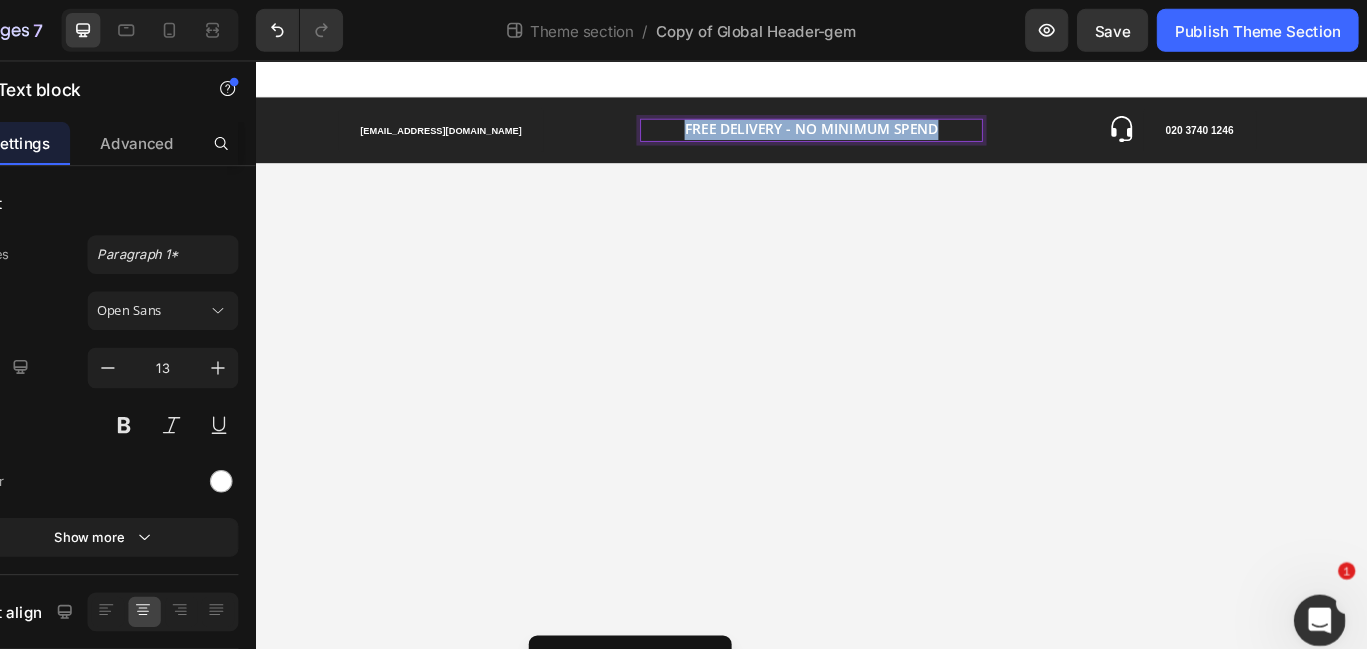 click on "FREE DELIVERY - NO MINIMUM SPEND" at bounding box center (855, 134) 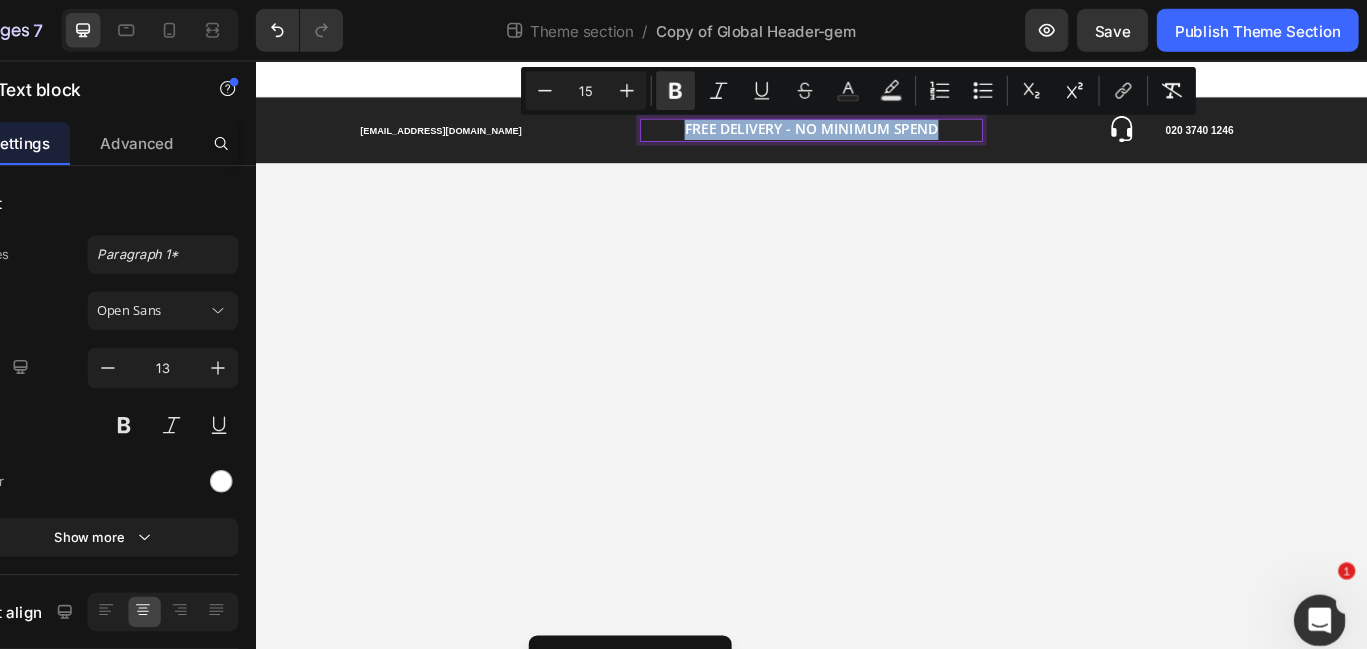 click on "FREE DELIVERY - NO MINIMUM SPEND" at bounding box center [855, 134] 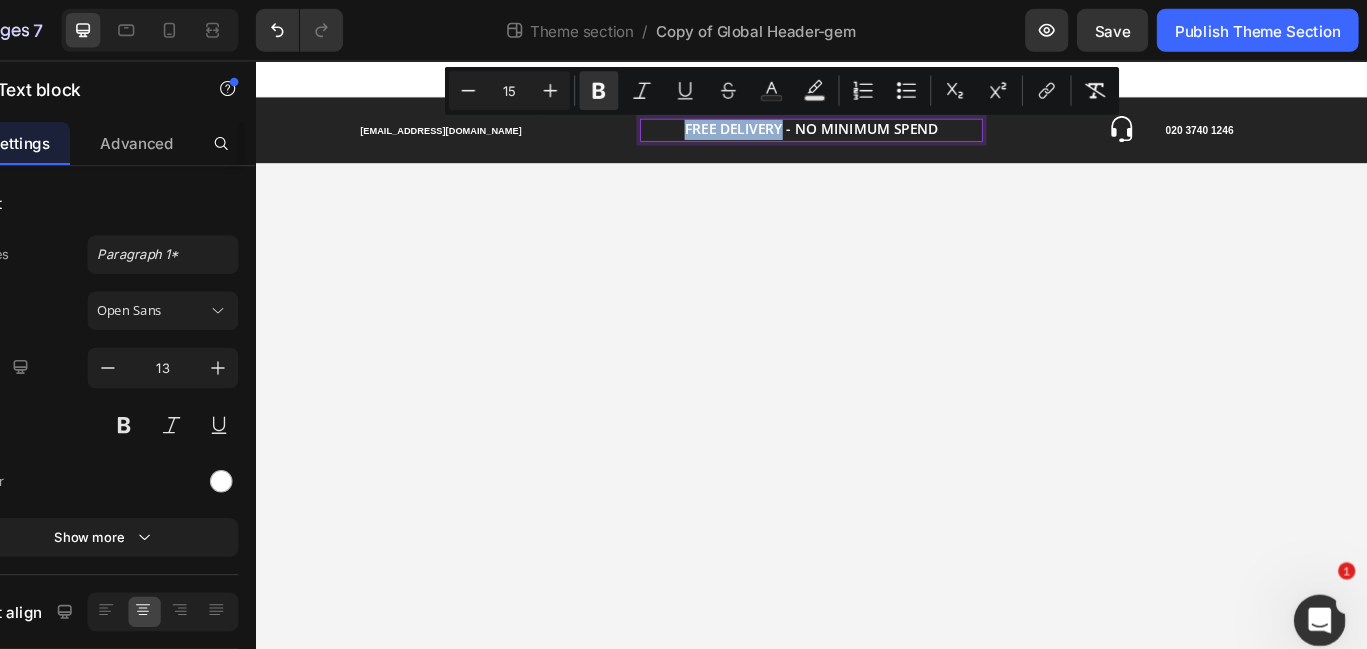 drag, startPoint x: 717, startPoint y: 138, endPoint x: 823, endPoint y: 134, distance: 106.07545 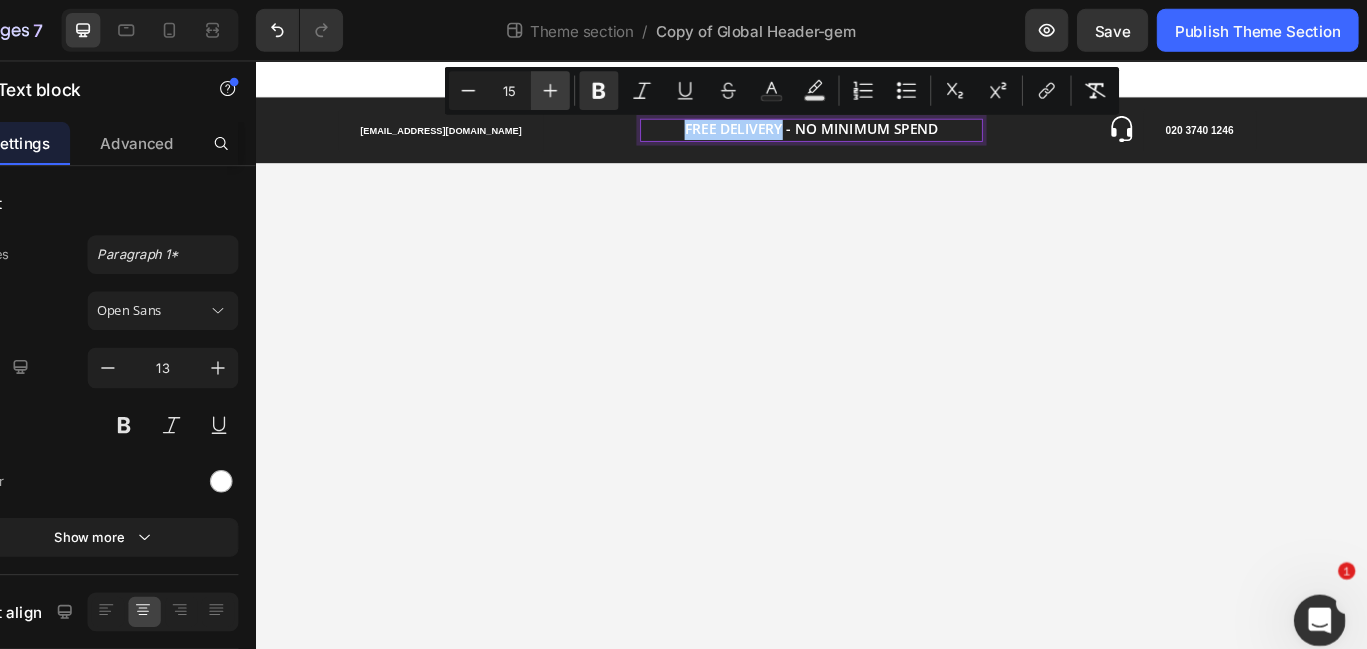 click 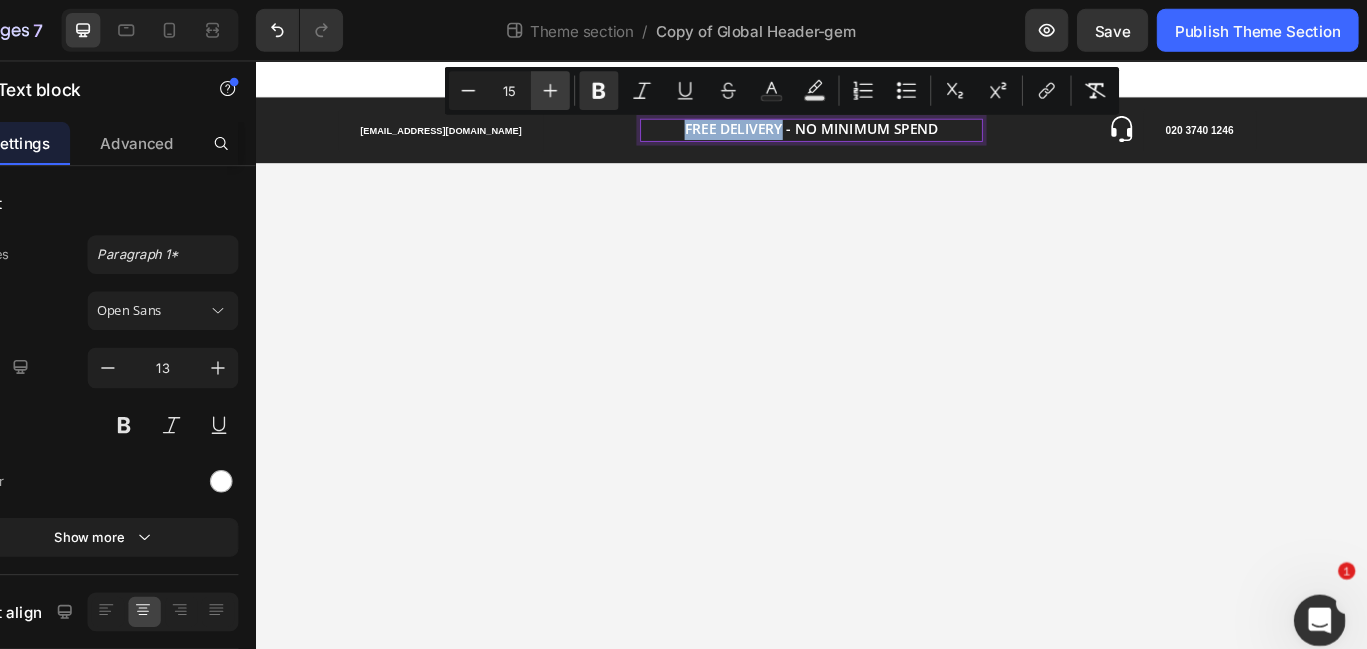 type on "16" 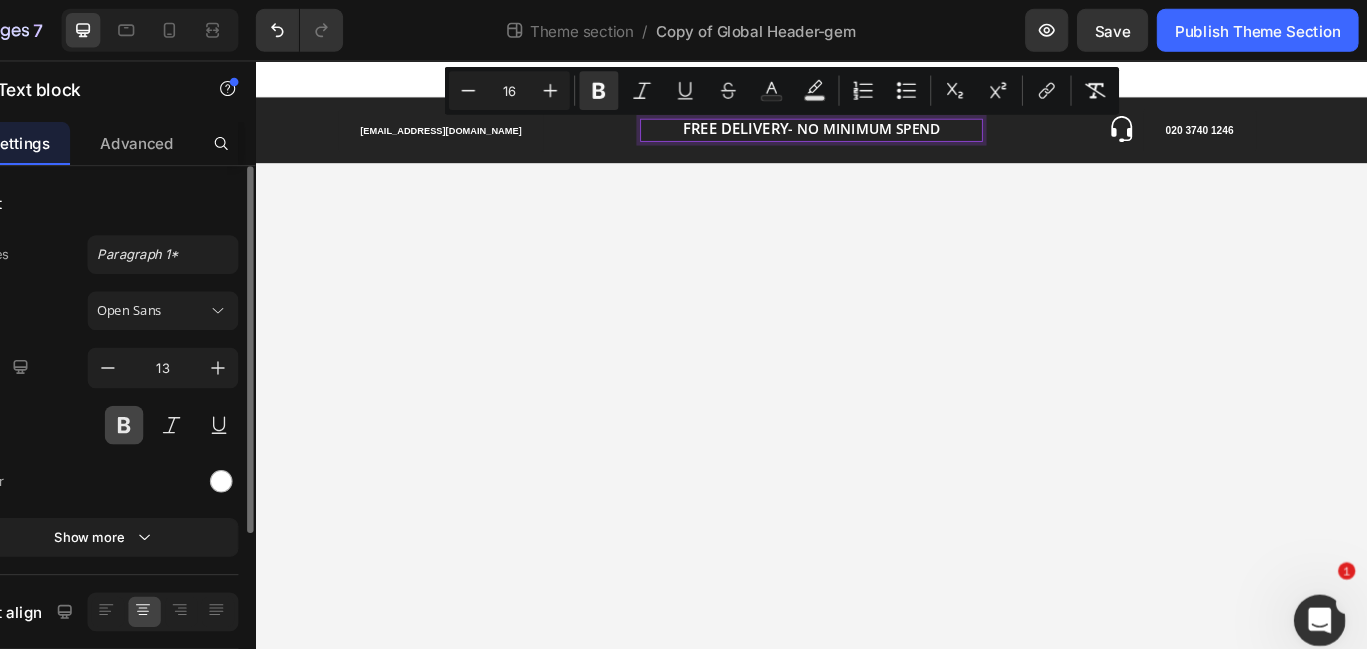 click at bounding box center (215, 394) 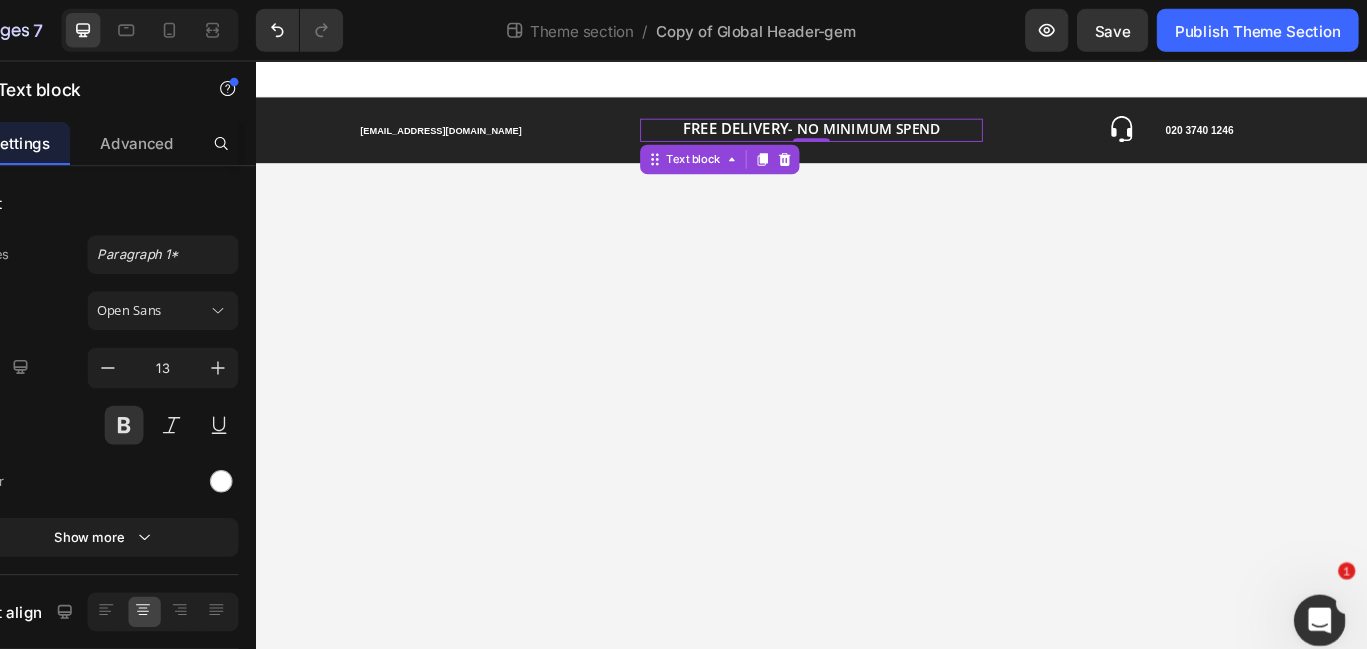 click on "FREE DELIVERY" at bounding box center [773, 134] 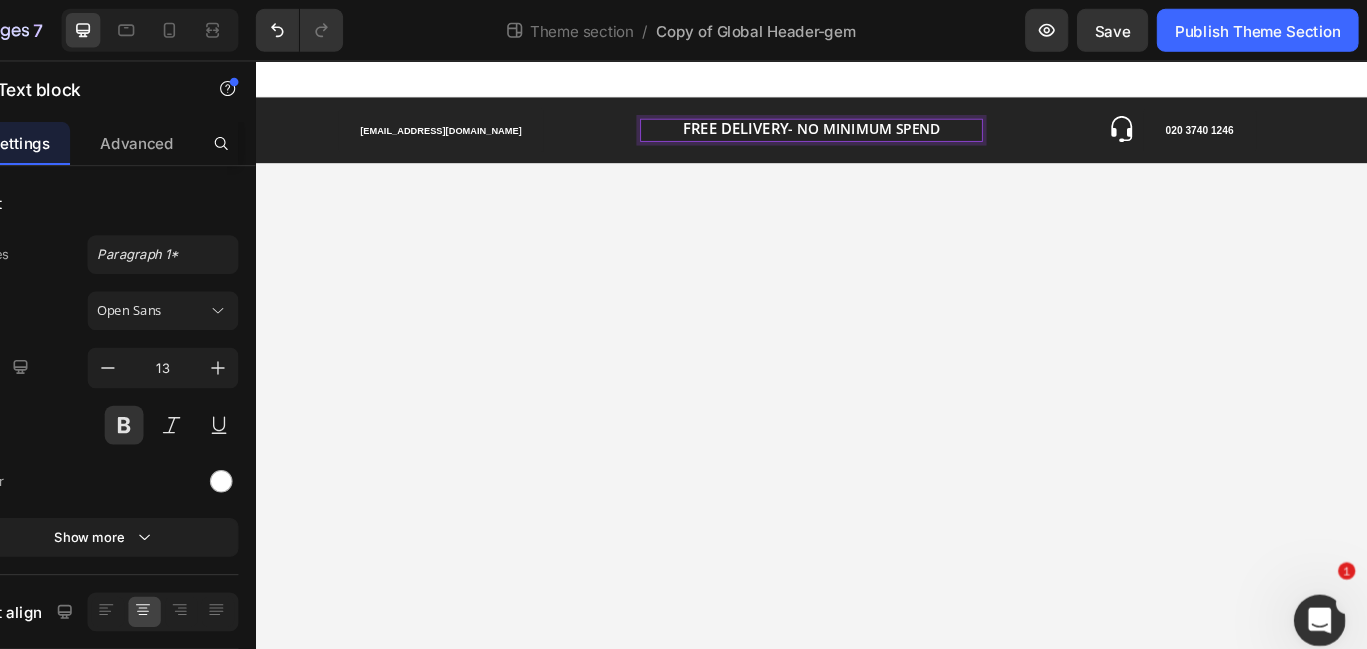 click on "FREE DELIVERY" at bounding box center (773, 134) 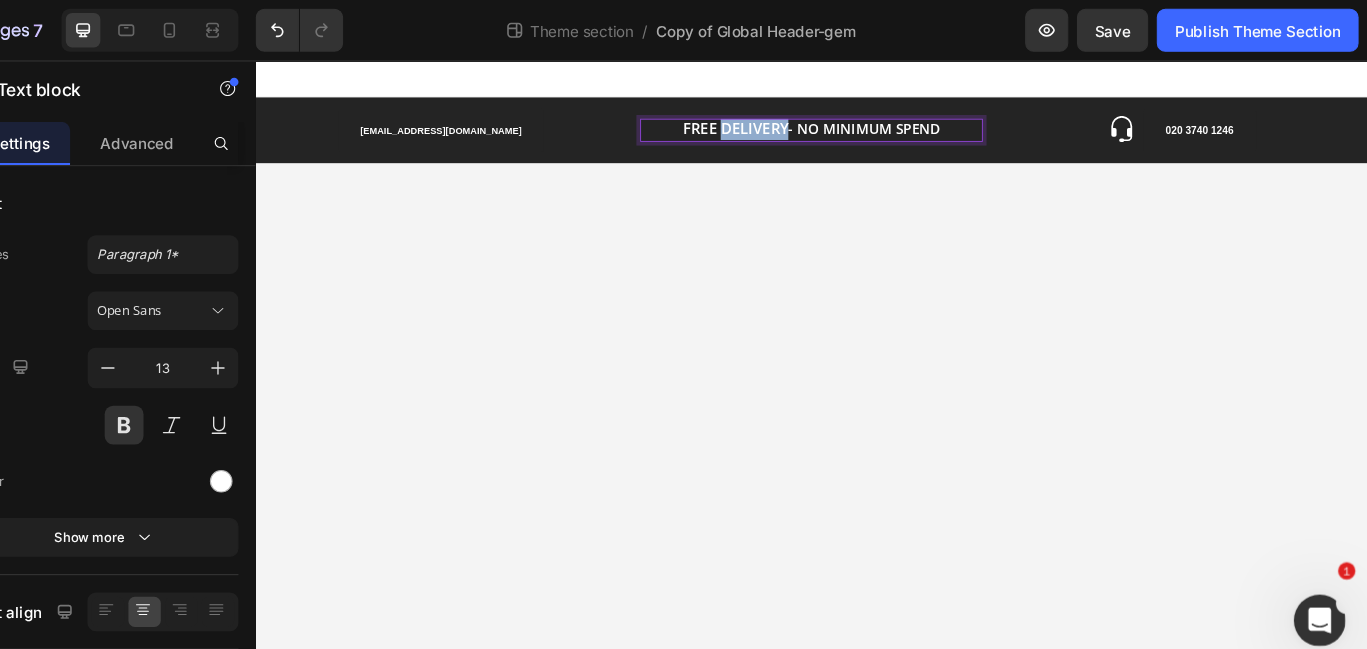 click on "FREE DELIVERY" at bounding box center [773, 134] 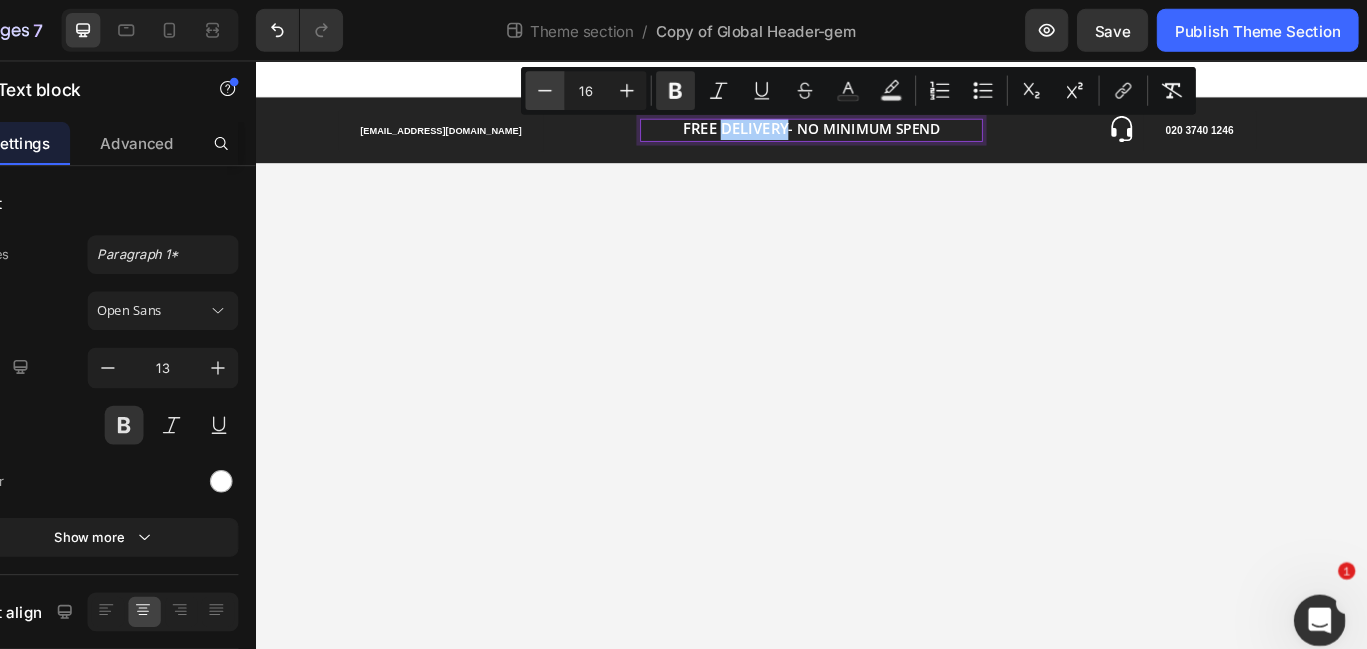 click 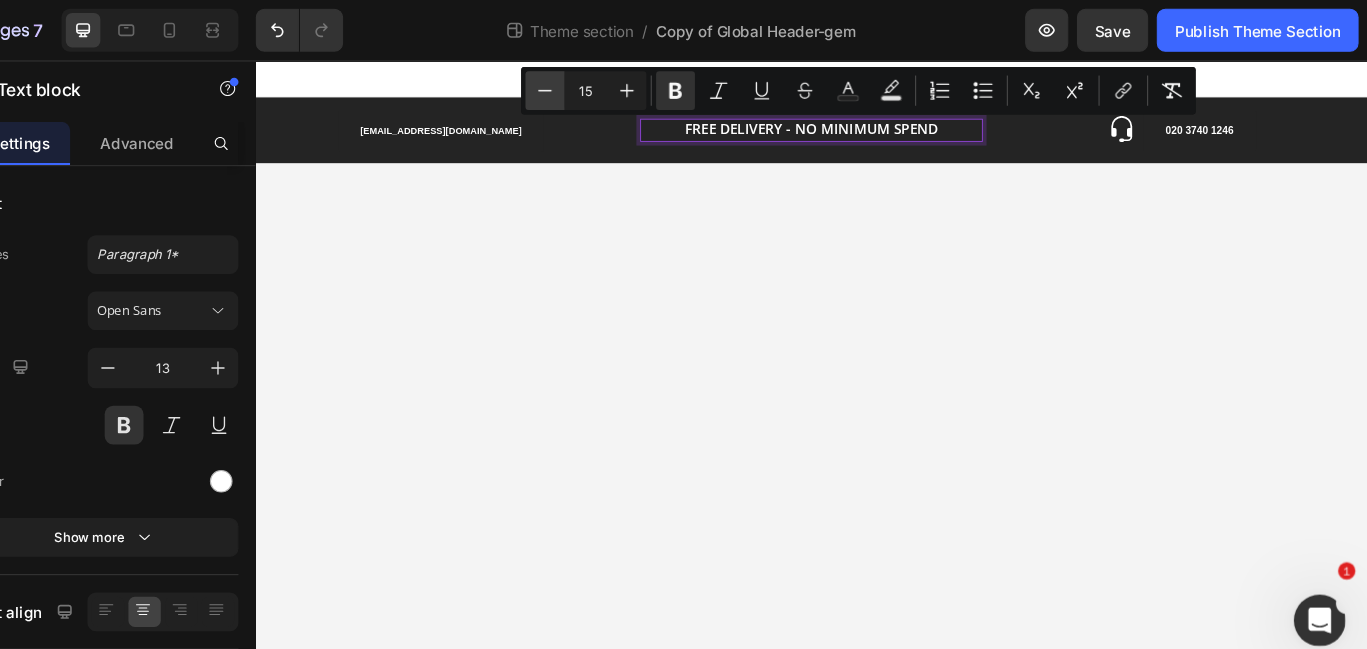click 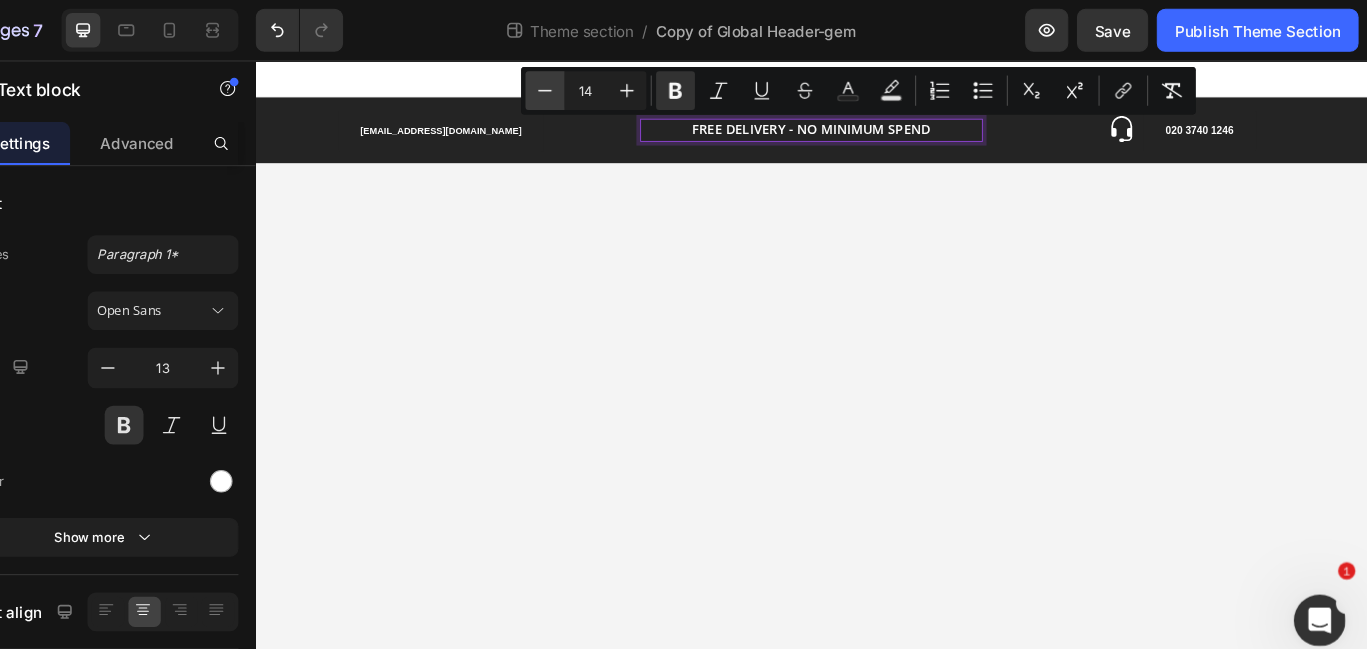 click 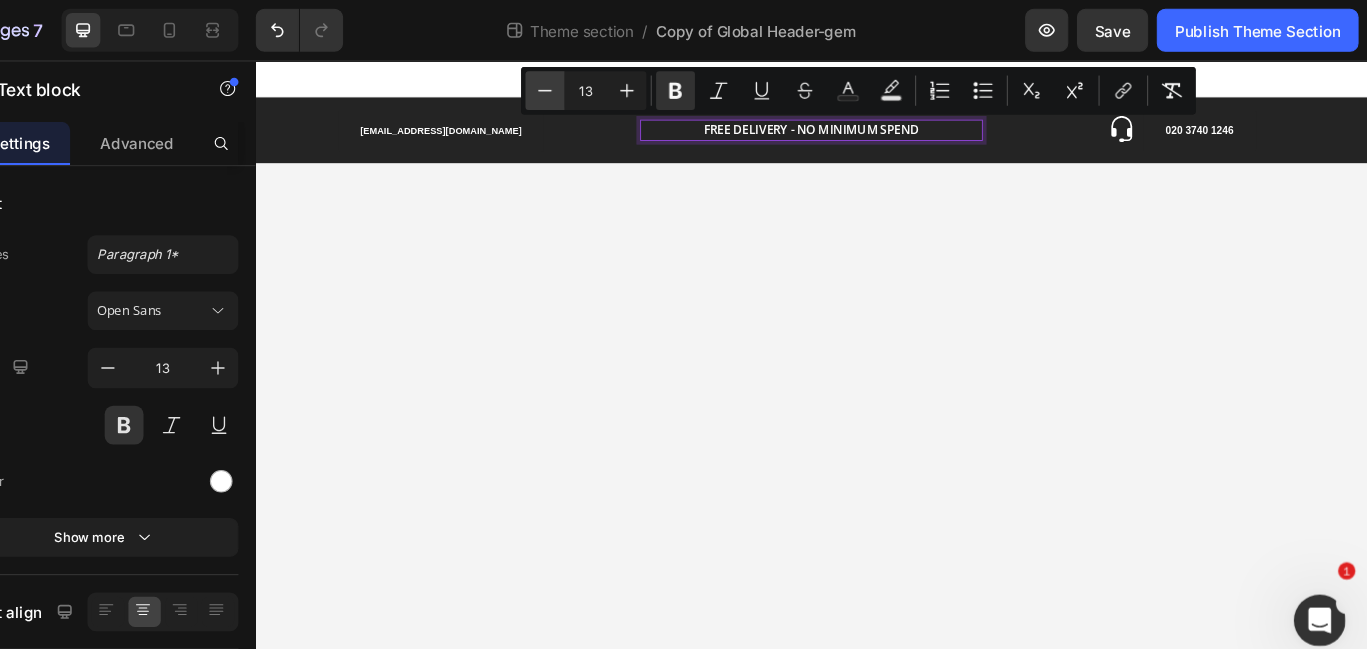 click 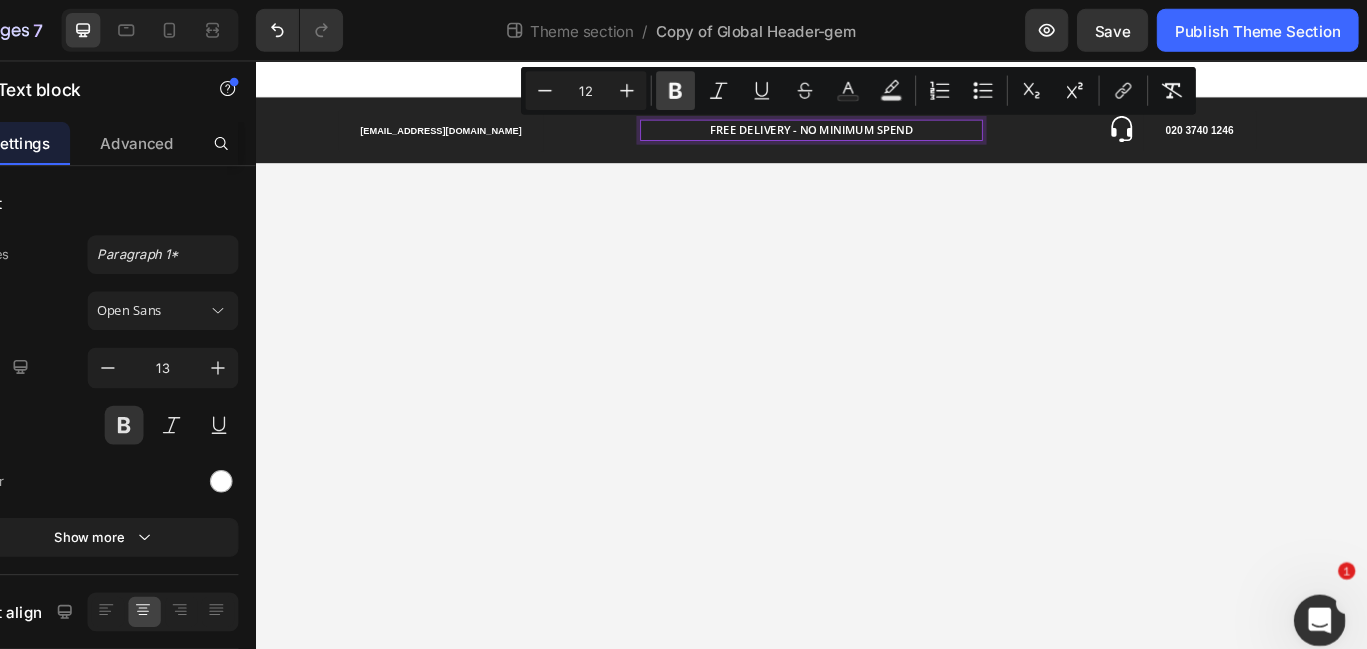 click 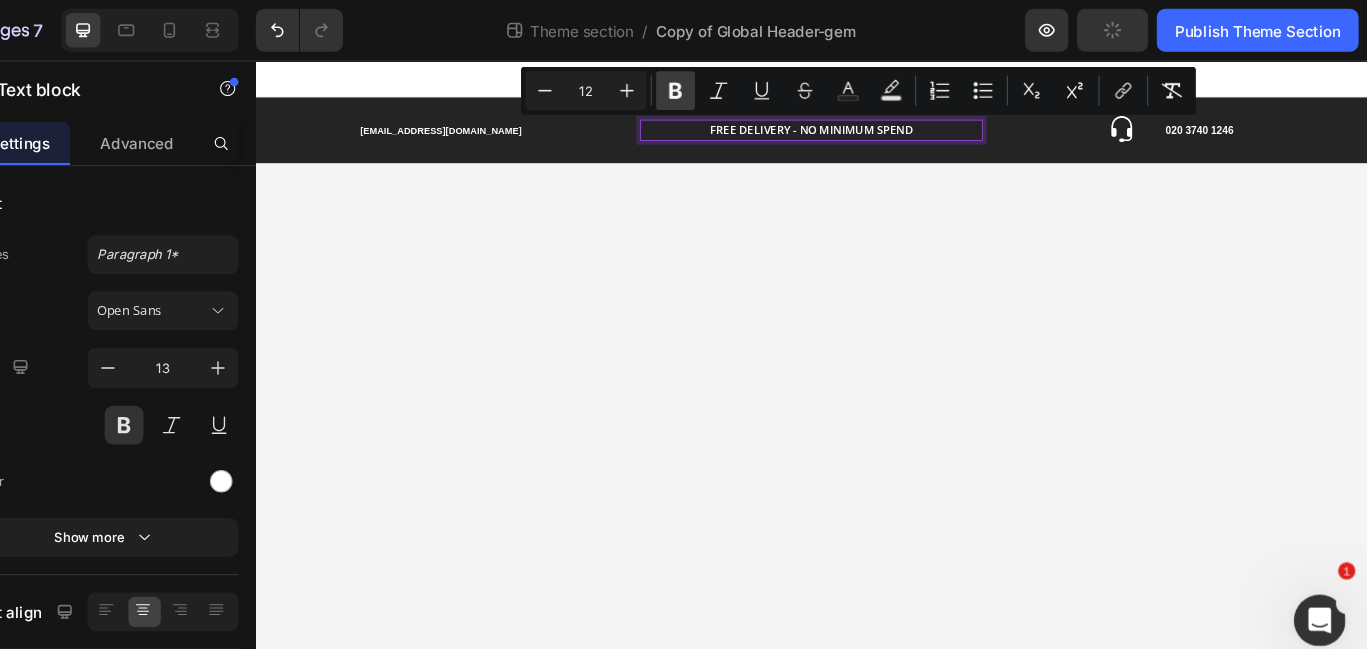 click 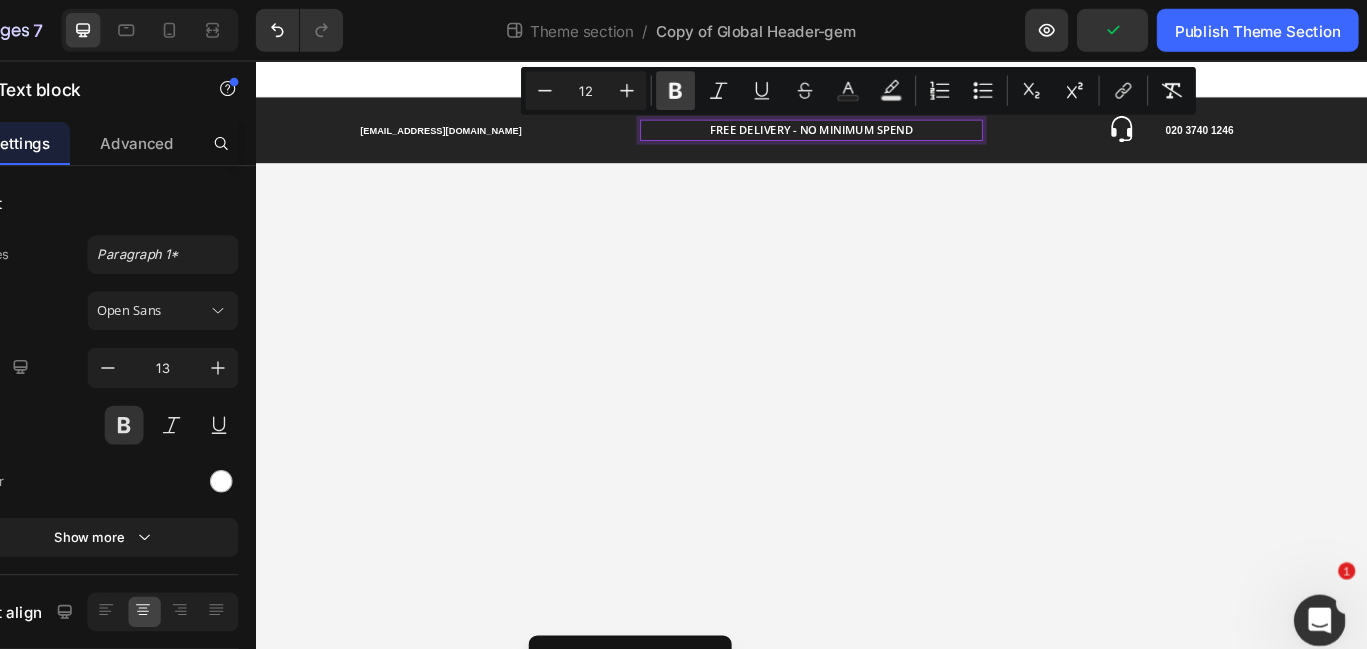 click 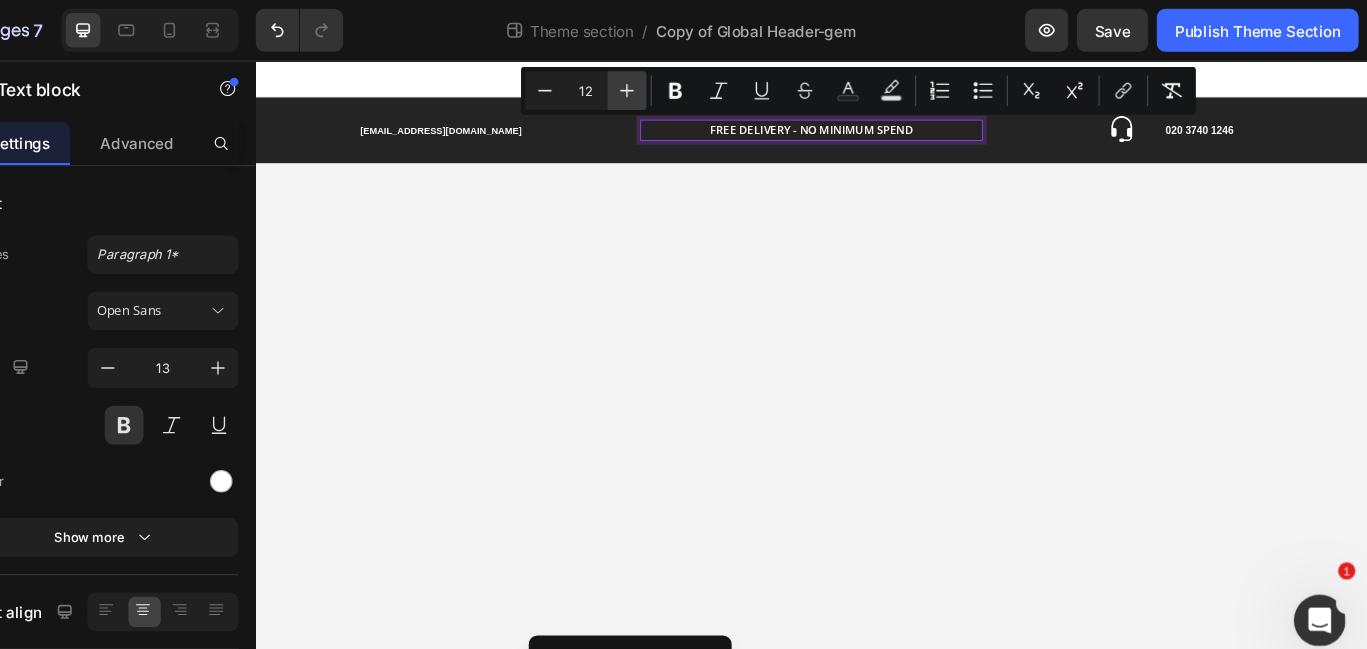 click 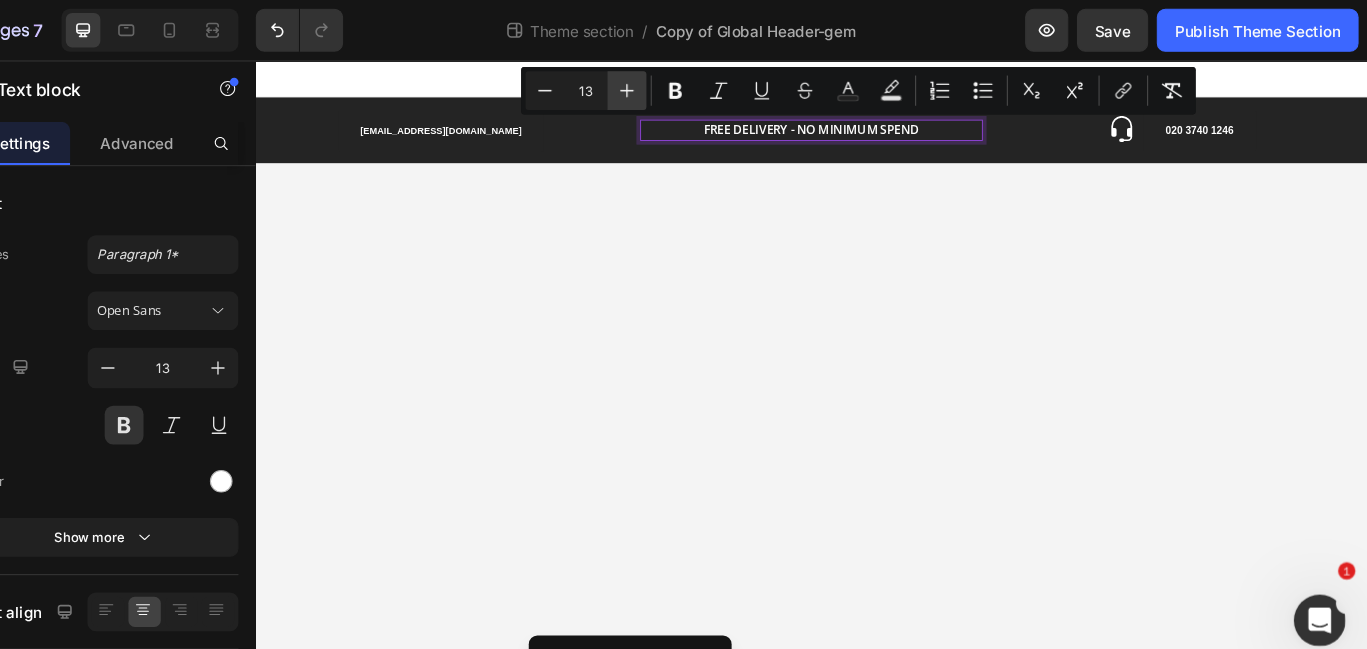 click 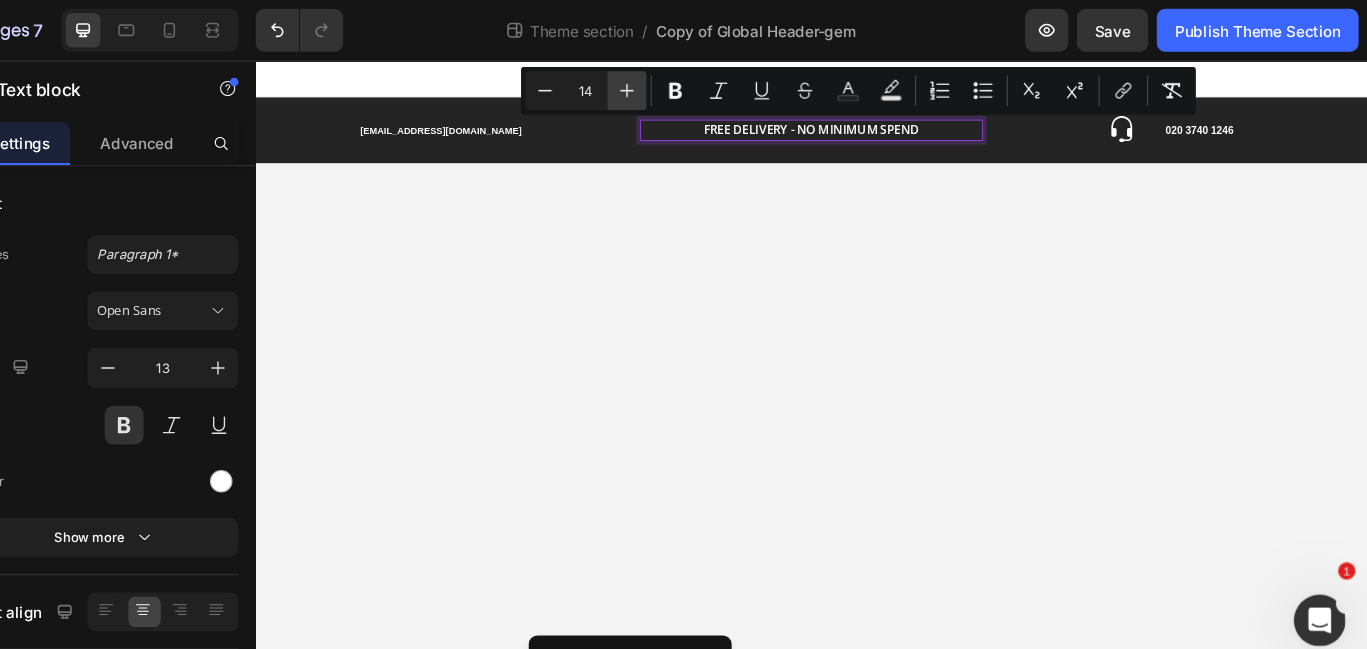 click 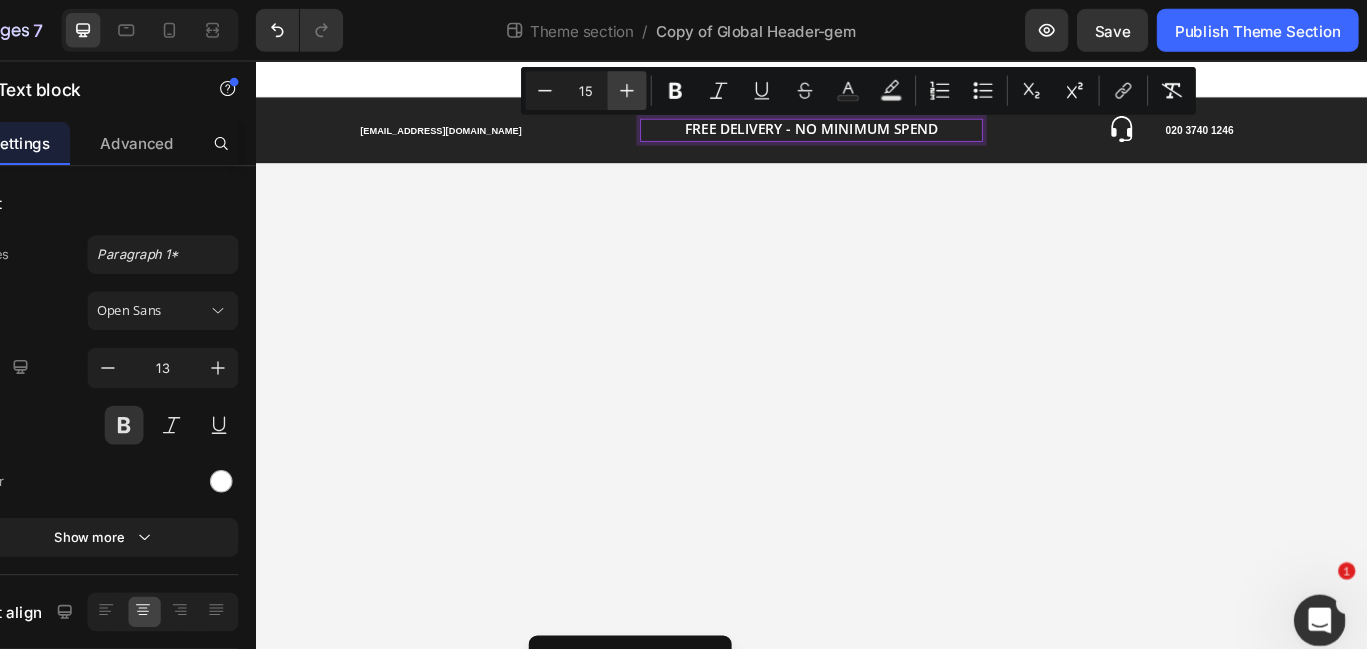 click 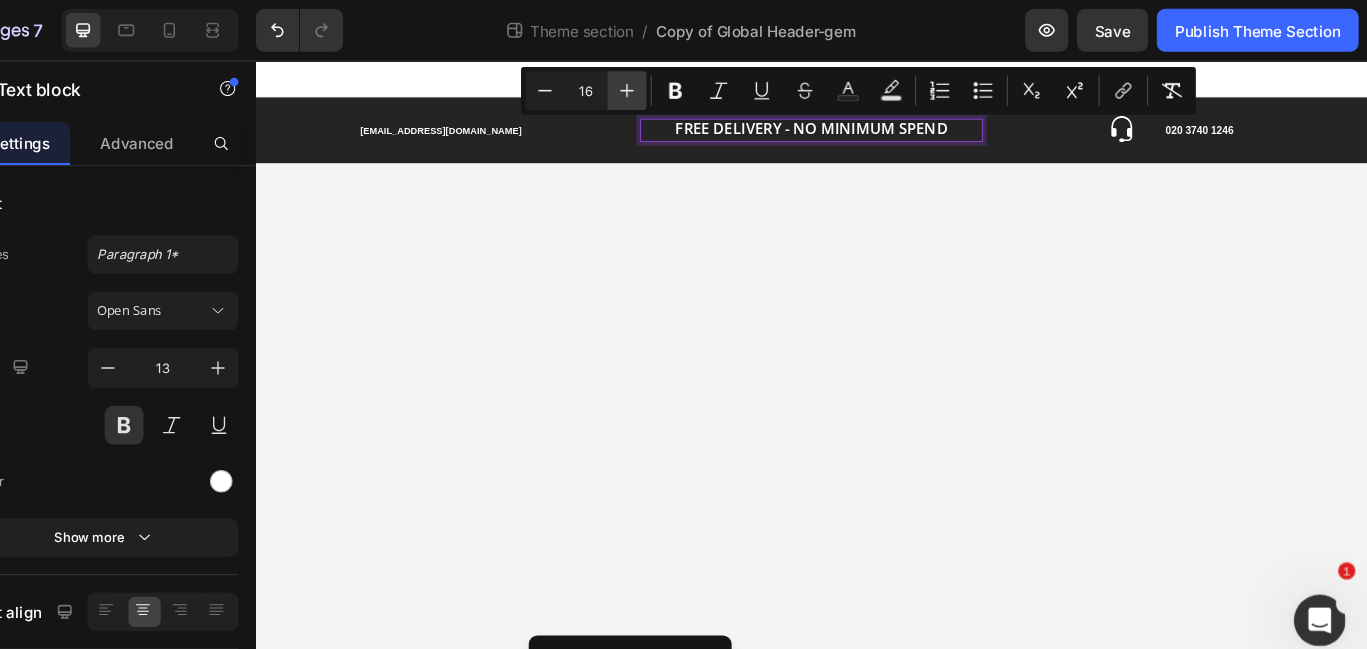 click 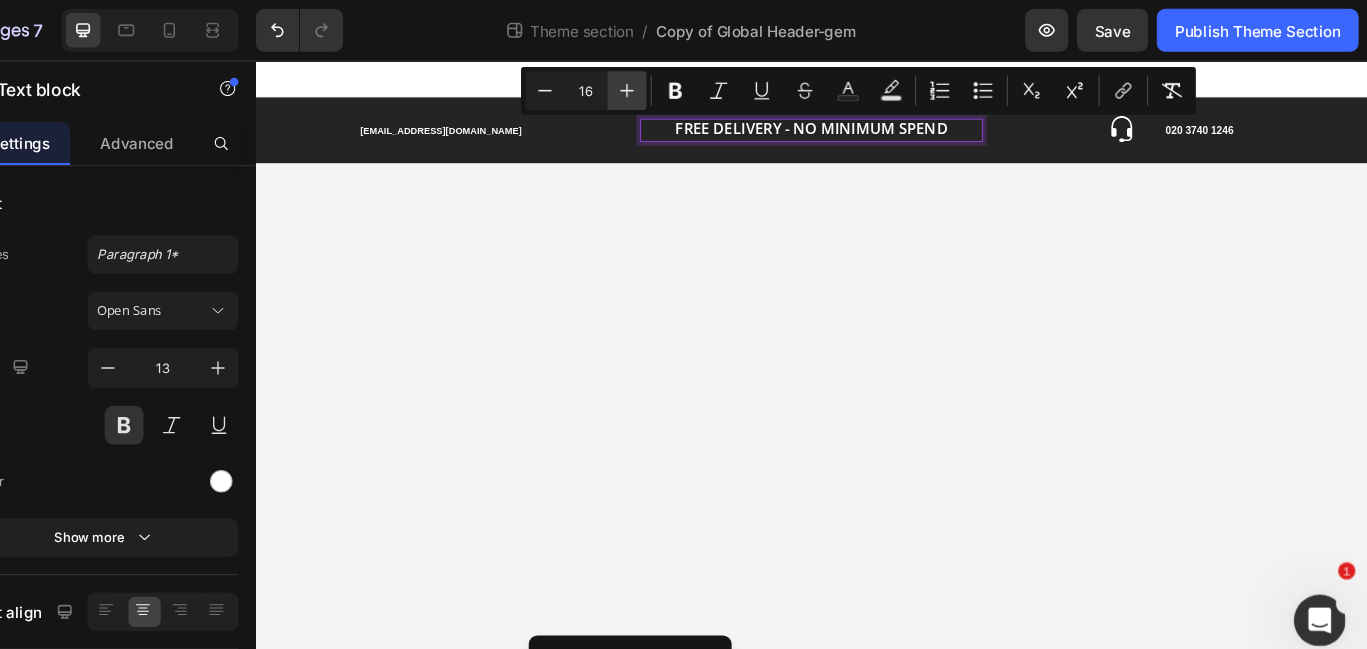 type on "17" 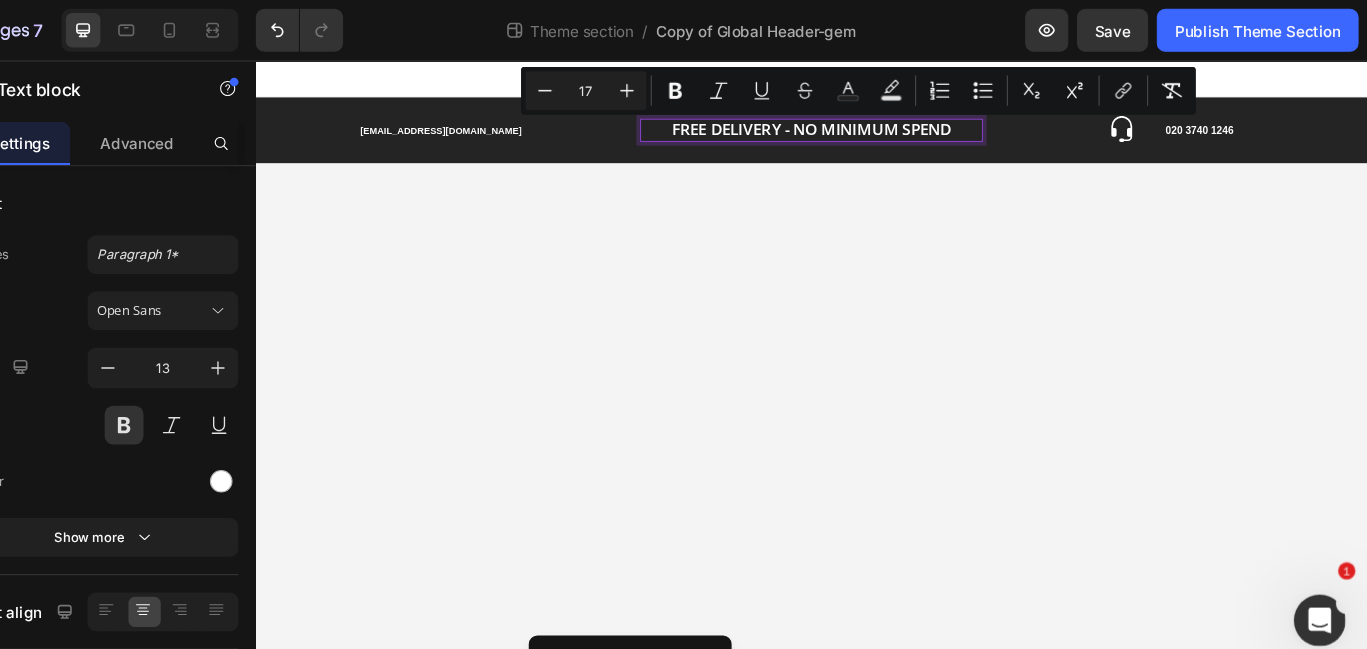 click on "[EMAIL_ADDRESS][DOMAIN_NAME] Button Row FREE DELIVERY - NO MINIMUM SPEND Text block   0 E: [EMAIL_ADDRESS][DOMAIN_NAME]  |  T: 020 3740 1246 Text block
Icon 020 3740 1246 Button Row Row Root
Drag & drop element from sidebar or
Explore Library
Add section Choose templates inspired by CRO experts Generate layout from URL or image Add blank section then drag & drop elements" at bounding box center (855, 405) 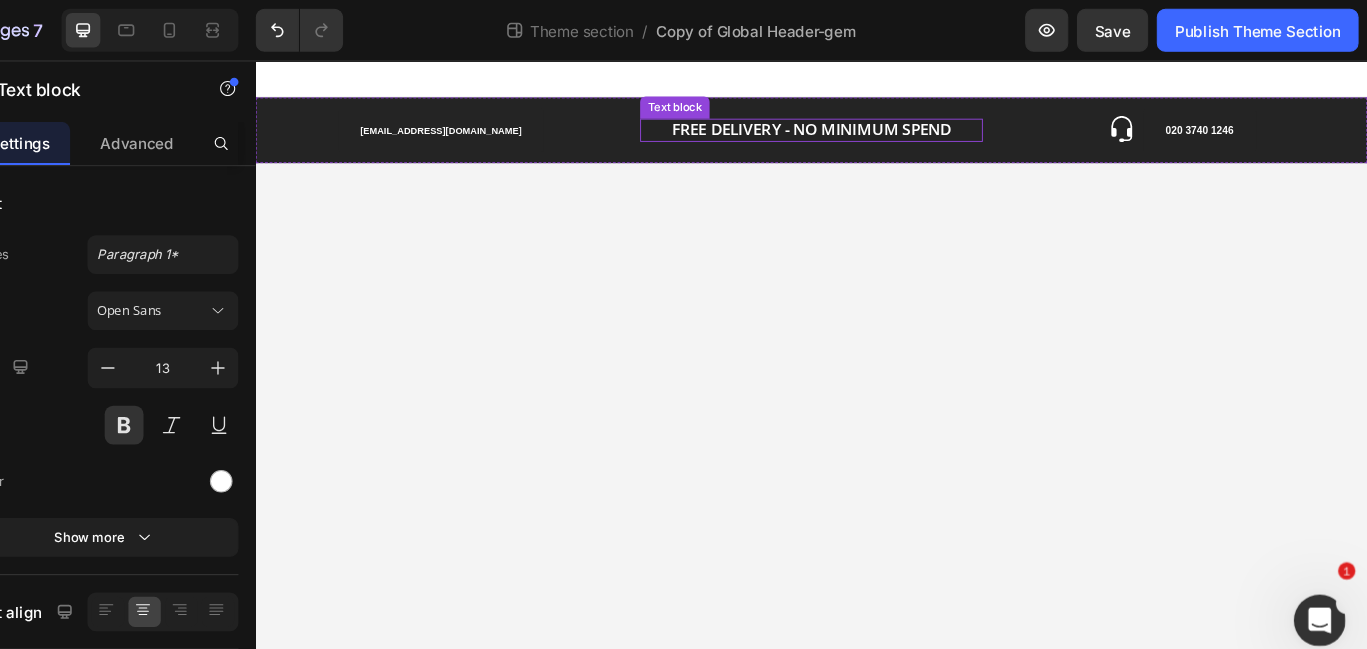 click on "FREE DELIVERY - NO MINIMUM SPEND" at bounding box center (855, 134) 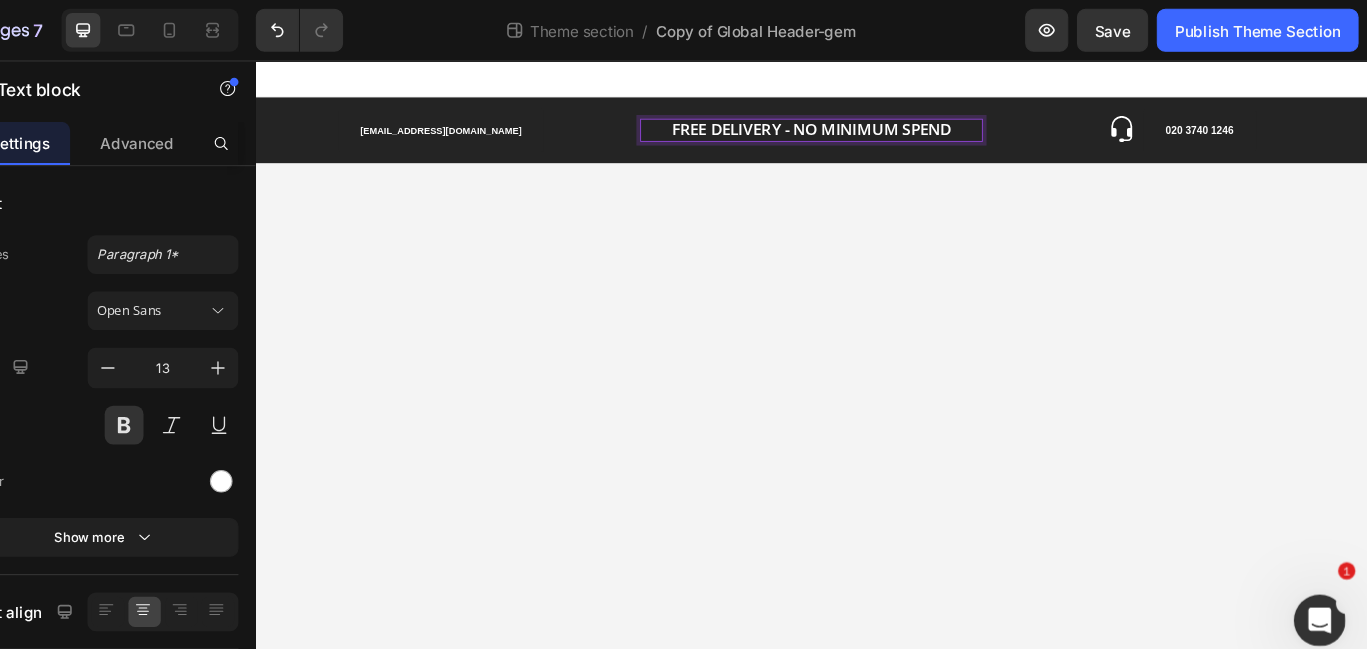 click on "FREE DELIVERY - NO MINIMUM SPEND" at bounding box center [855, 134] 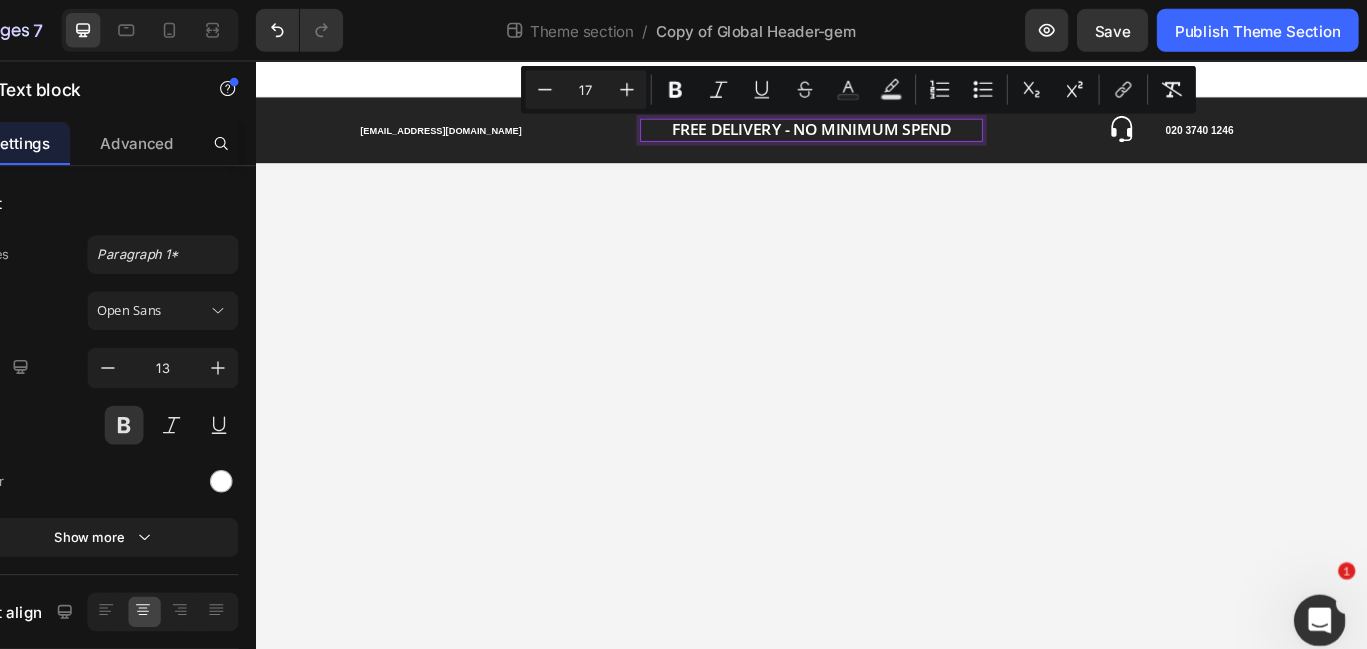 click on "FREE DELIVERY - NO MINIMUM SPEND" at bounding box center [855, 134] 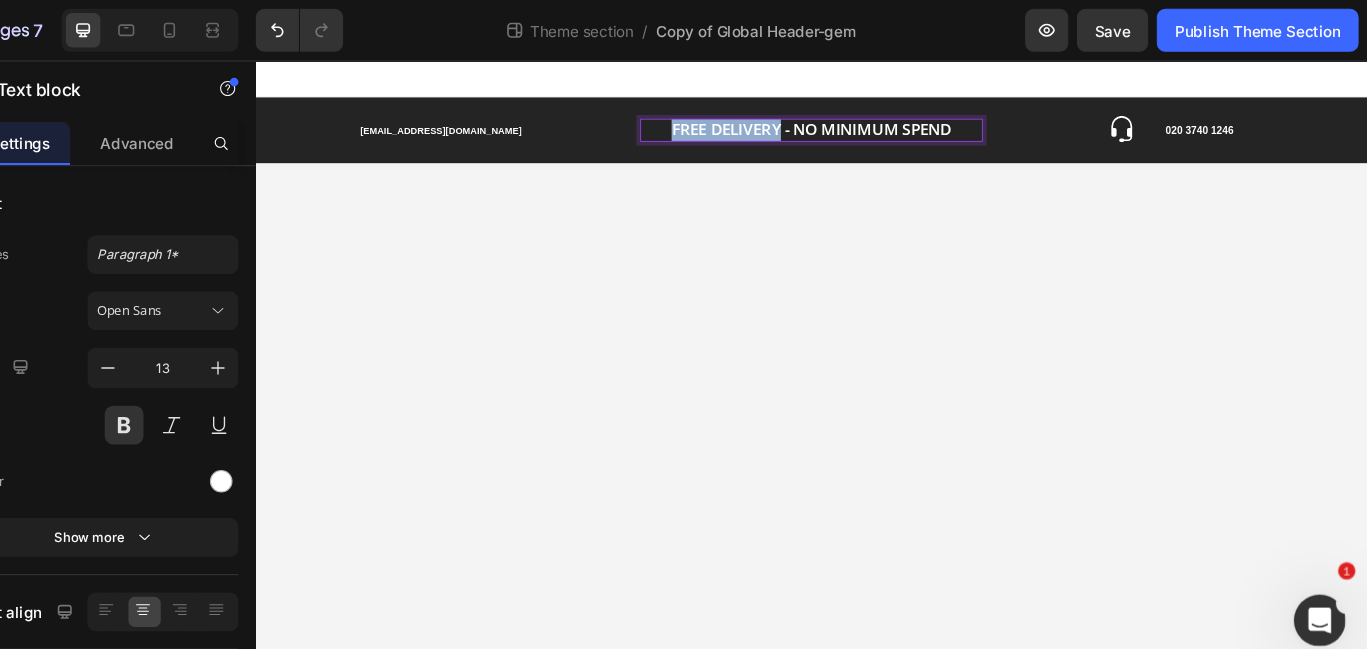 drag, startPoint x: 821, startPoint y: 137, endPoint x: 676, endPoint y: 131, distance: 145.12408 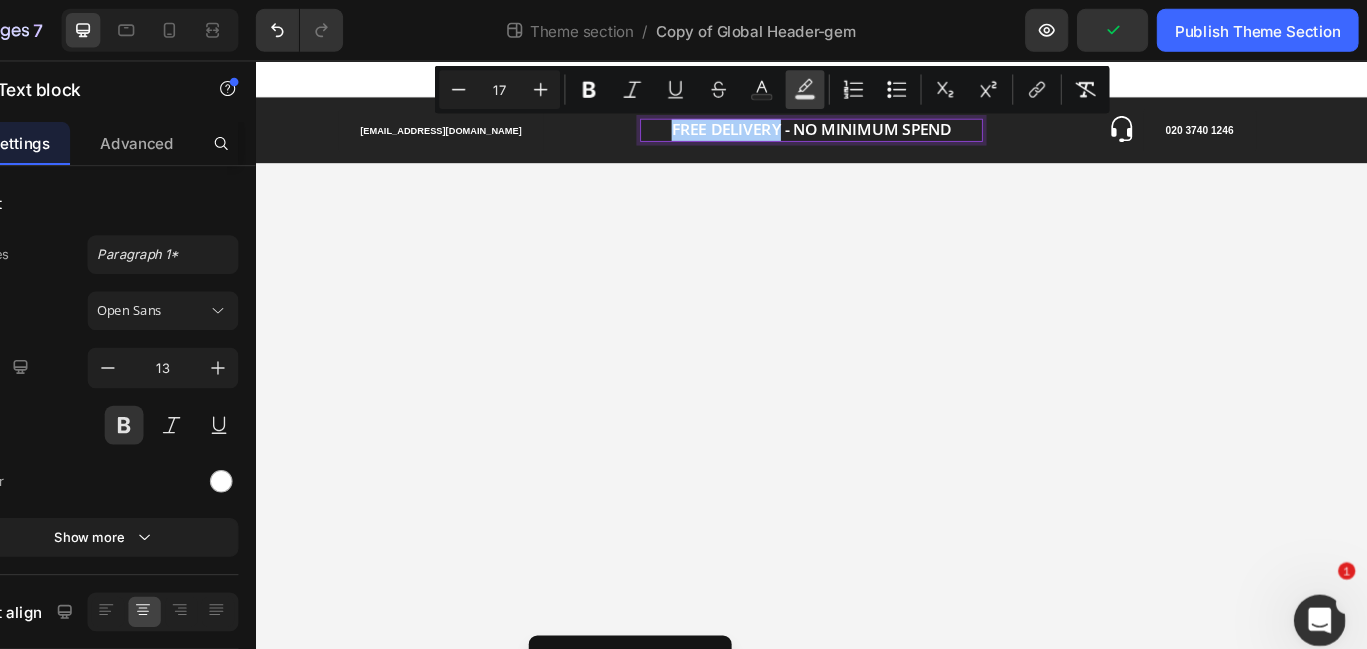 click on "Text Background Color" at bounding box center (846, 83) 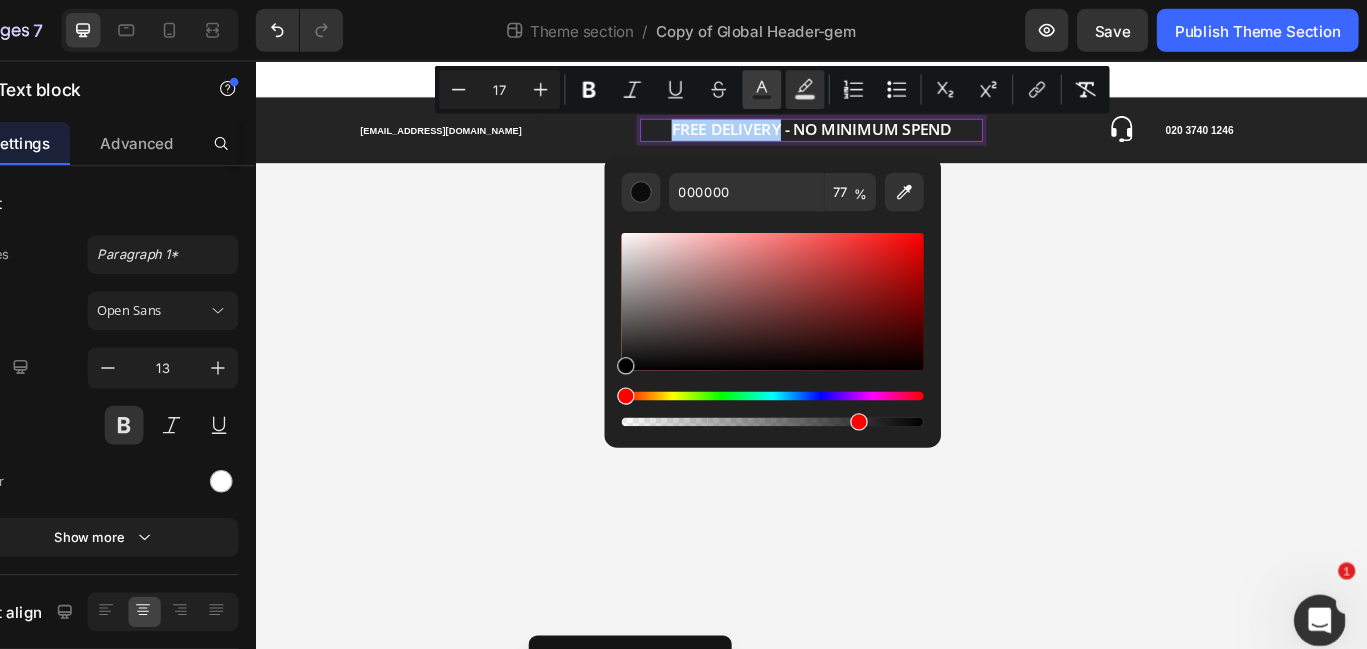 click 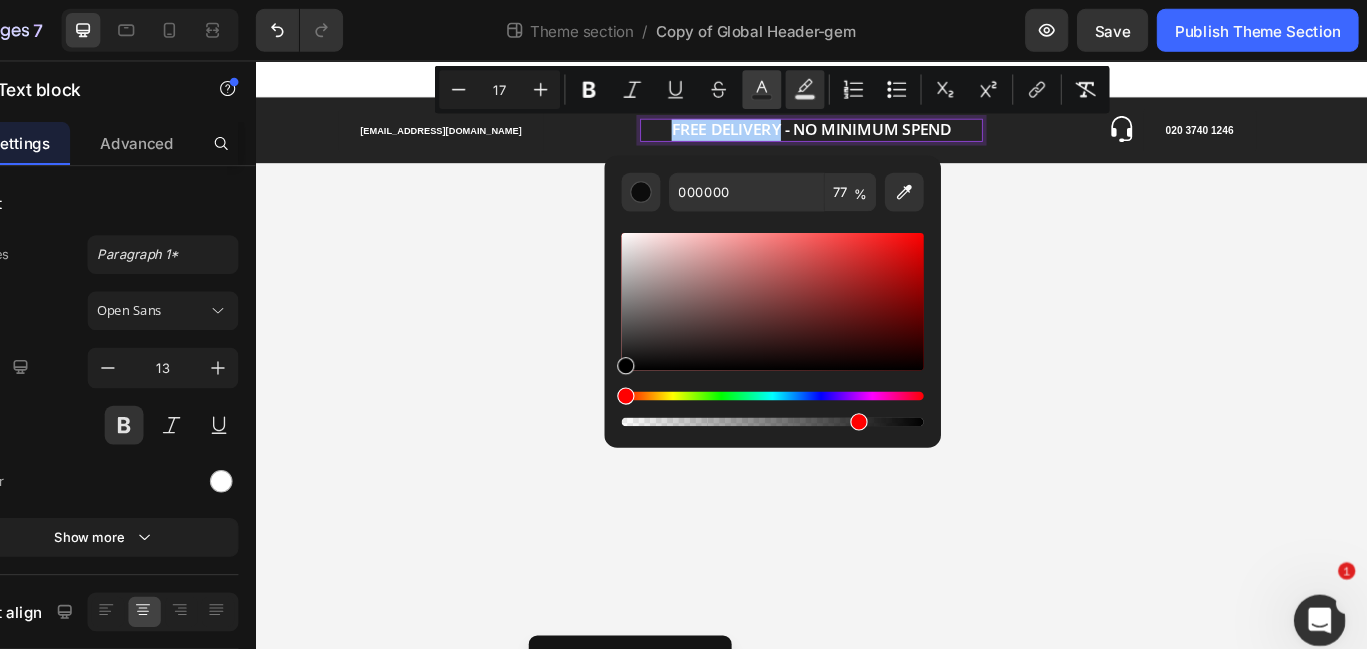 type on "FFFFFF" 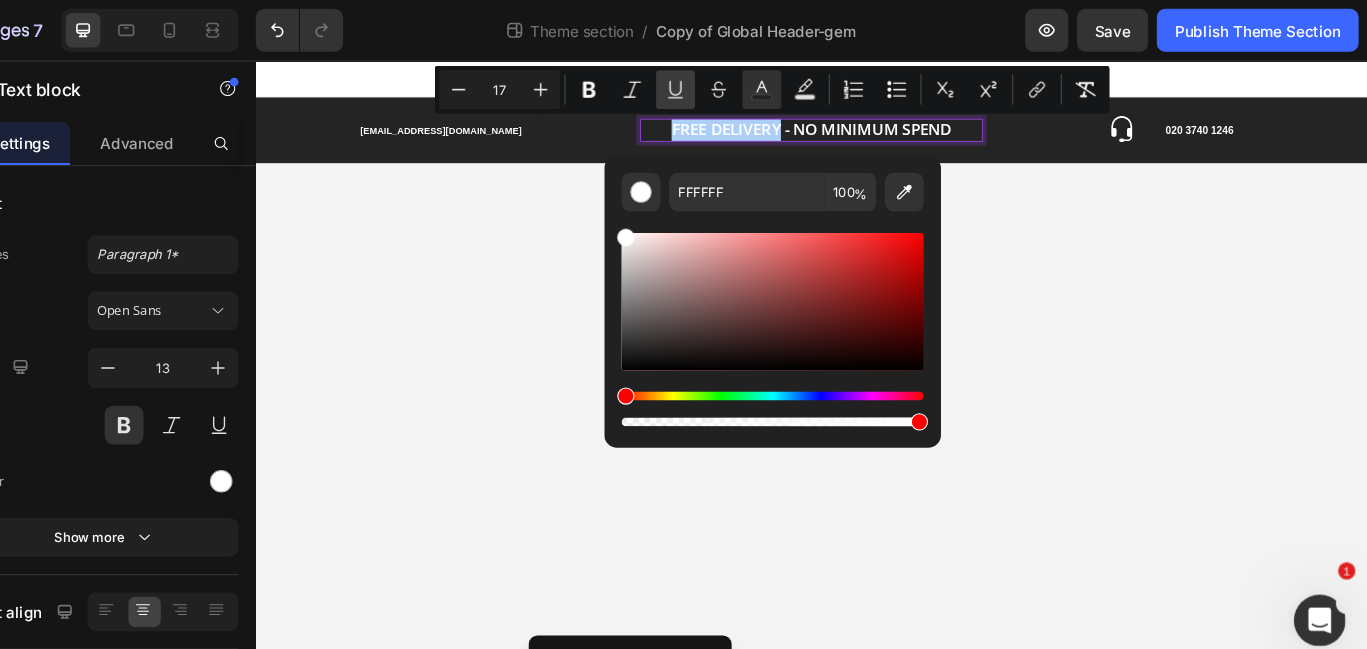 click on "Underline" at bounding box center (726, 83) 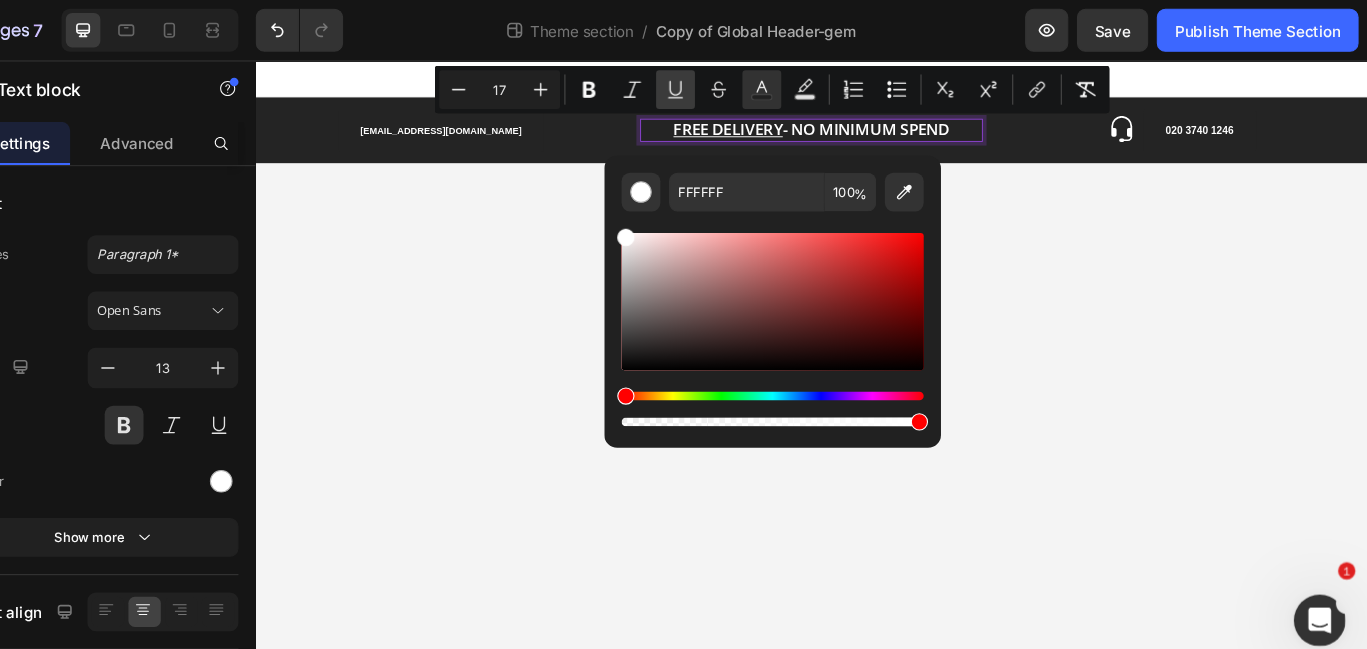 click 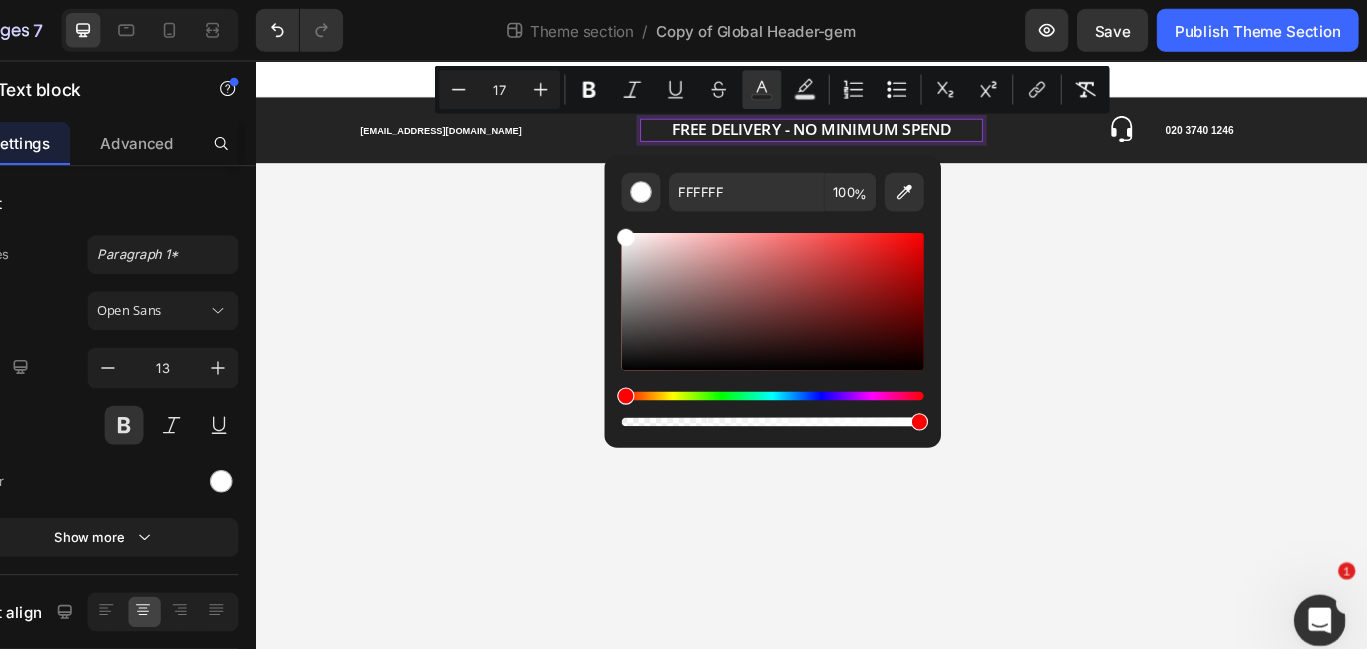 click on "FREE DELIVERY - NO MINIMUM SPEND" at bounding box center [855, 134] 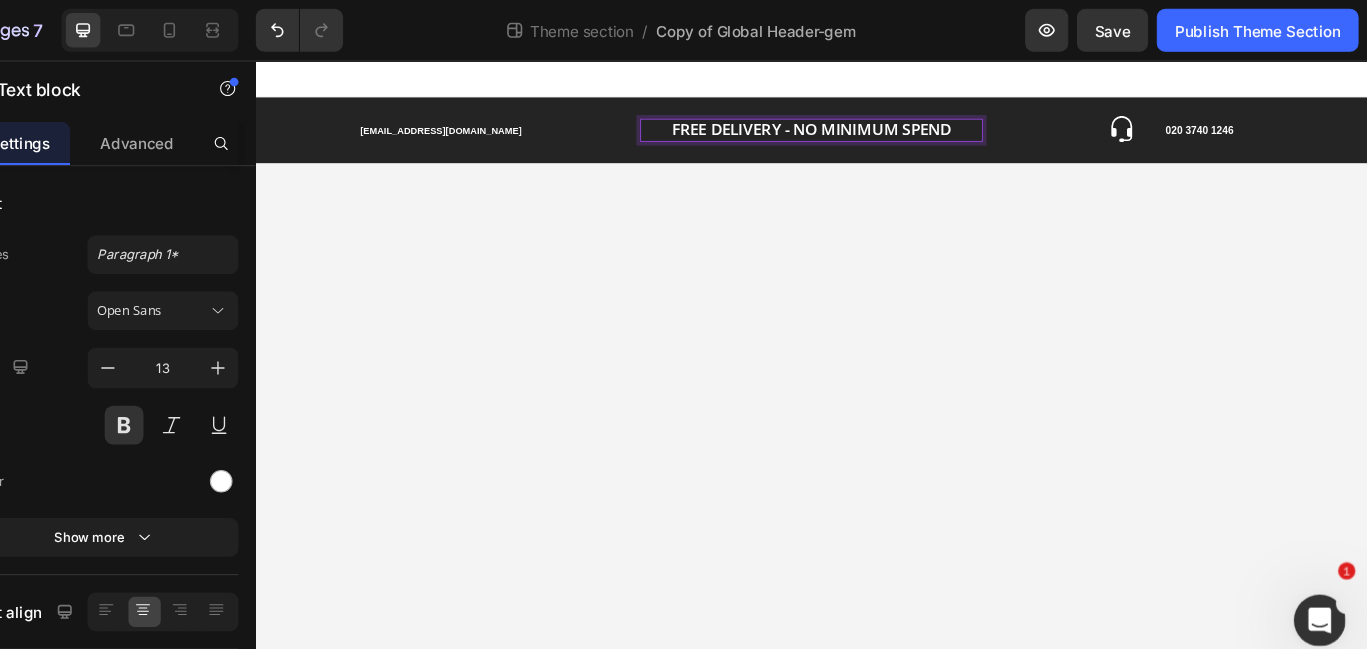 click on "FREE DELIVERY - NO MINIMUM SPEND" at bounding box center (855, 134) 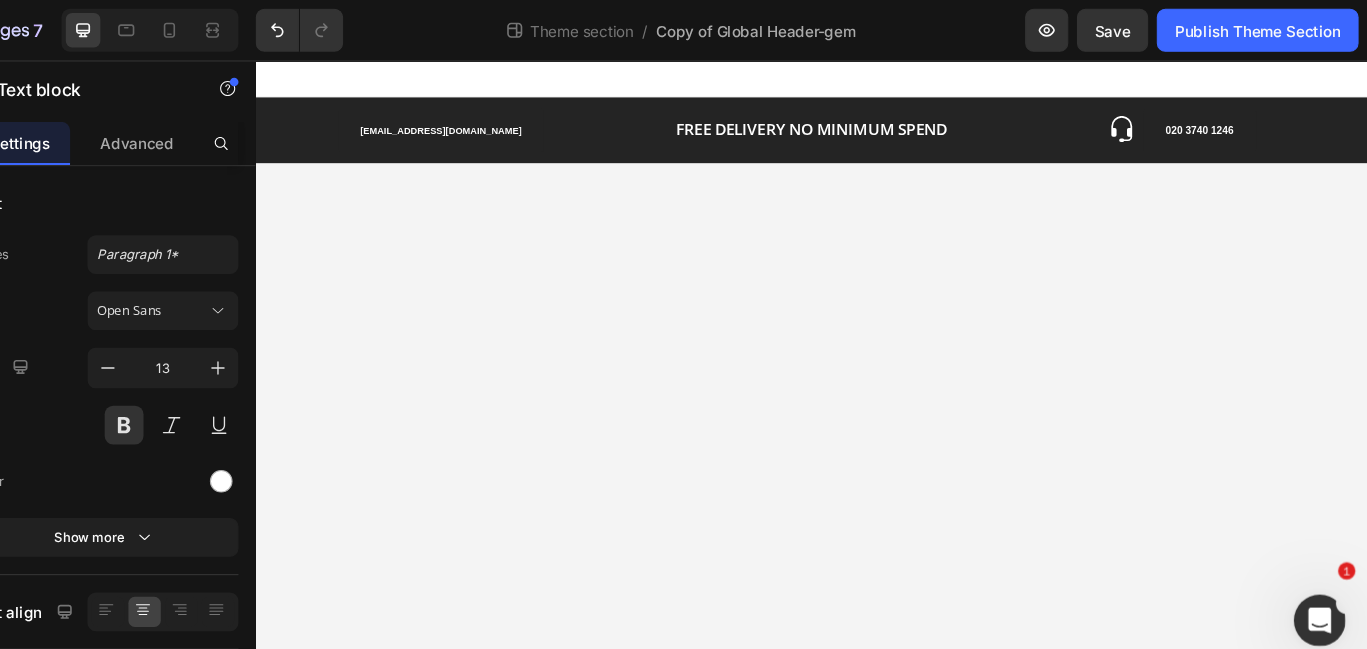 click on "[EMAIL_ADDRESS][DOMAIN_NAME] Button Row FREE DELIVERY NO MINIMUM SPEND Text block E: [EMAIL_ADDRESS][DOMAIN_NAME]  |  T: 020 3740 1246 Text block
Icon 020 3740 1246 Button Row Row Root
Drag & drop element from sidebar or
Explore Library
Add section Choose templates inspired by CRO experts Generate layout from URL or image Add blank section then drag & drop elements" at bounding box center (855, 405) 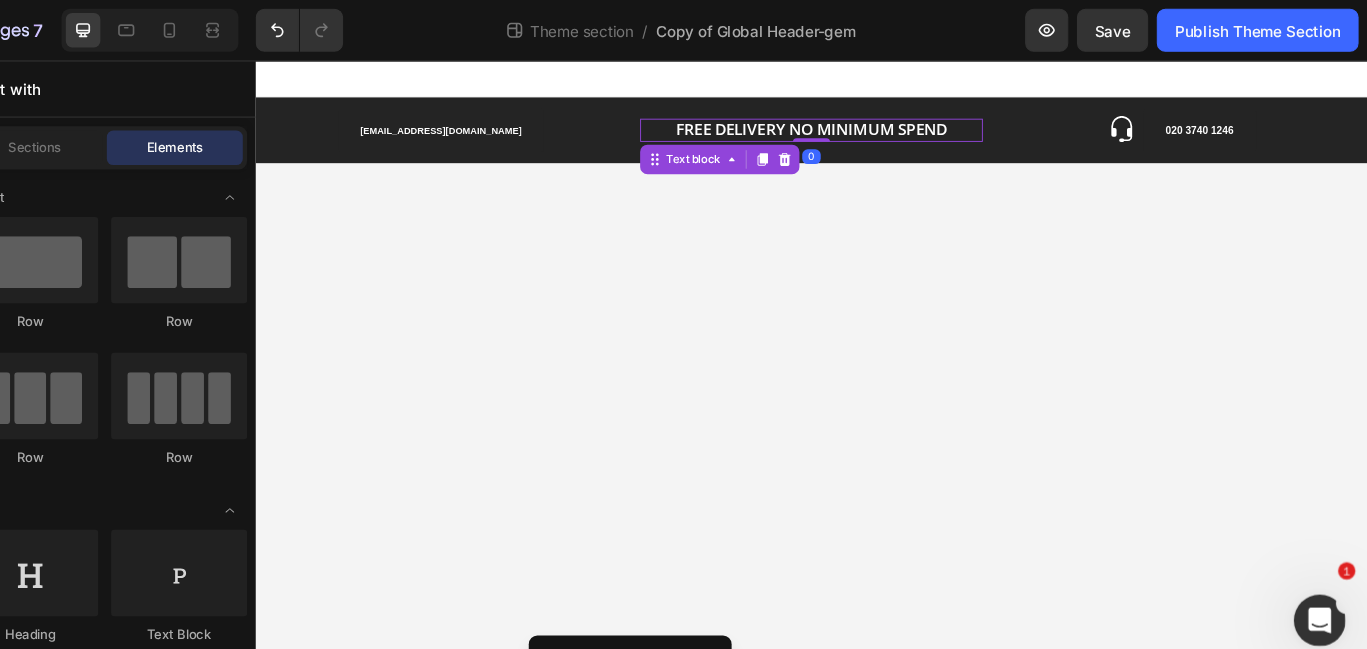 click on "FREE DELIVERY NO MINIMUM SPEND" at bounding box center (855, 134) 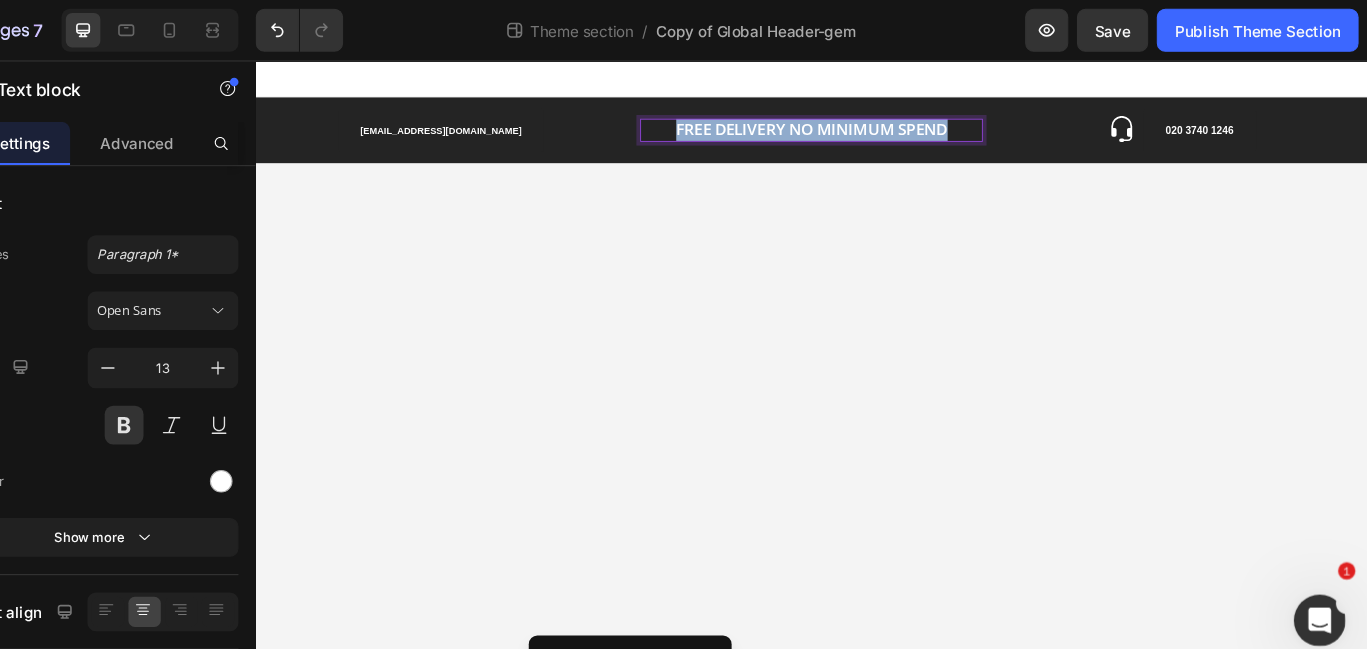 click on "FREE DELIVERY NO MINIMUM SPEND" at bounding box center [855, 134] 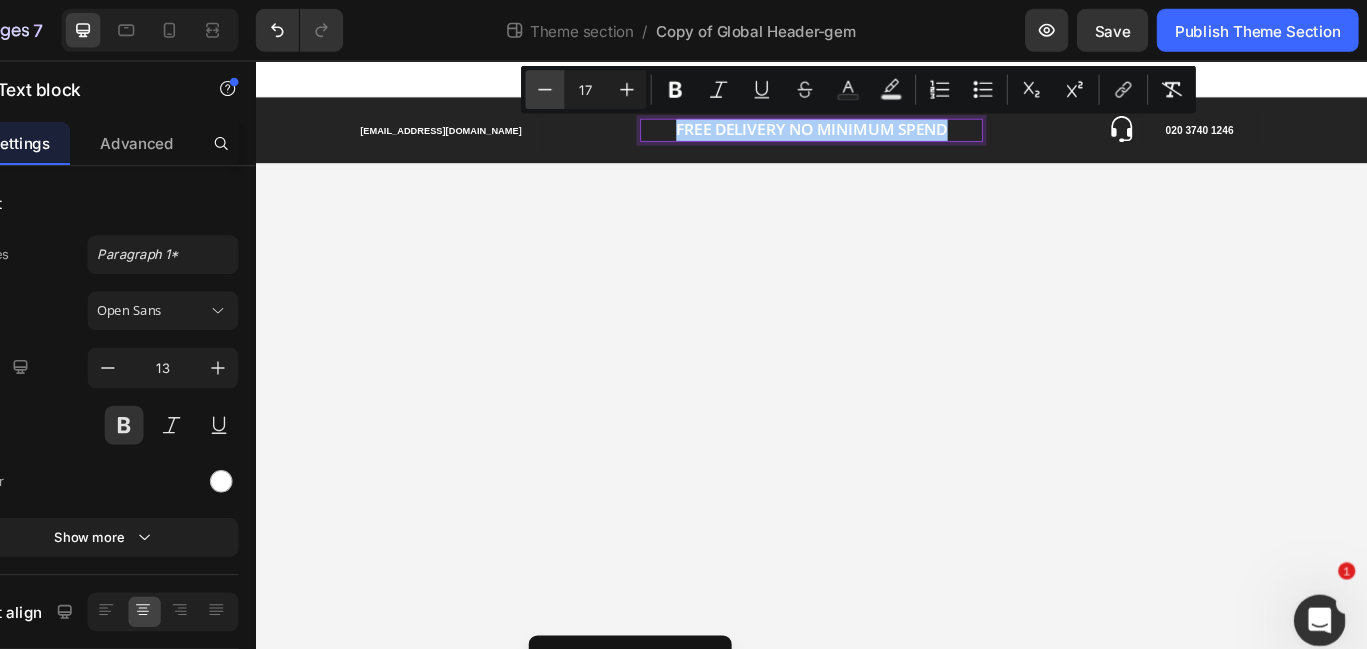 click 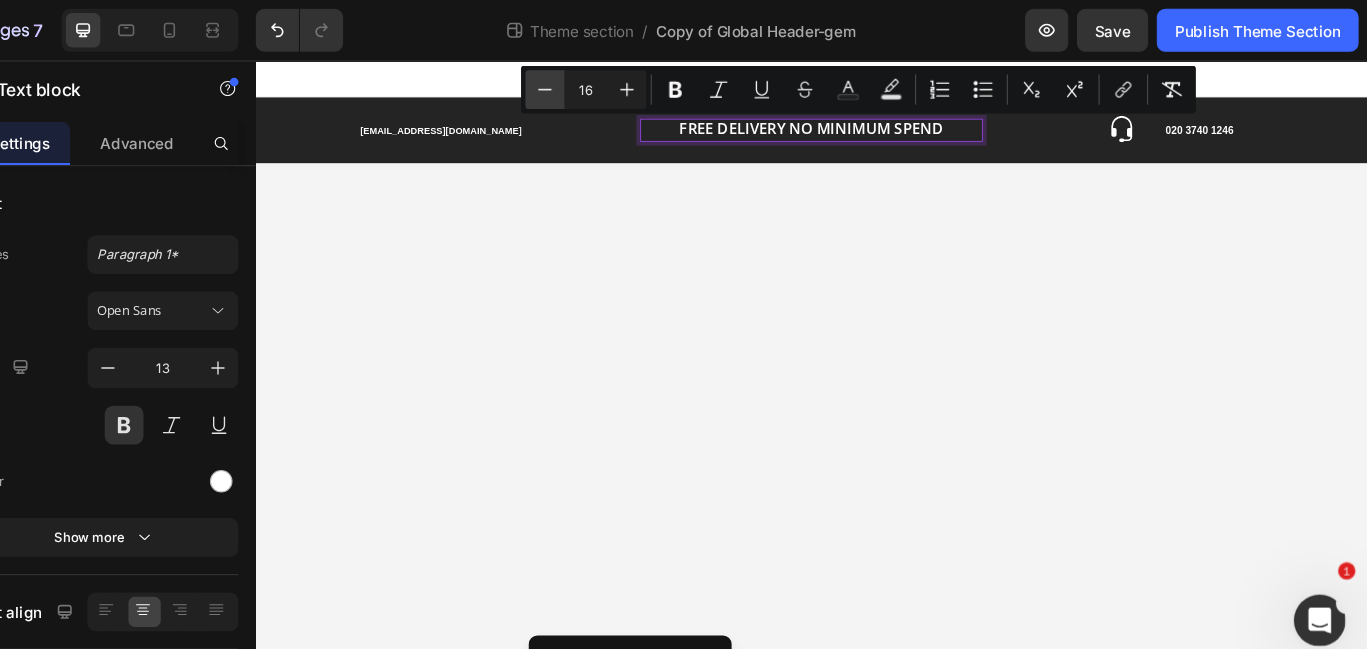 click 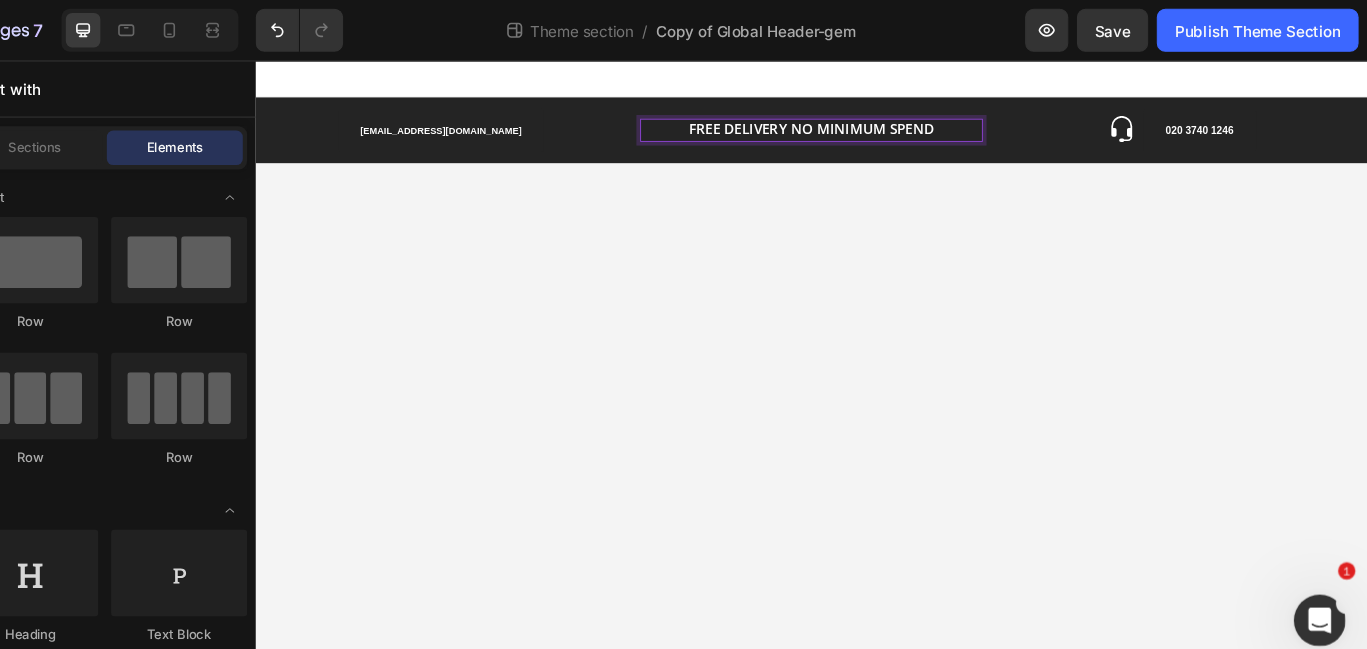 click on "[EMAIL_ADDRESS][DOMAIN_NAME] Button Row FREE DELIVERY NO MINIMUM SPEND Text block   0 E: [EMAIL_ADDRESS][DOMAIN_NAME]  |  T: 020 3740 1246 Text block
Icon 020 3740 1246 Button Row Row Root
Drag & drop element from sidebar or
Explore Library
Add section Choose templates inspired by CRO experts Generate layout from URL or image Add blank section then drag & drop elements" at bounding box center [855, 405] 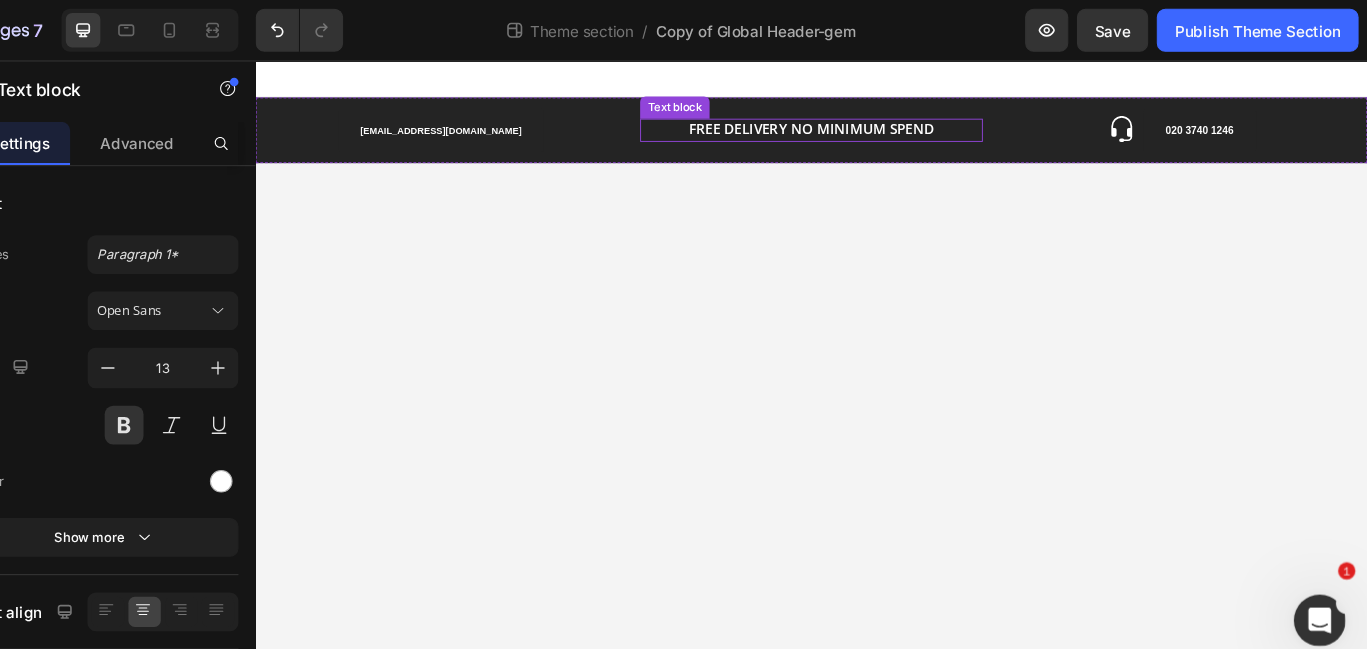 click on "FREE DELIVERY NO MINIMUM SPEND" at bounding box center [855, 134] 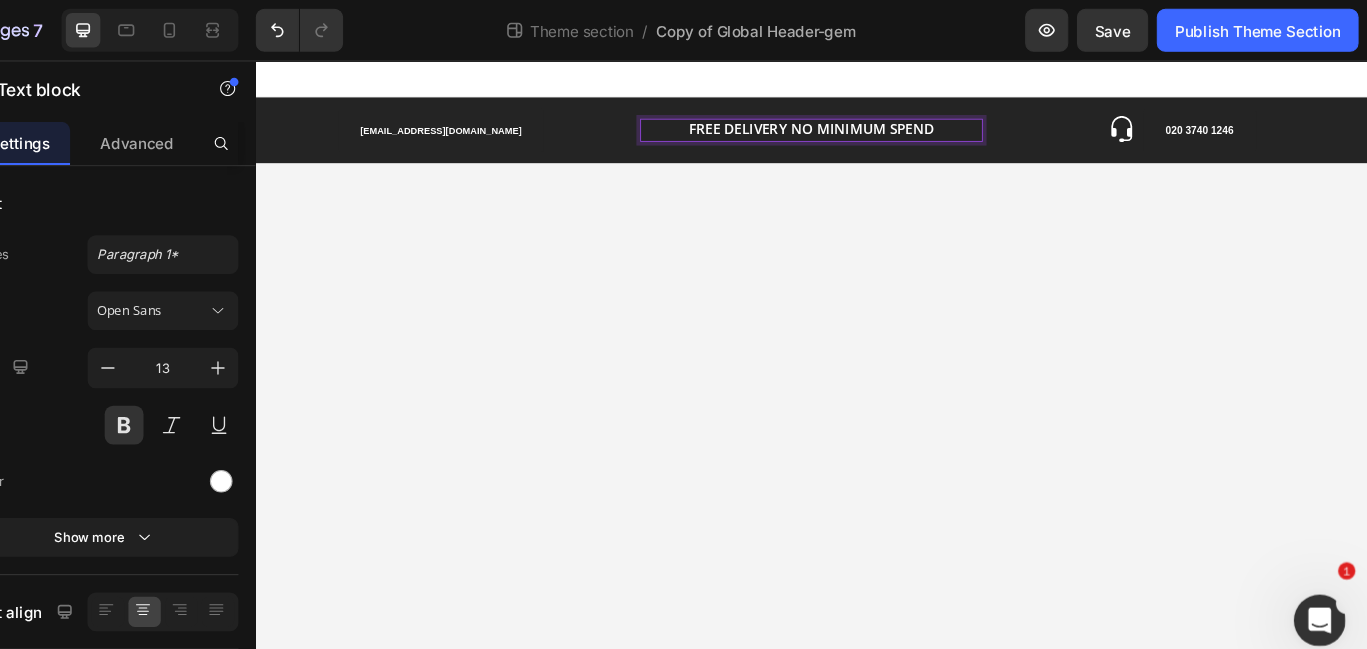click on "FREE DELIVERY NO MINIMUM SPEND" at bounding box center (855, 134) 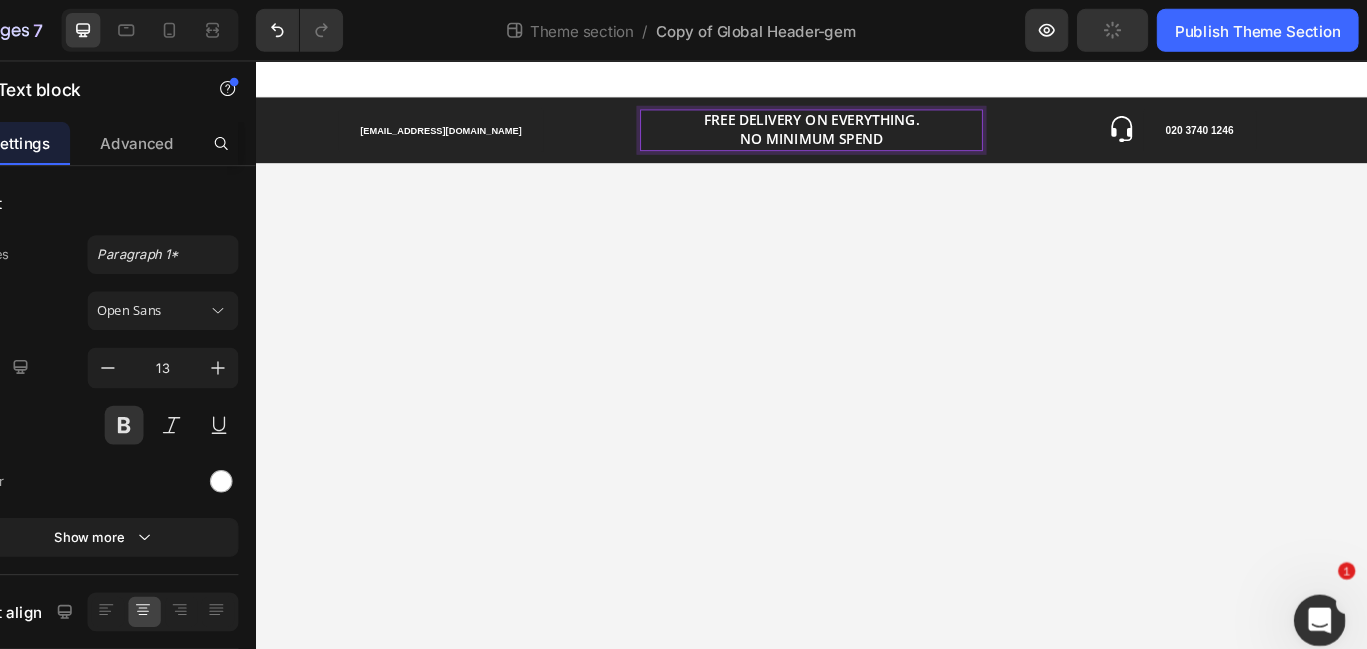 click on "NO MINIMUM SPEND" at bounding box center (855, 145) 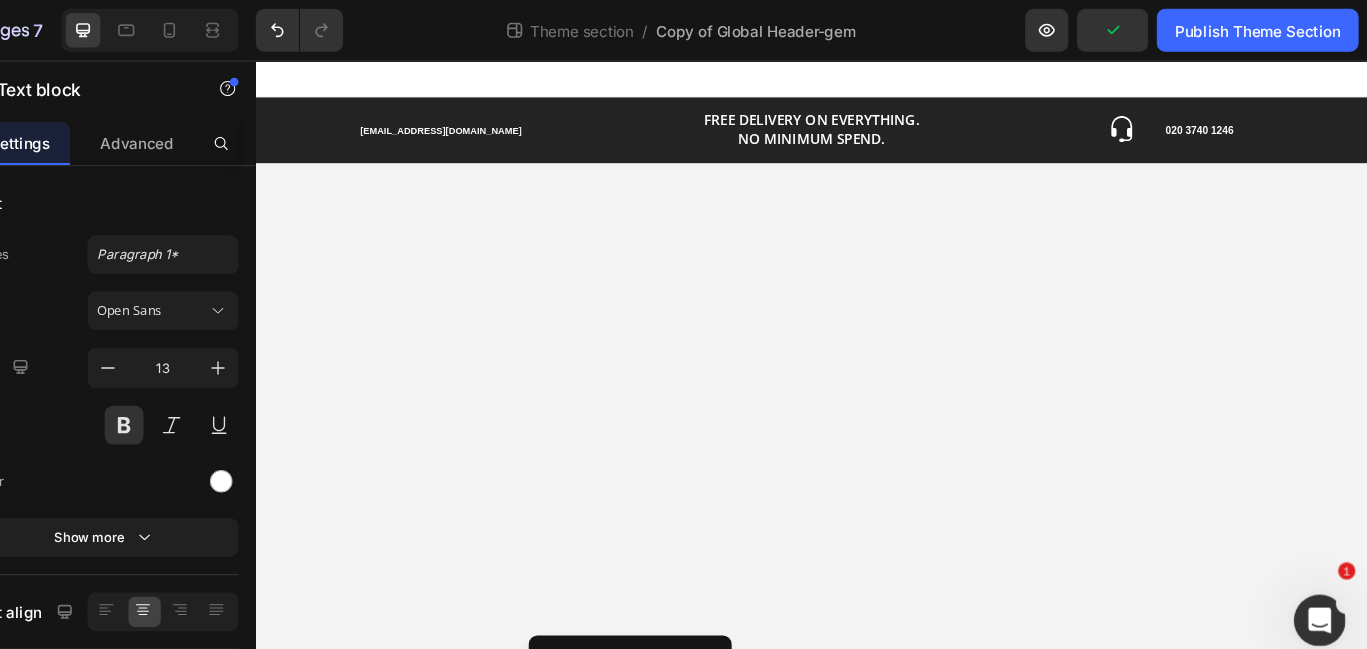click on "[EMAIL_ADDRESS][DOMAIN_NAME] Button Row FREE DELIVERY ON EVERYTHING.  NO MINIMUM SPEND. Text block E: [EMAIL_ADDRESS][DOMAIN_NAME]  |  T: 020 3740 1246 Text block
Icon 020 3740 1246 Button Row Row Root
Drag & drop element from sidebar or
Explore Library
Add section Choose templates inspired by CRO experts Generate layout from URL or image Add blank section then drag & drop elements" at bounding box center (855, 405) 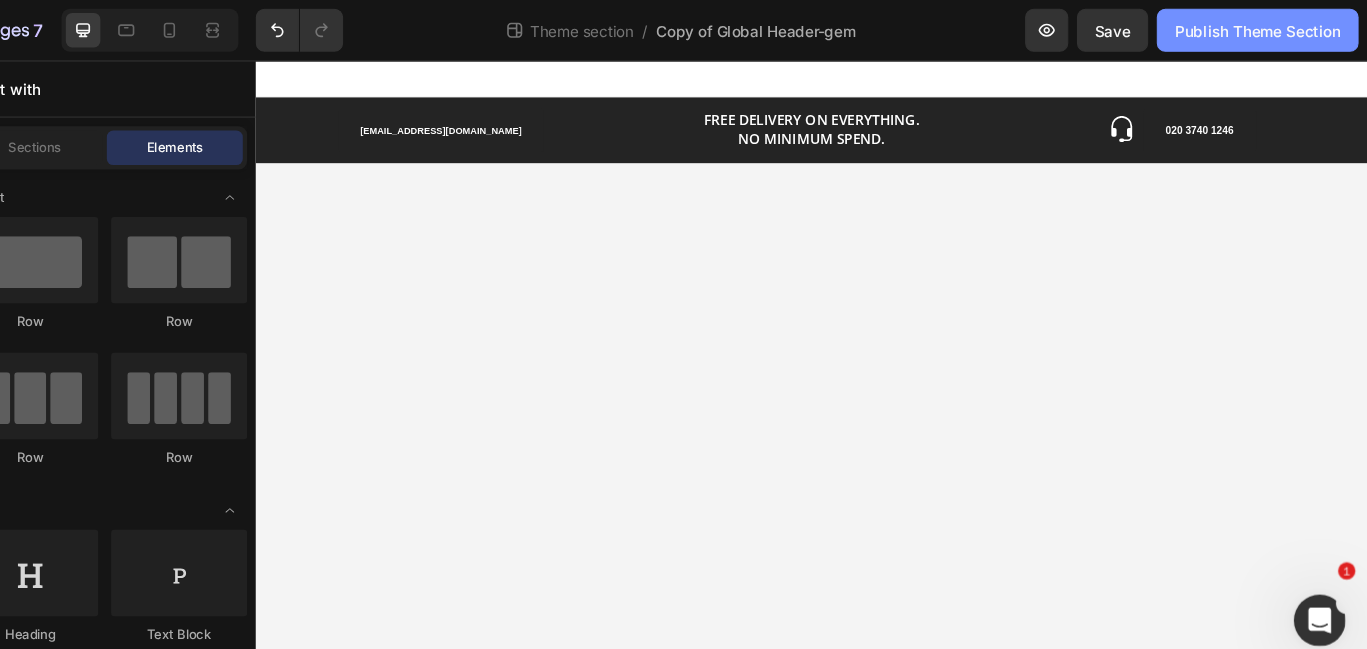 click on "Publish Theme Section" 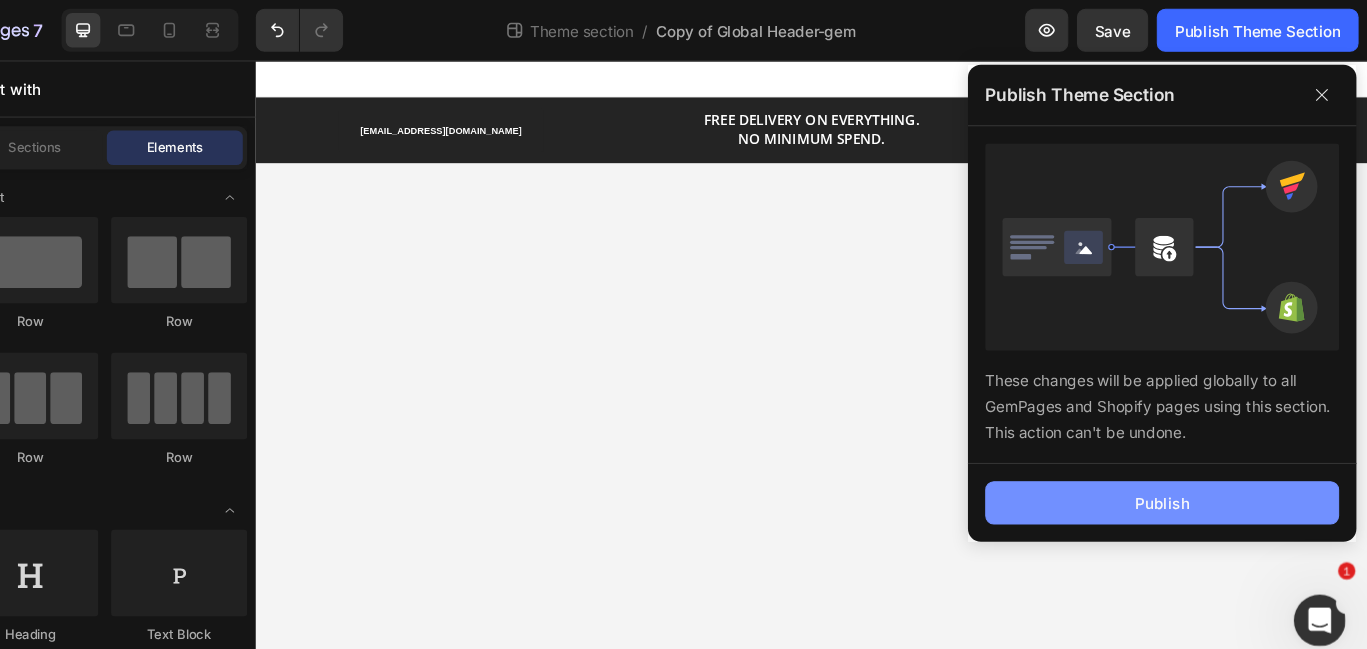 click on "Publish" 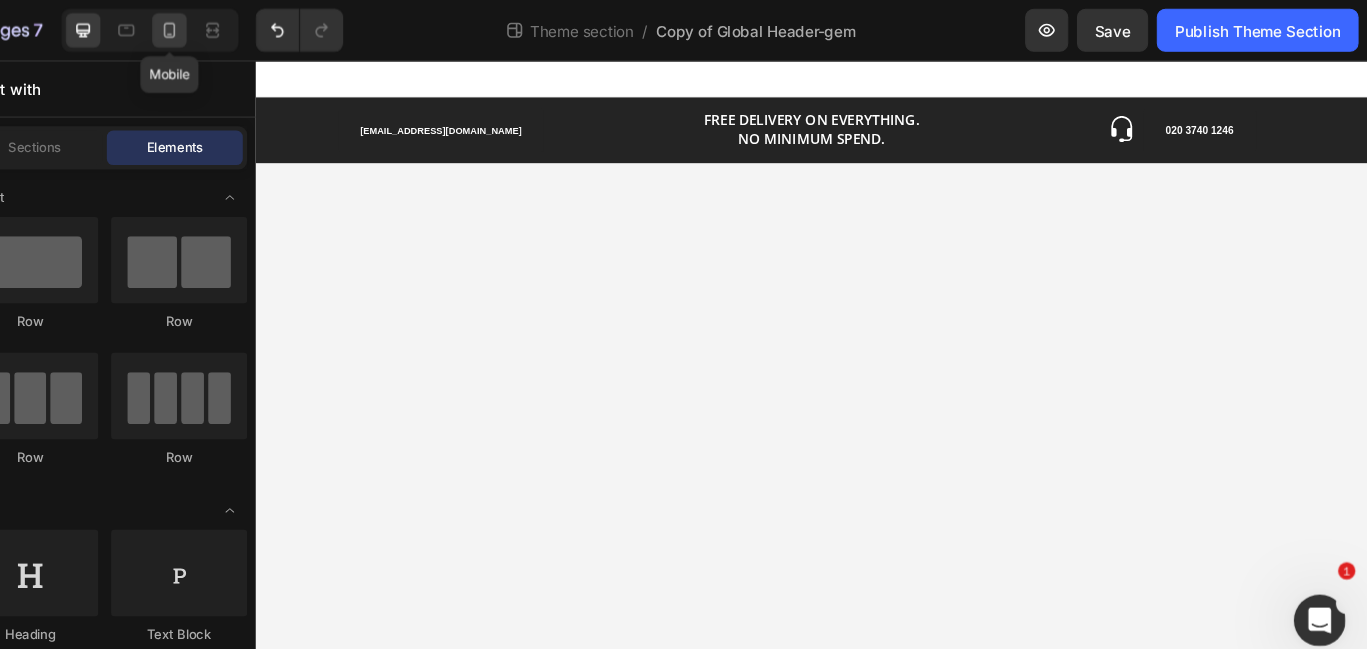 click 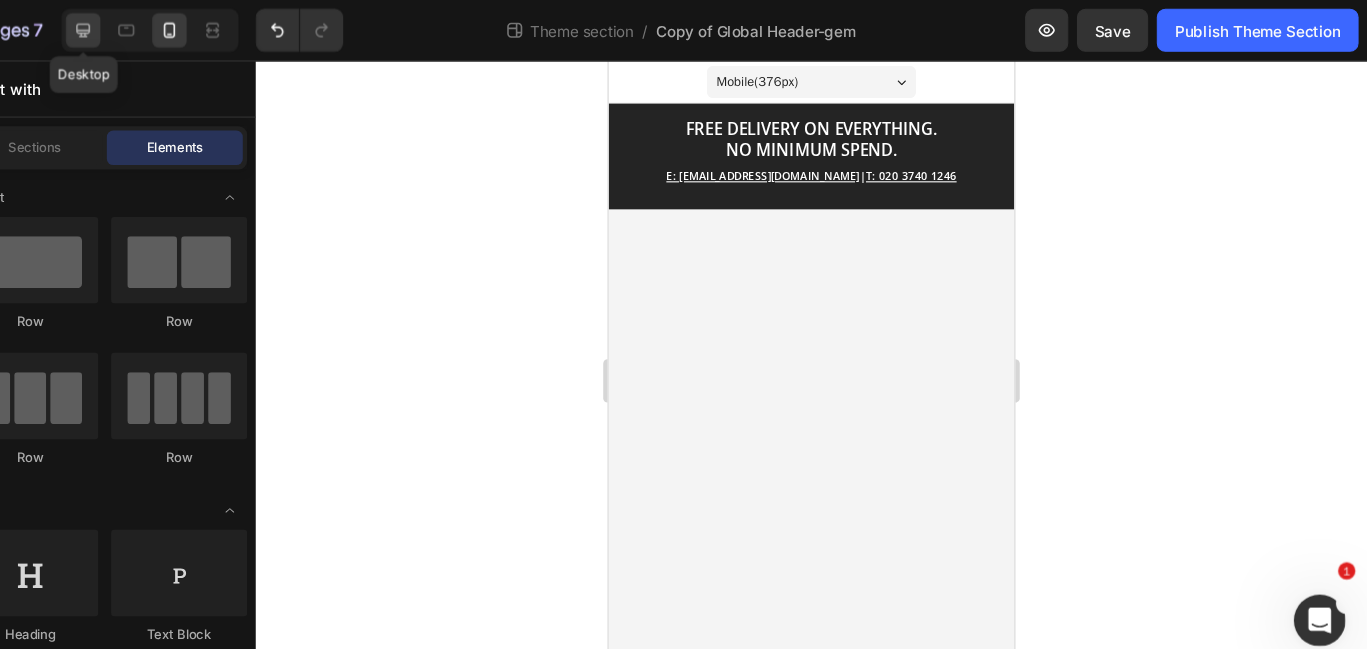 click 